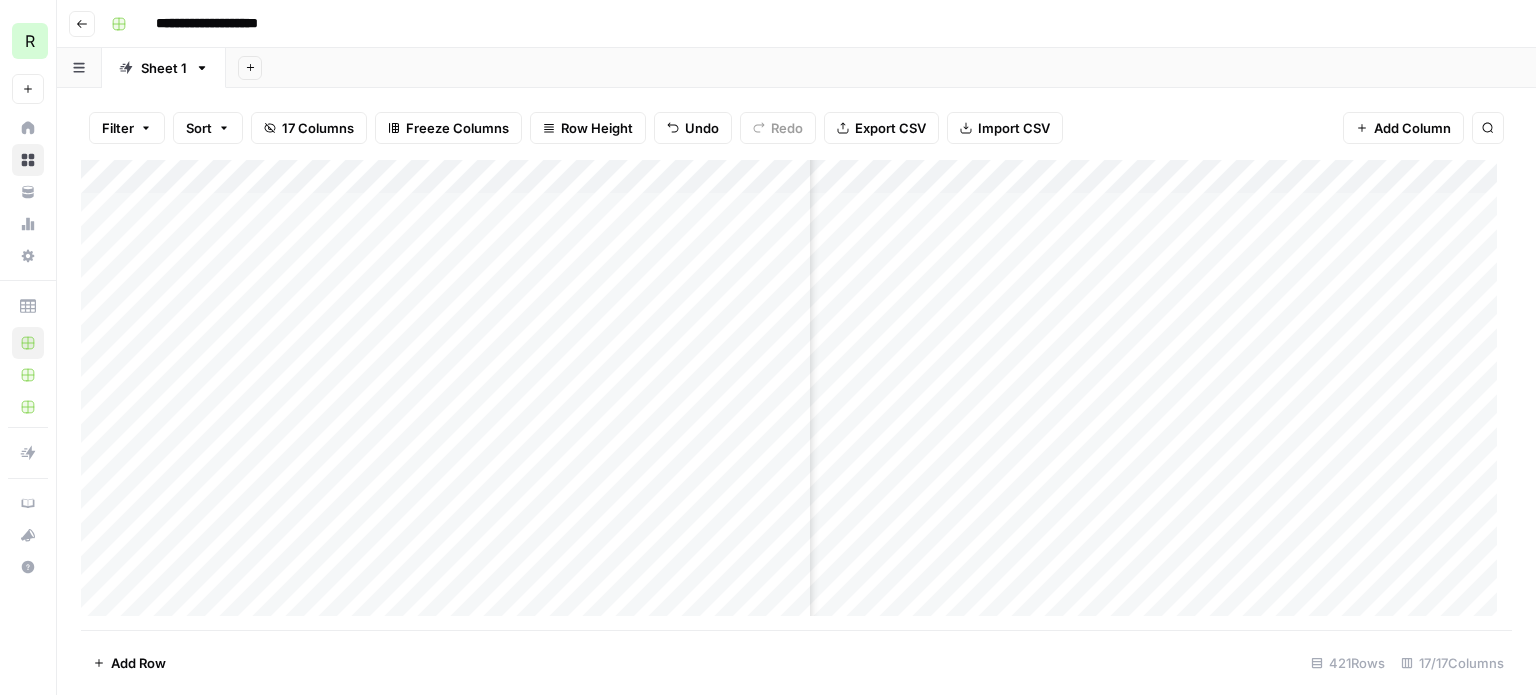 scroll, scrollTop: 0, scrollLeft: 0, axis: both 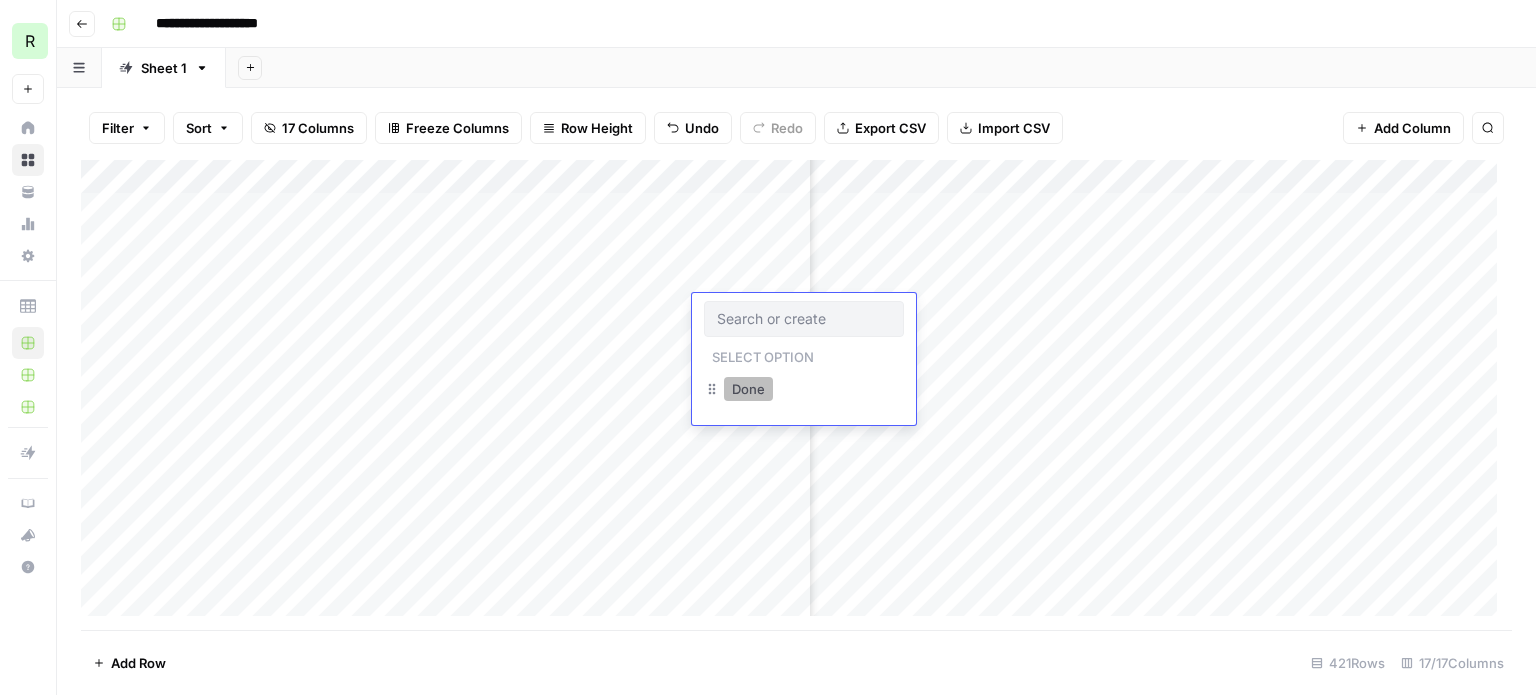 click on "Done" at bounding box center (748, 389) 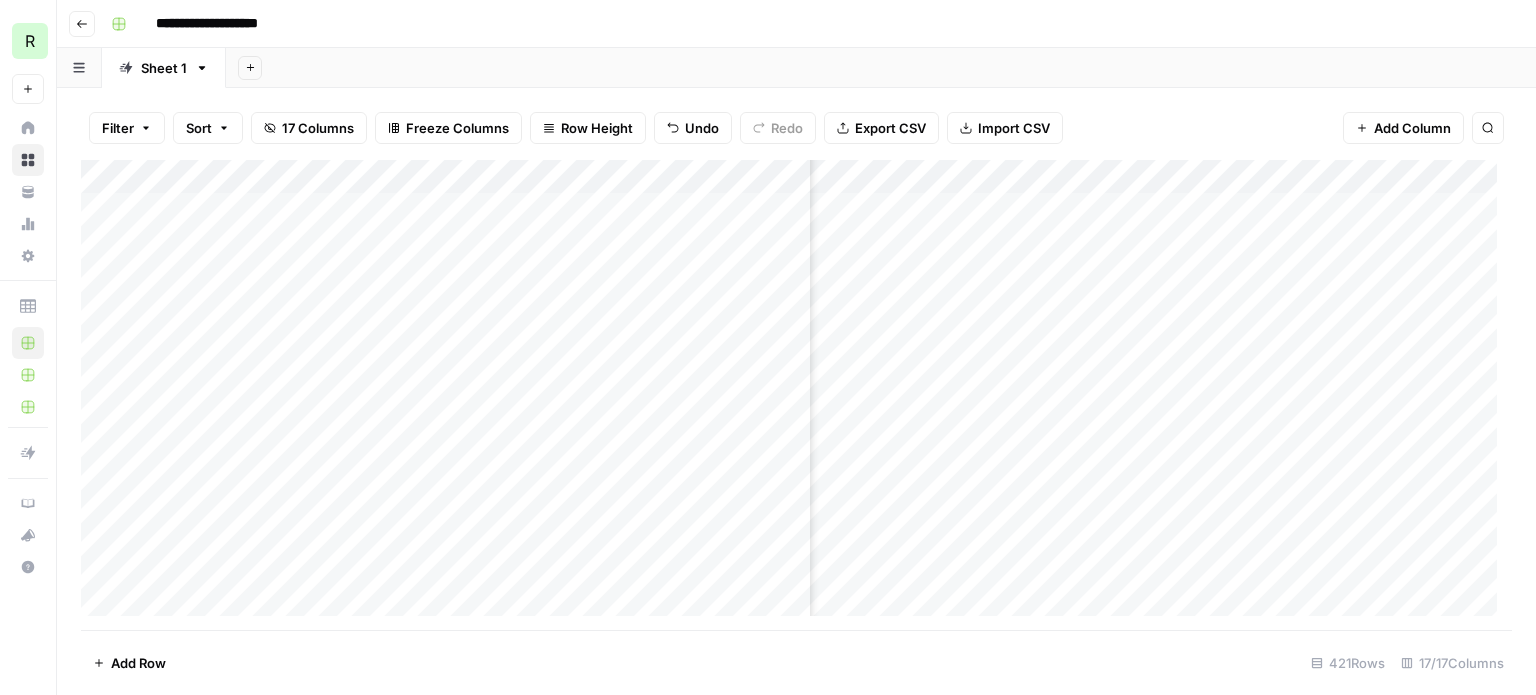 click on "Add Column" at bounding box center [796, 395] 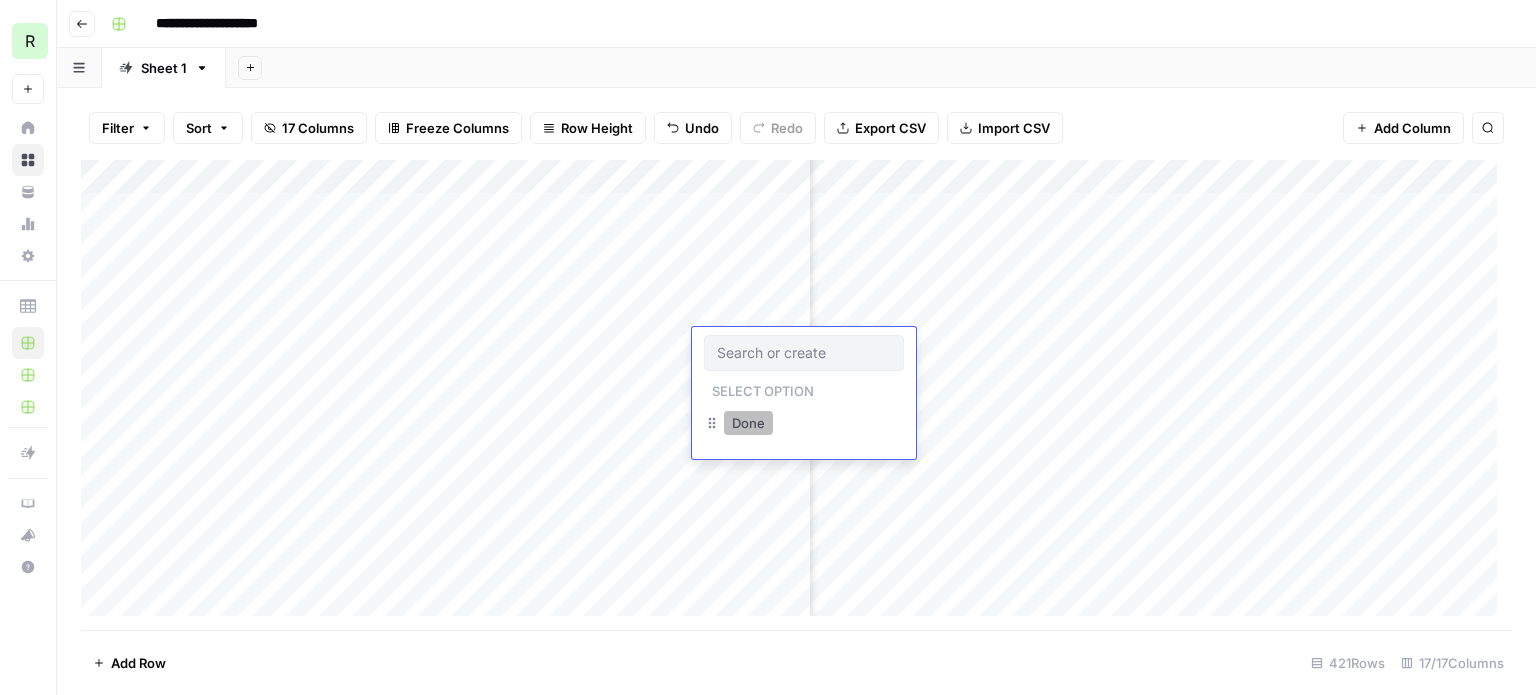 click on "Done" at bounding box center (748, 423) 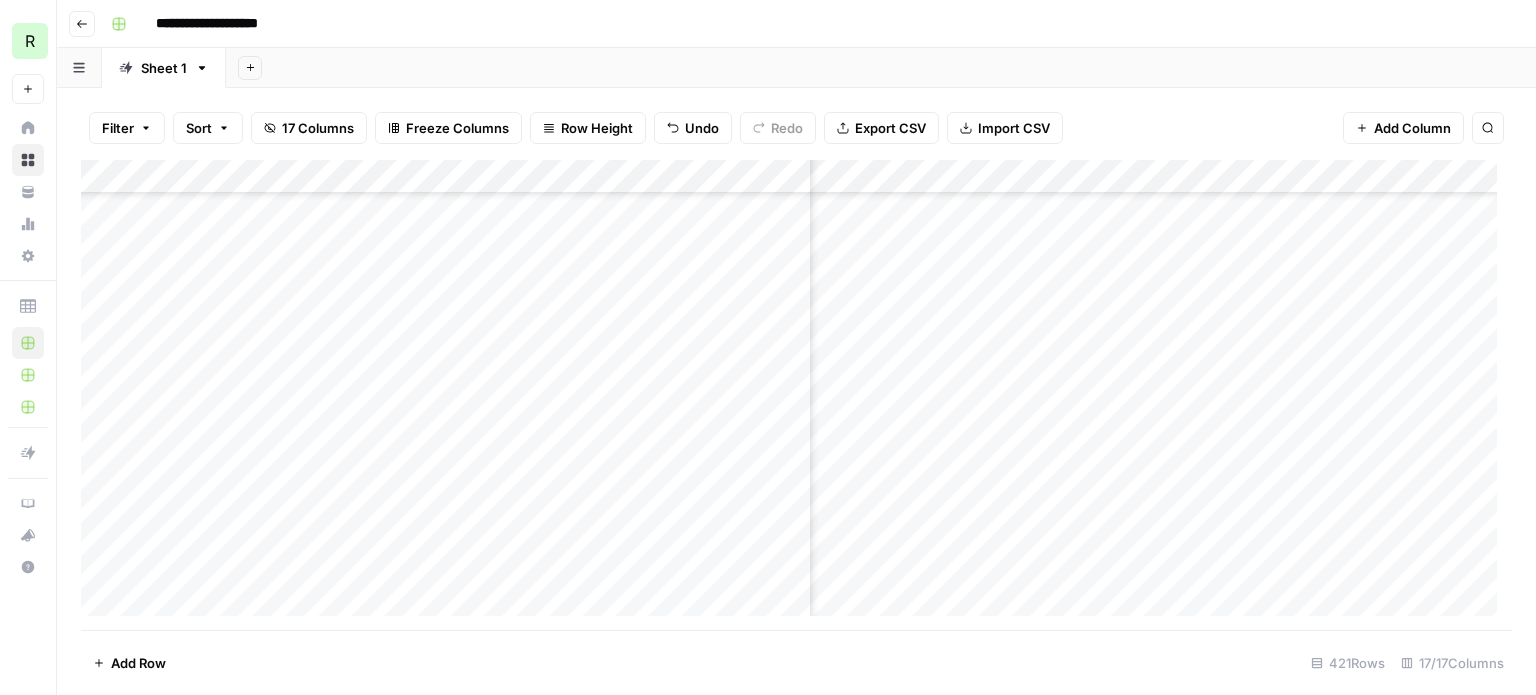 scroll, scrollTop: 500, scrollLeft: 739, axis: both 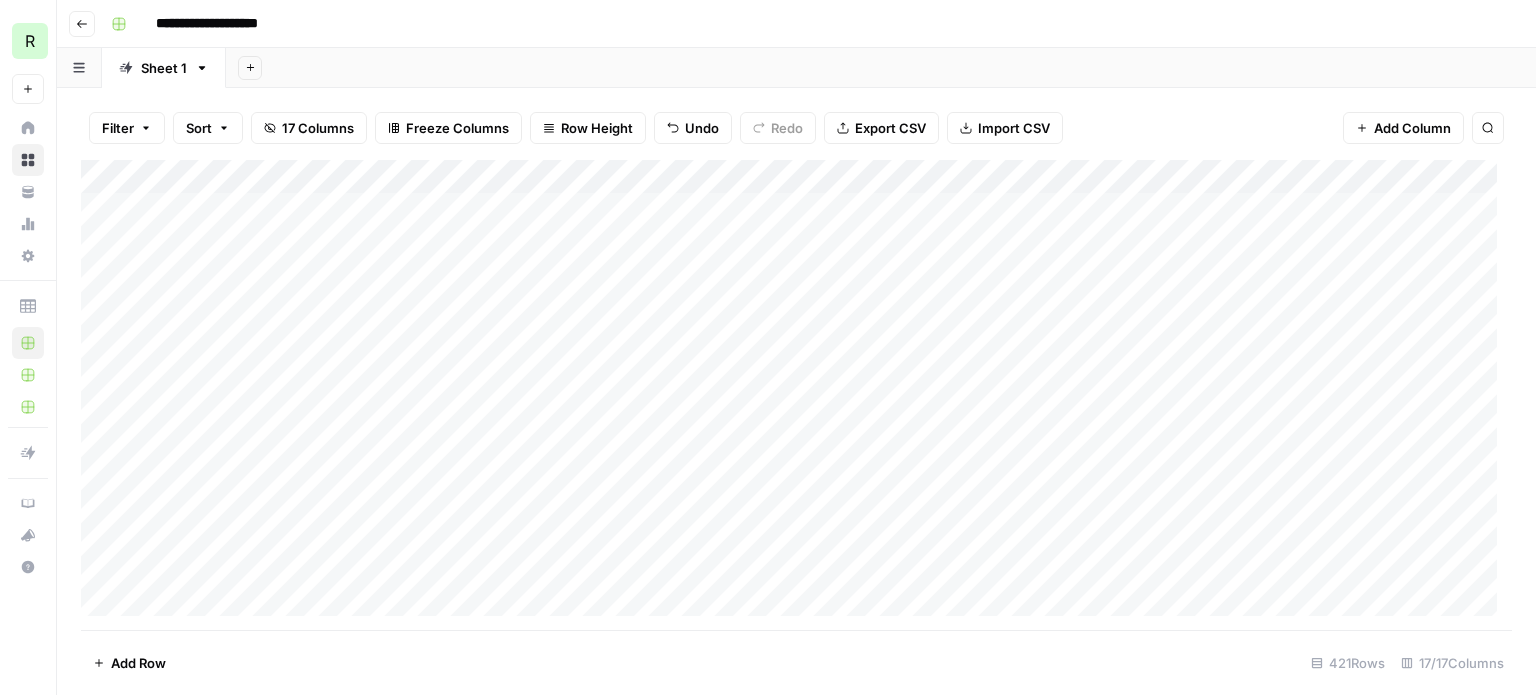 click on "Add Column" at bounding box center [796, 395] 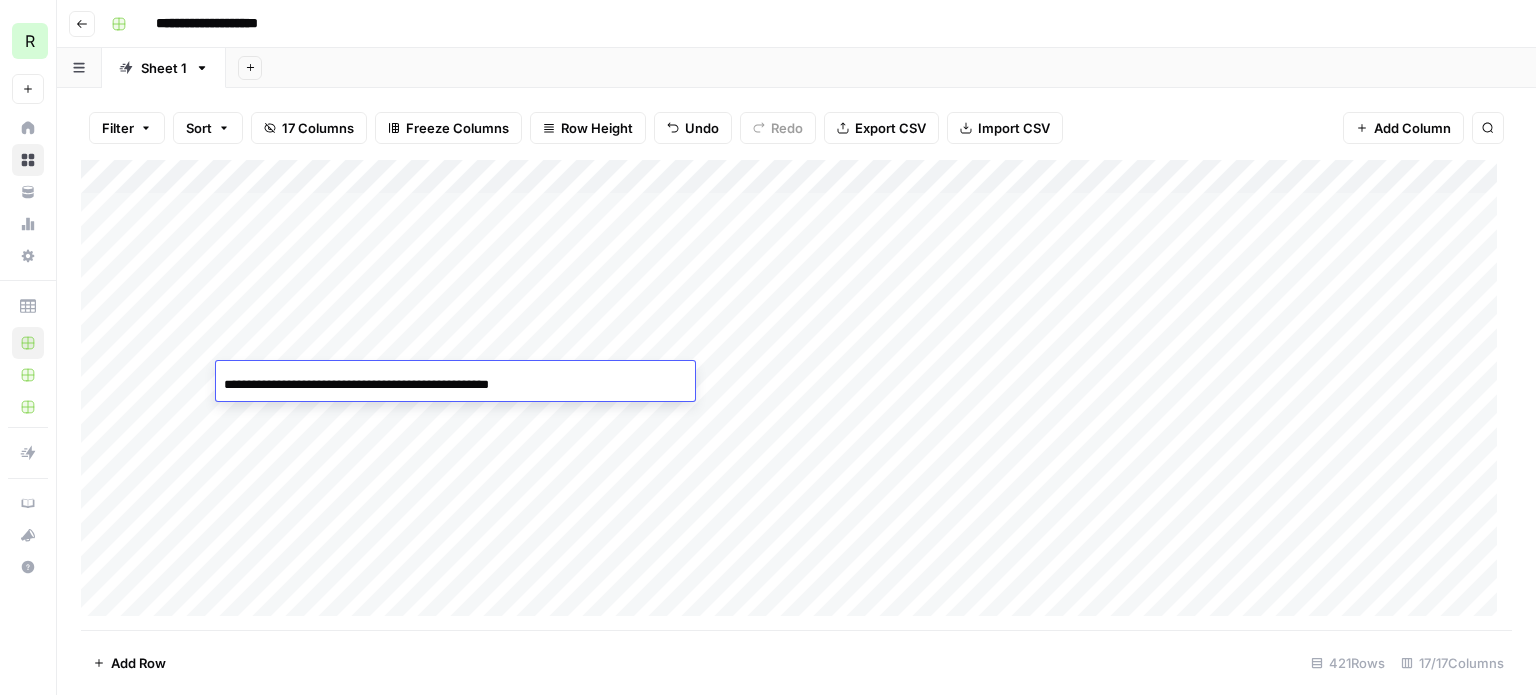 scroll, scrollTop: 0, scrollLeft: 0, axis: both 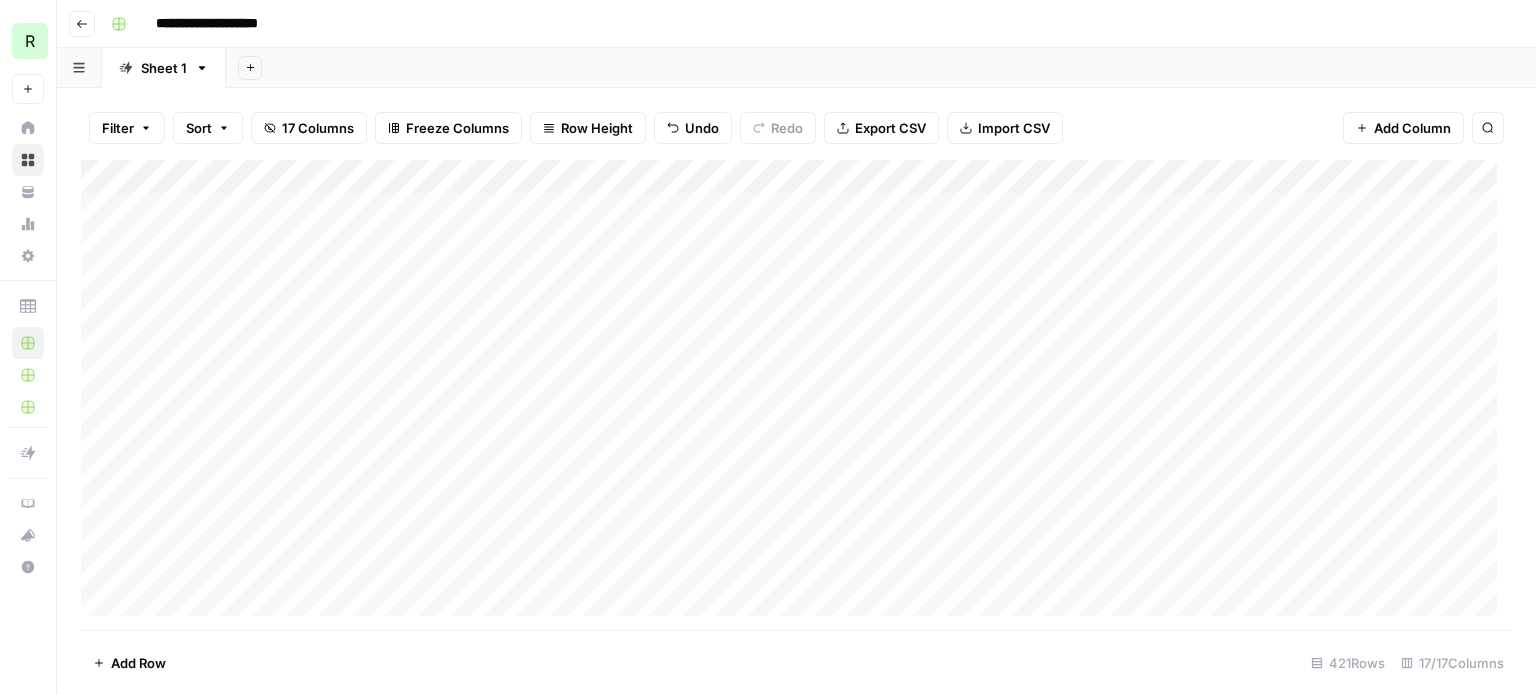 click on "Add Column" at bounding box center [796, 395] 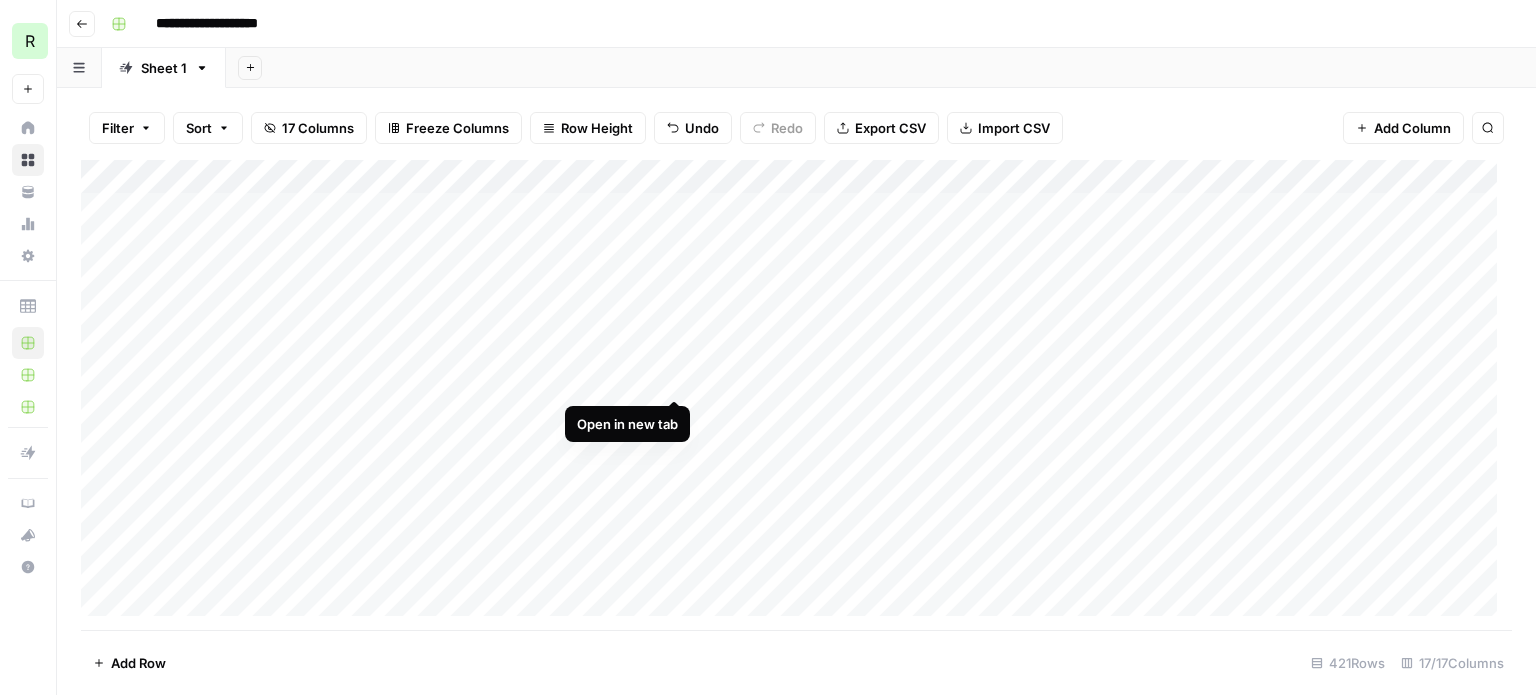 click on "Add Column" at bounding box center (796, 395) 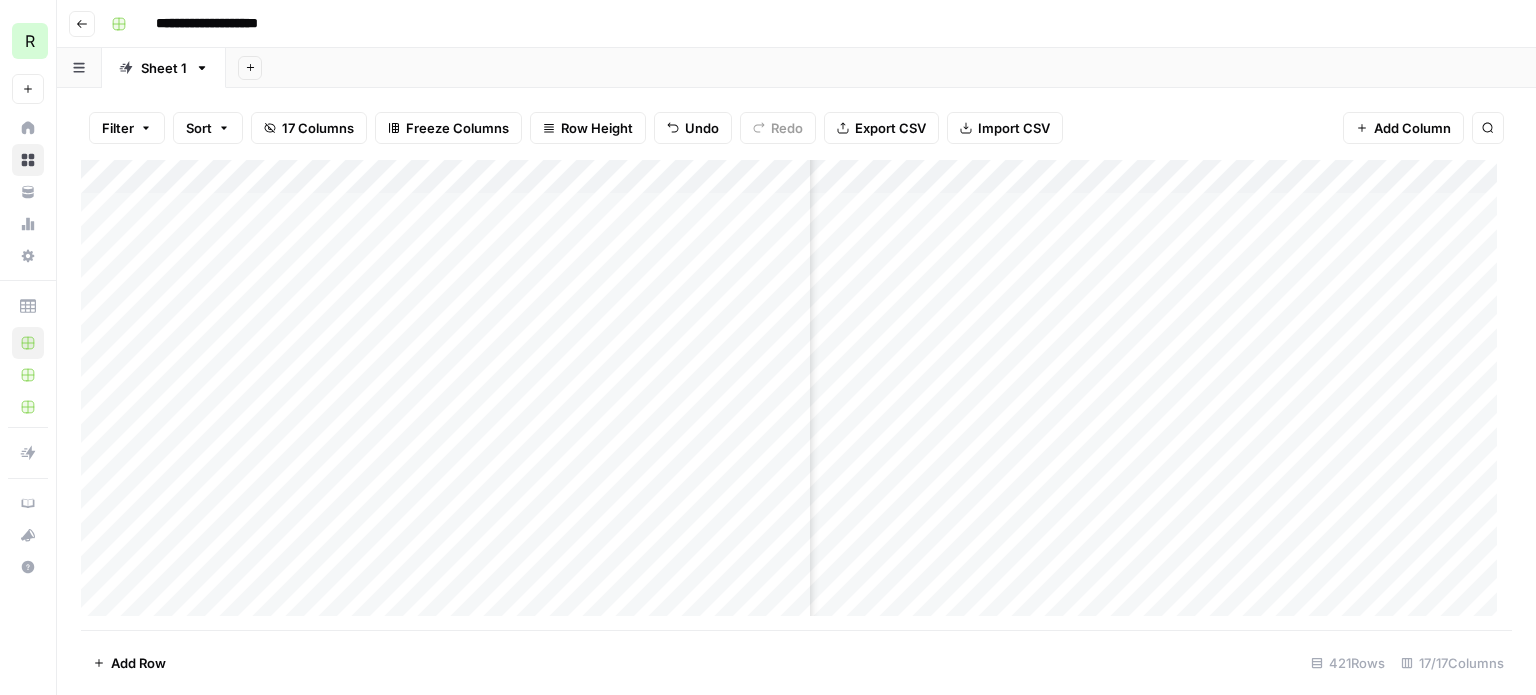 scroll, scrollTop: 0, scrollLeft: 268, axis: horizontal 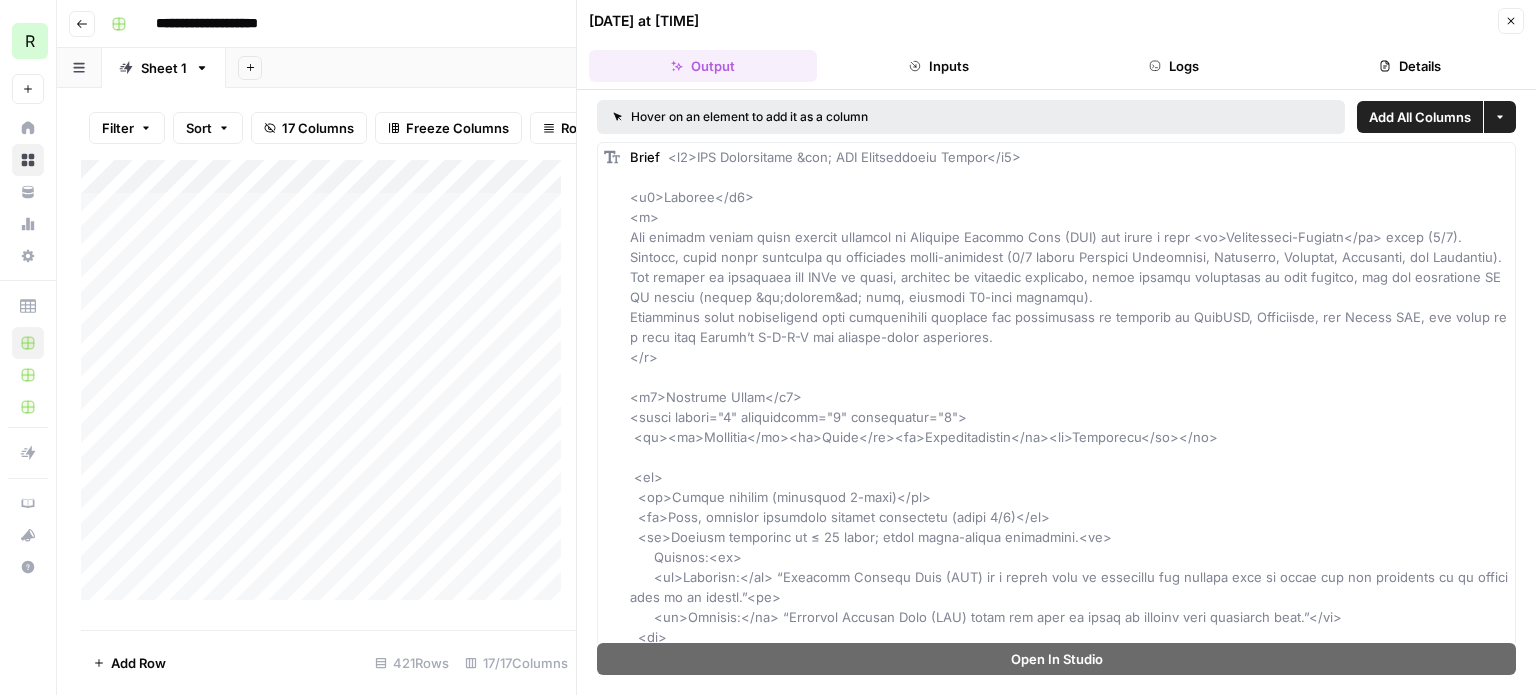 click on "Close" at bounding box center (1511, 21) 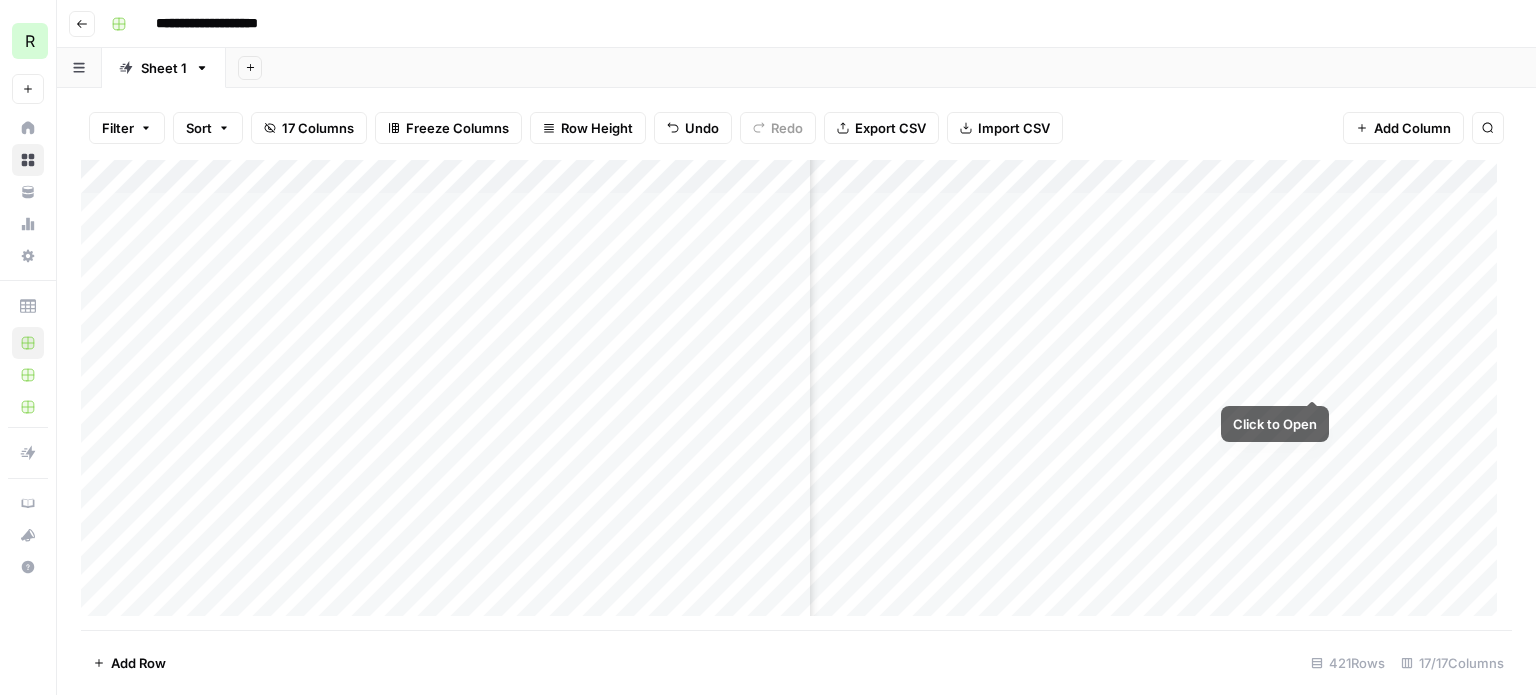 click on "Add Column" at bounding box center (796, 395) 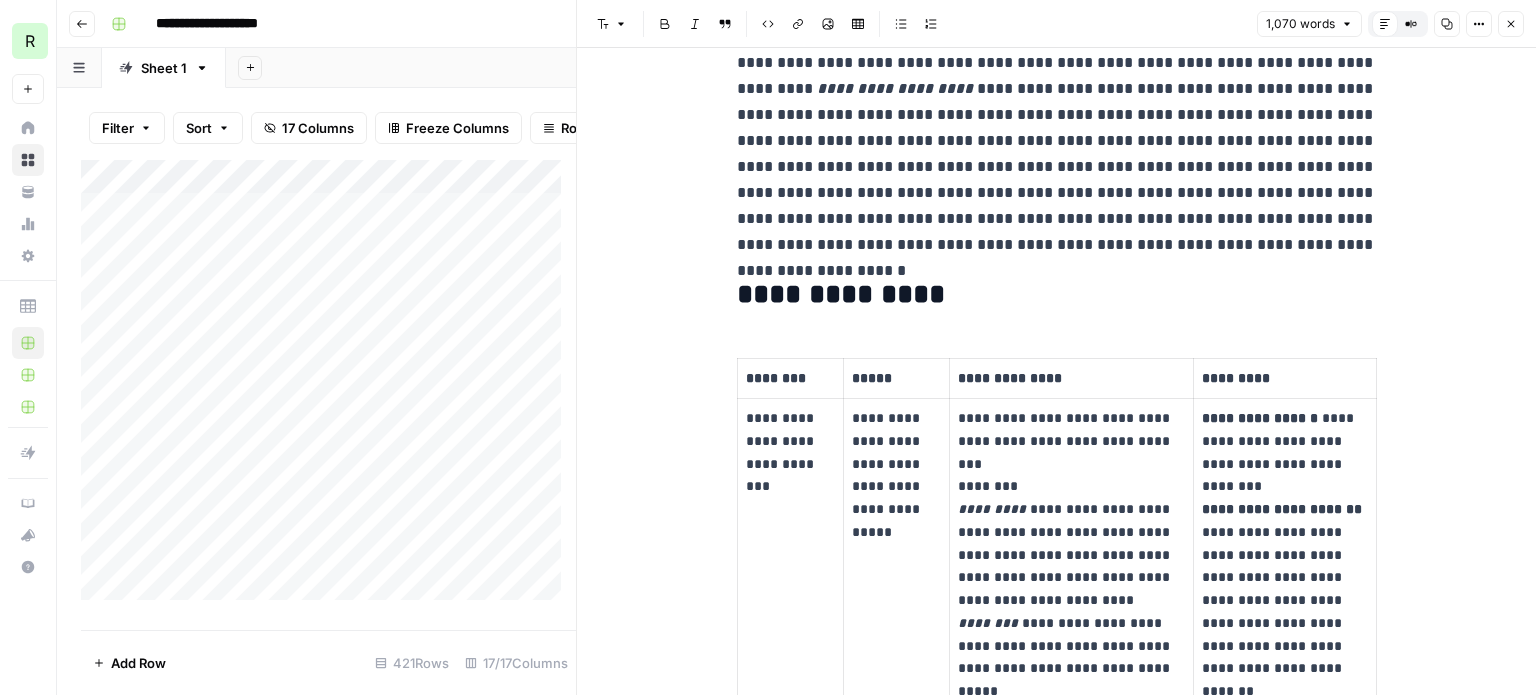 scroll, scrollTop: 100, scrollLeft: 0, axis: vertical 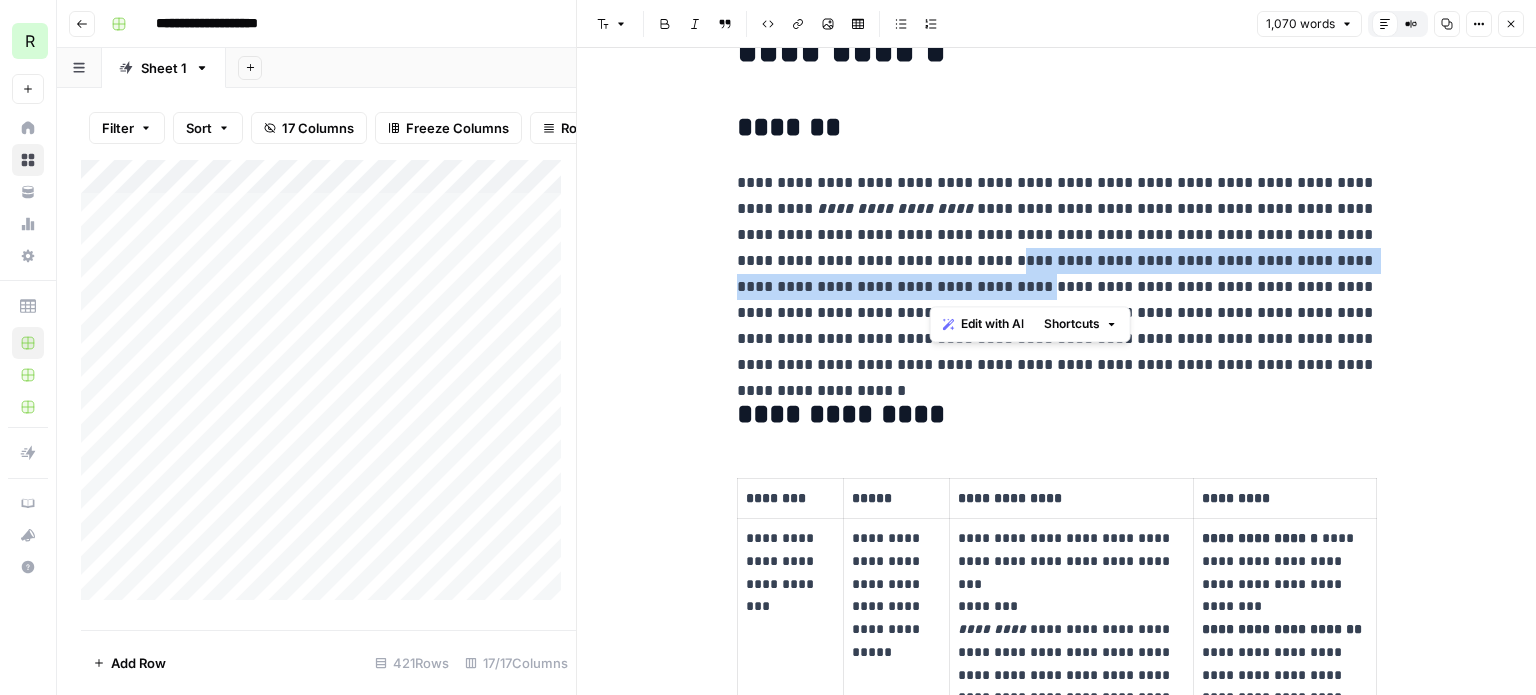 drag, startPoint x: 930, startPoint y: 257, endPoint x: 935, endPoint y: 287, distance: 30.413813 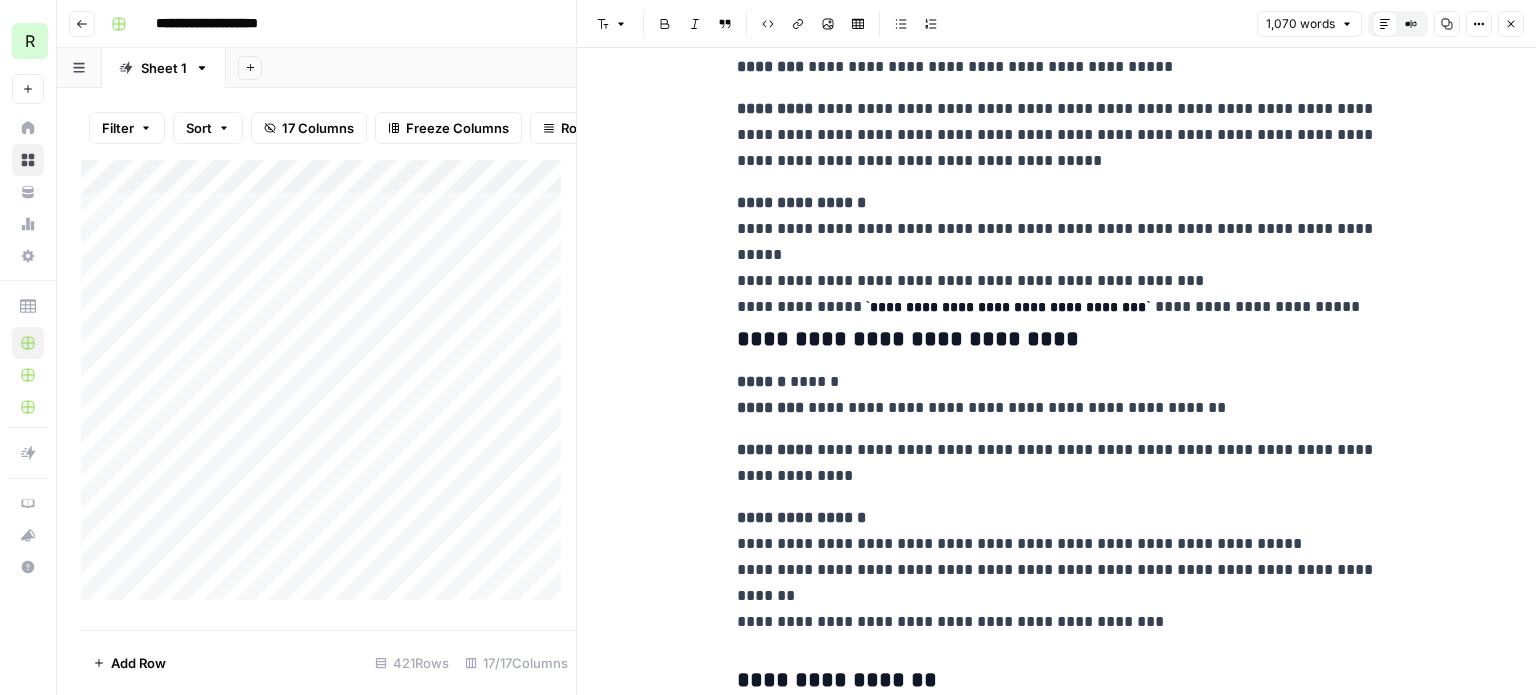 scroll, scrollTop: 5100, scrollLeft: 0, axis: vertical 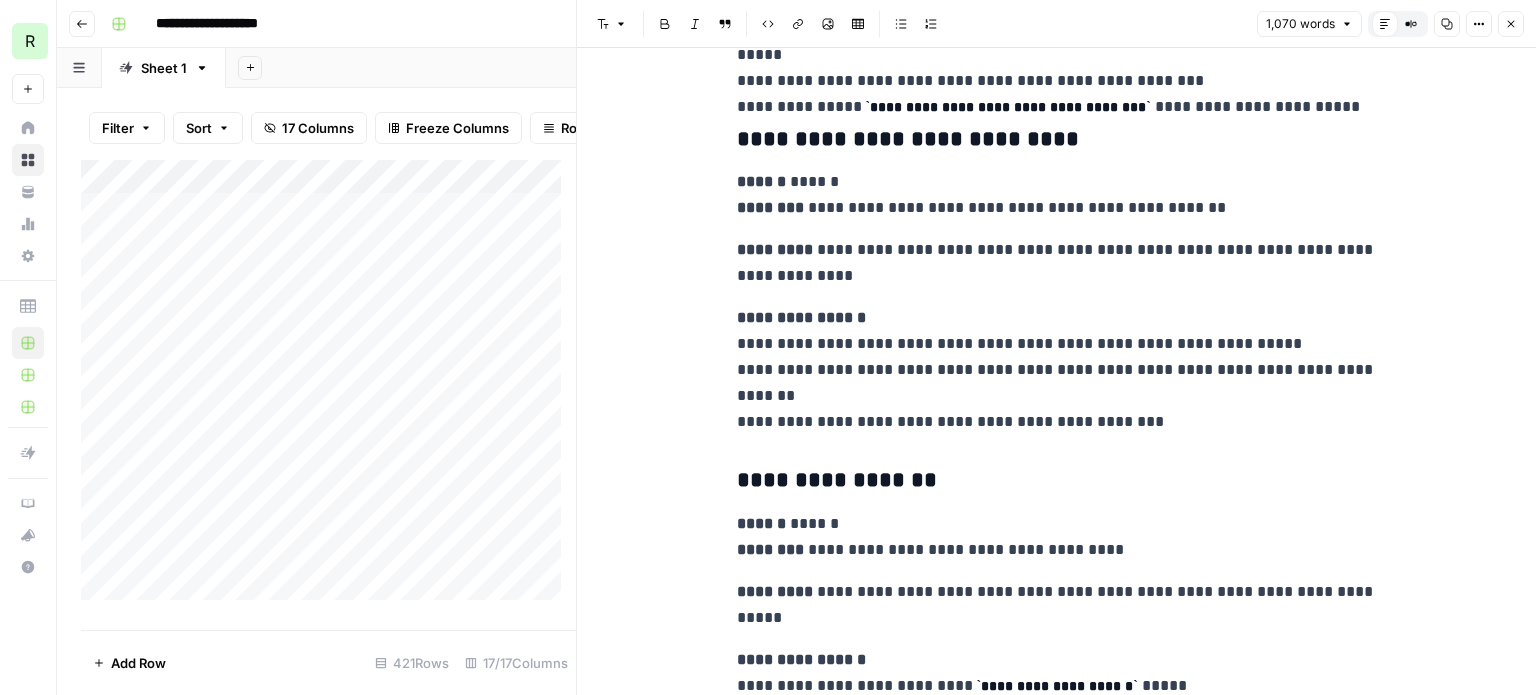 click 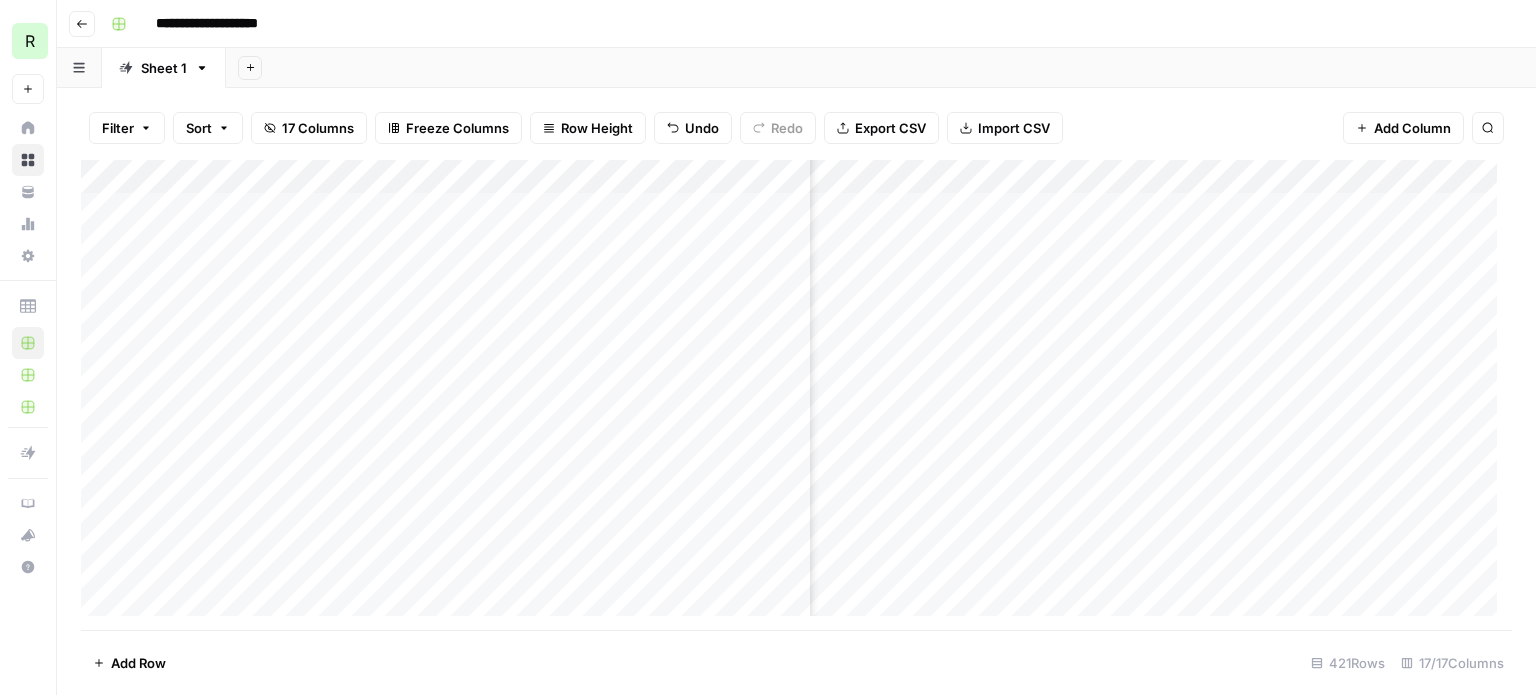 scroll, scrollTop: 0, scrollLeft: 1040, axis: horizontal 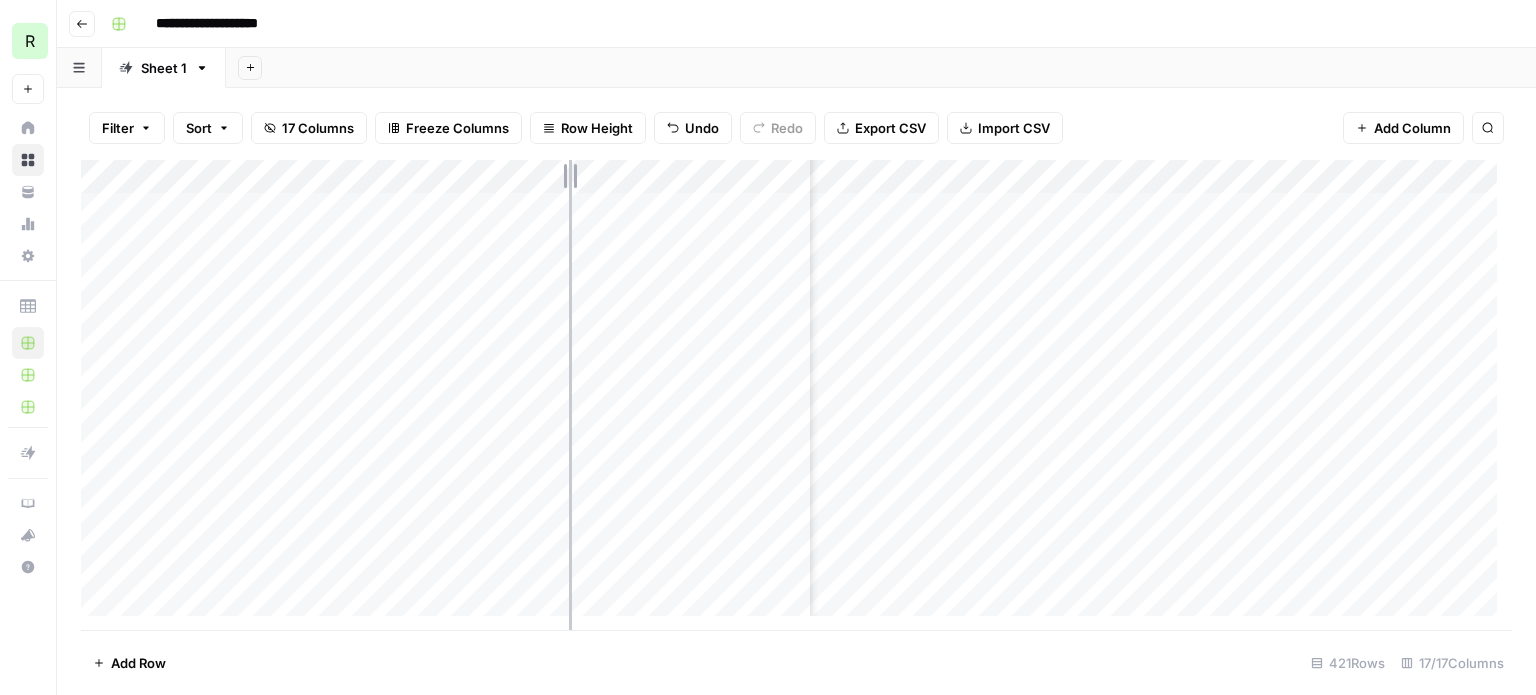 drag, startPoint x: 695, startPoint y: 166, endPoint x: 564, endPoint y: 178, distance: 131.54848 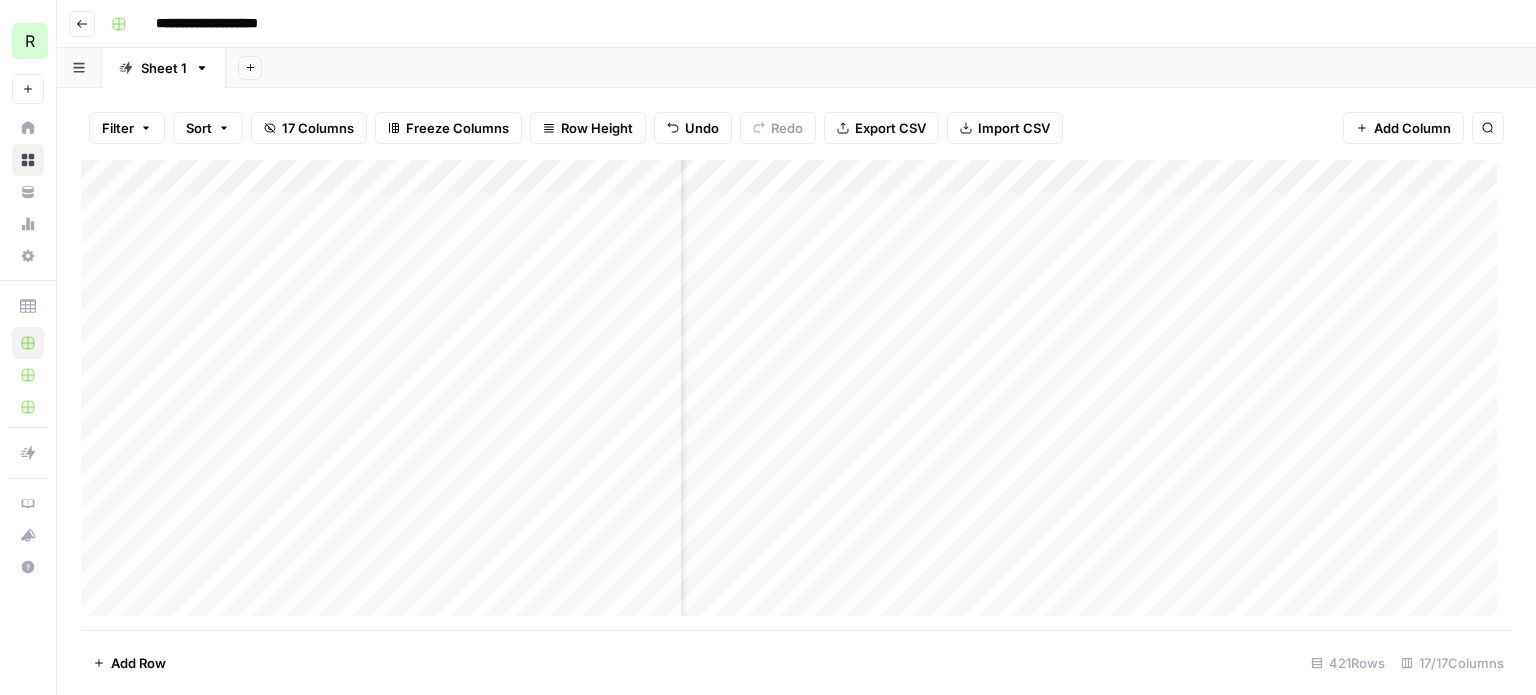 click on "Add Column" at bounding box center [796, 395] 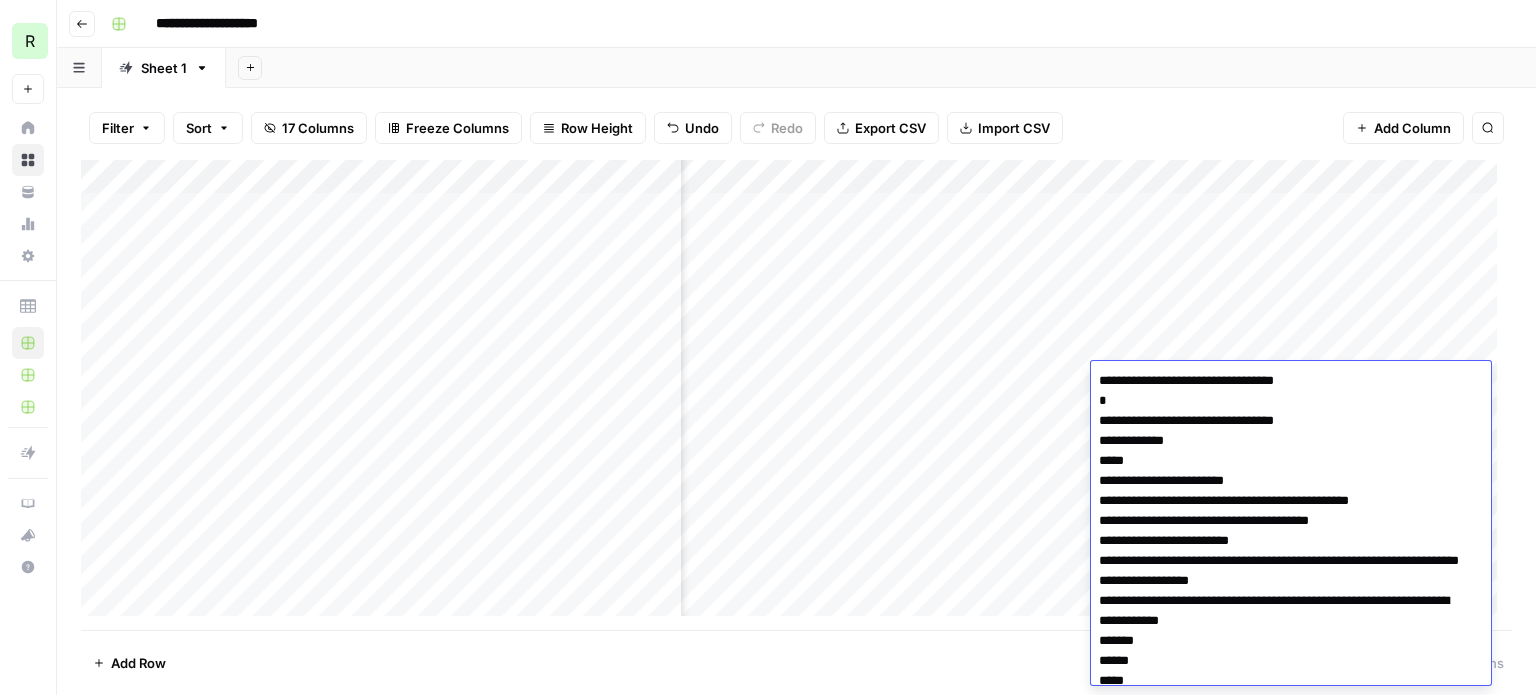 scroll, scrollTop: 2529, scrollLeft: 0, axis: vertical 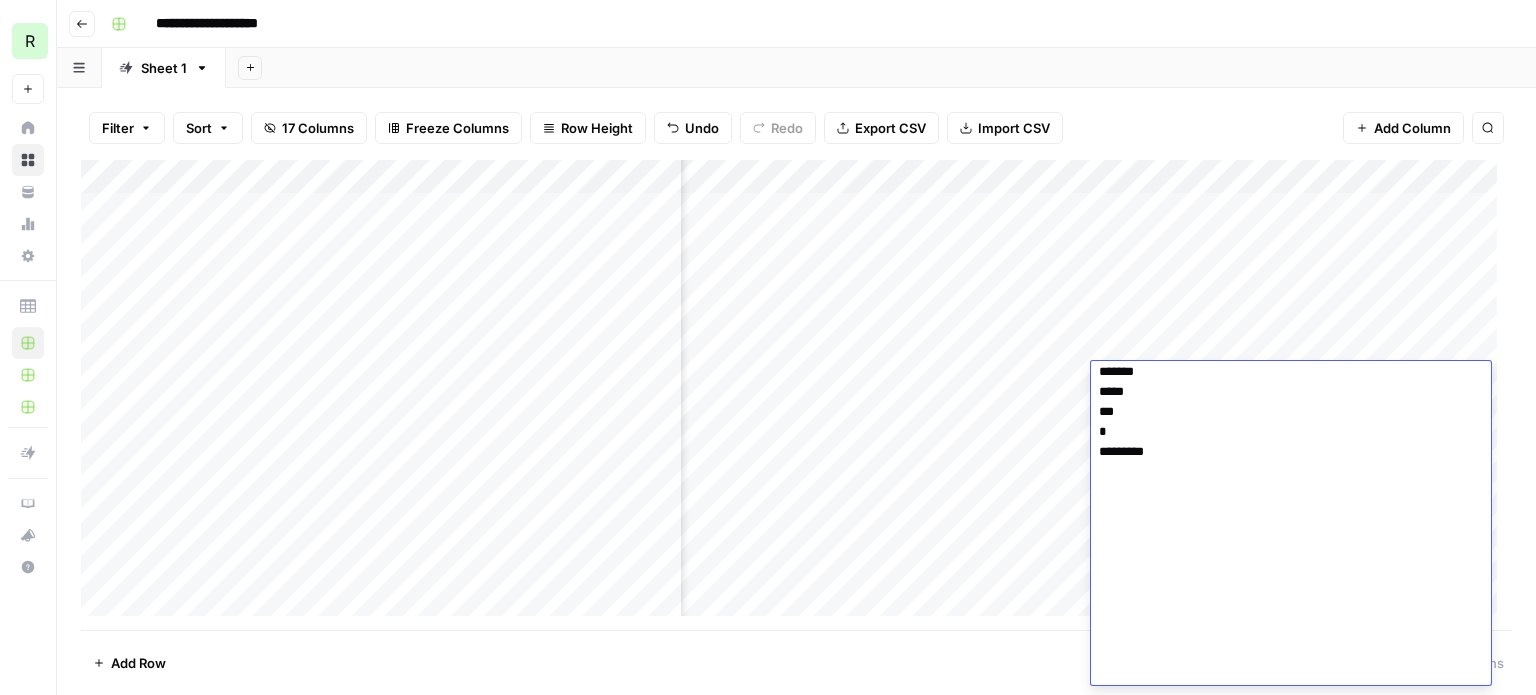 click at bounding box center [1283, -738] 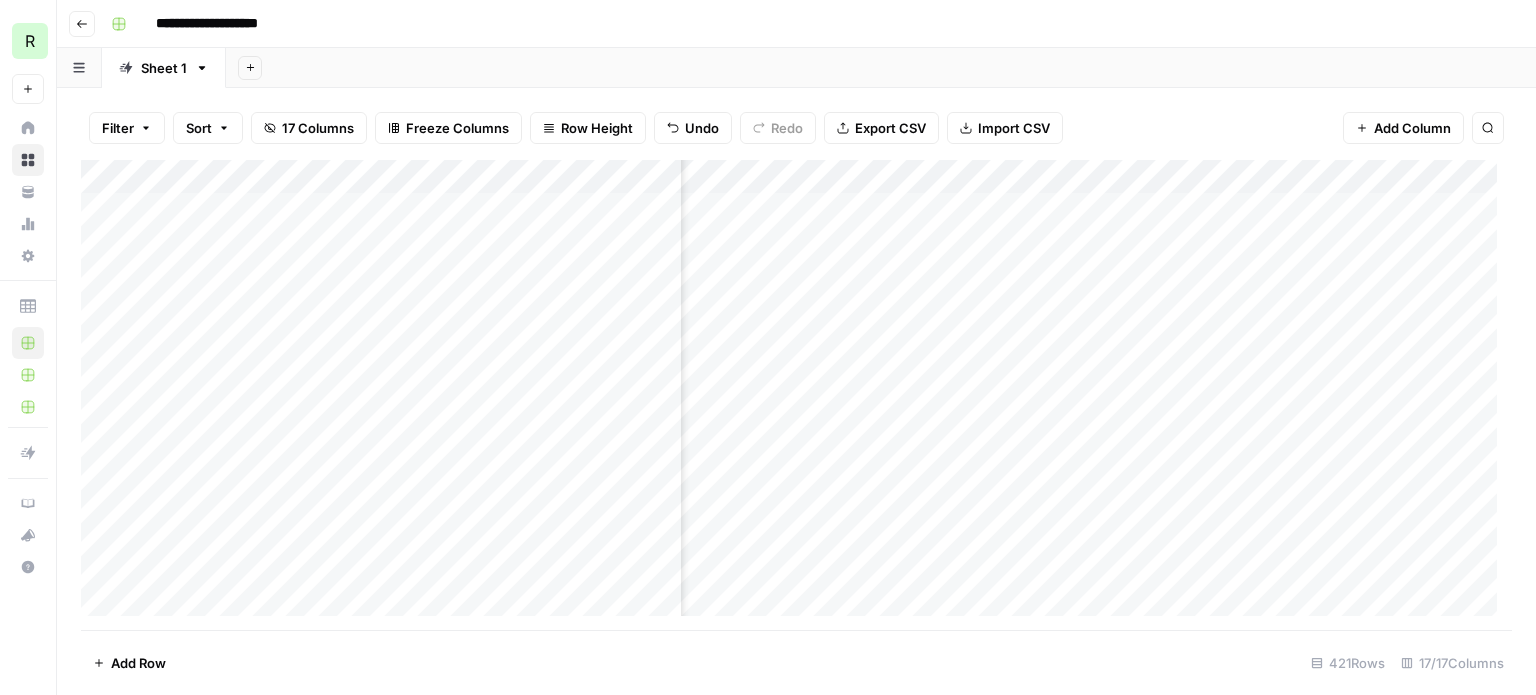 click on "Add Column" at bounding box center [796, 395] 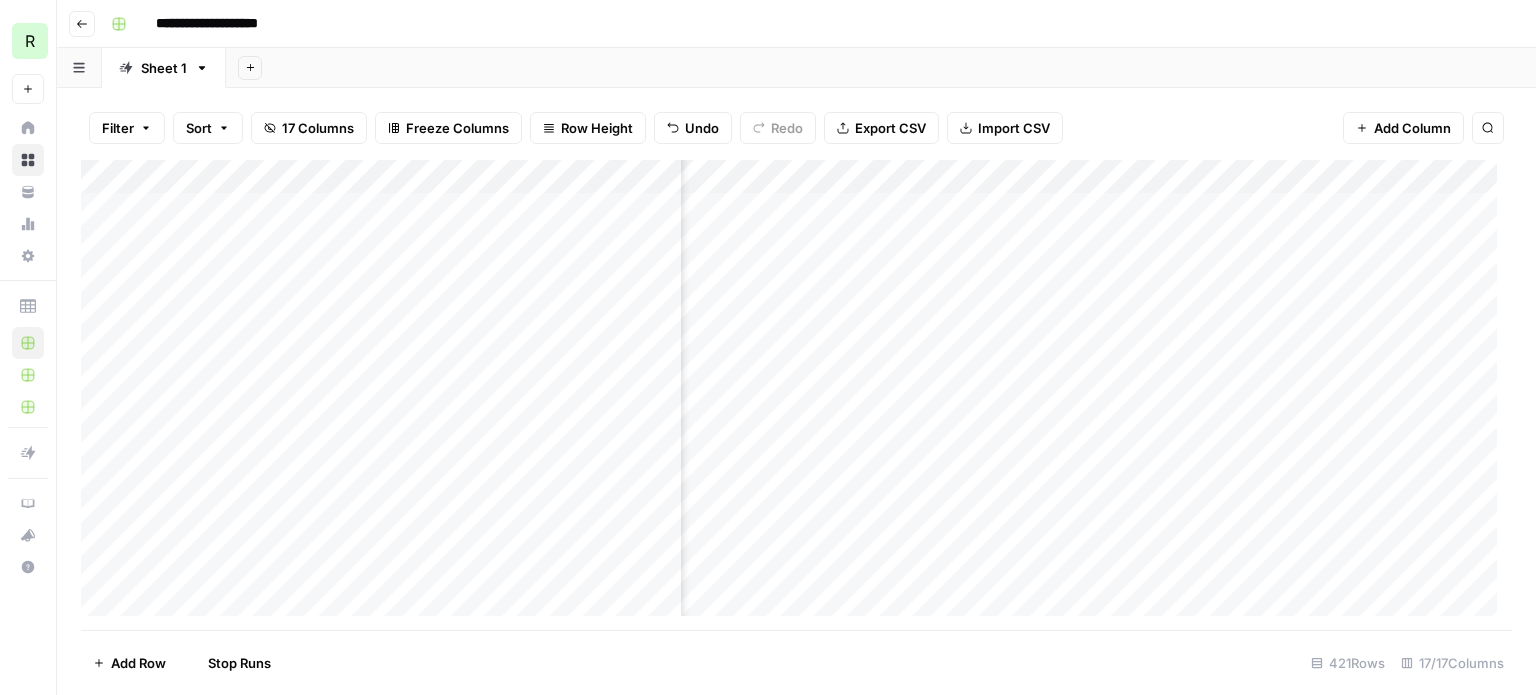 scroll, scrollTop: 0, scrollLeft: 1526, axis: horizontal 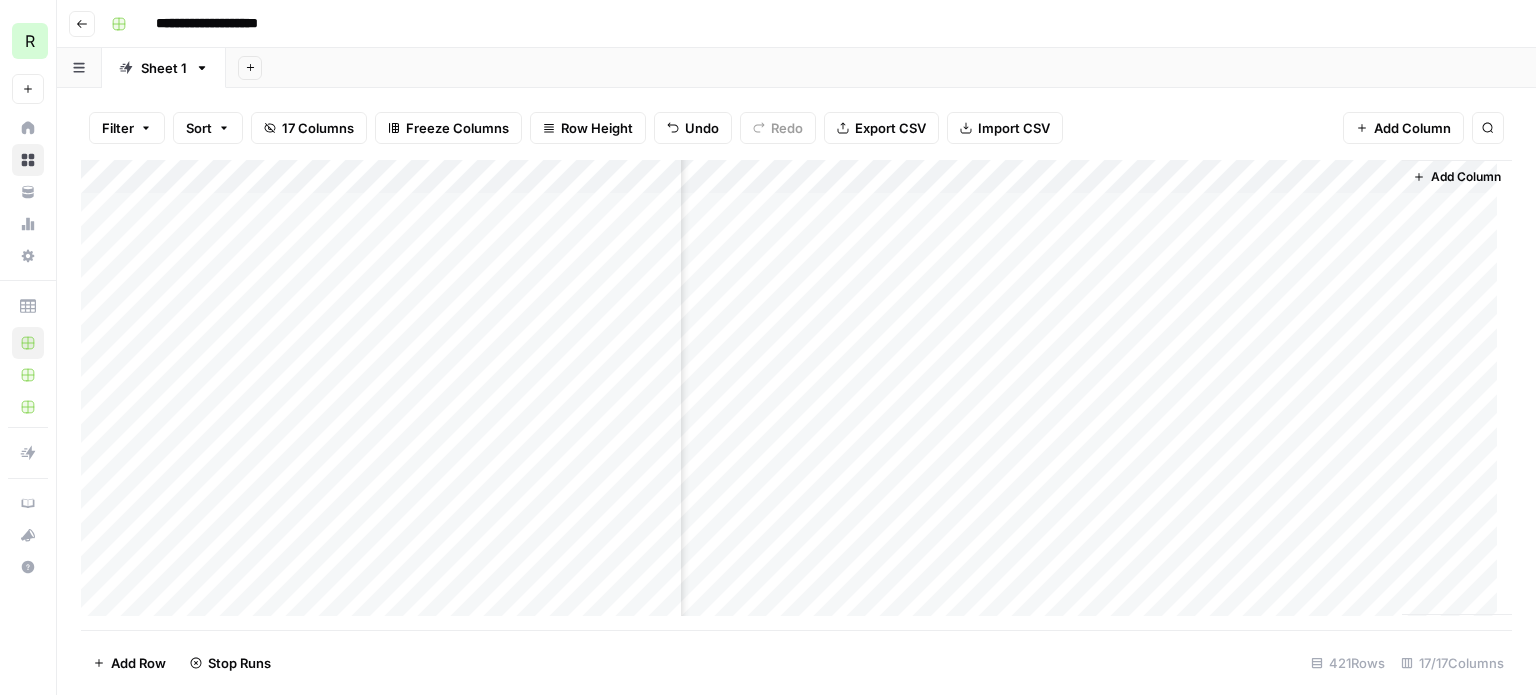 click on "Add Column" at bounding box center [796, 395] 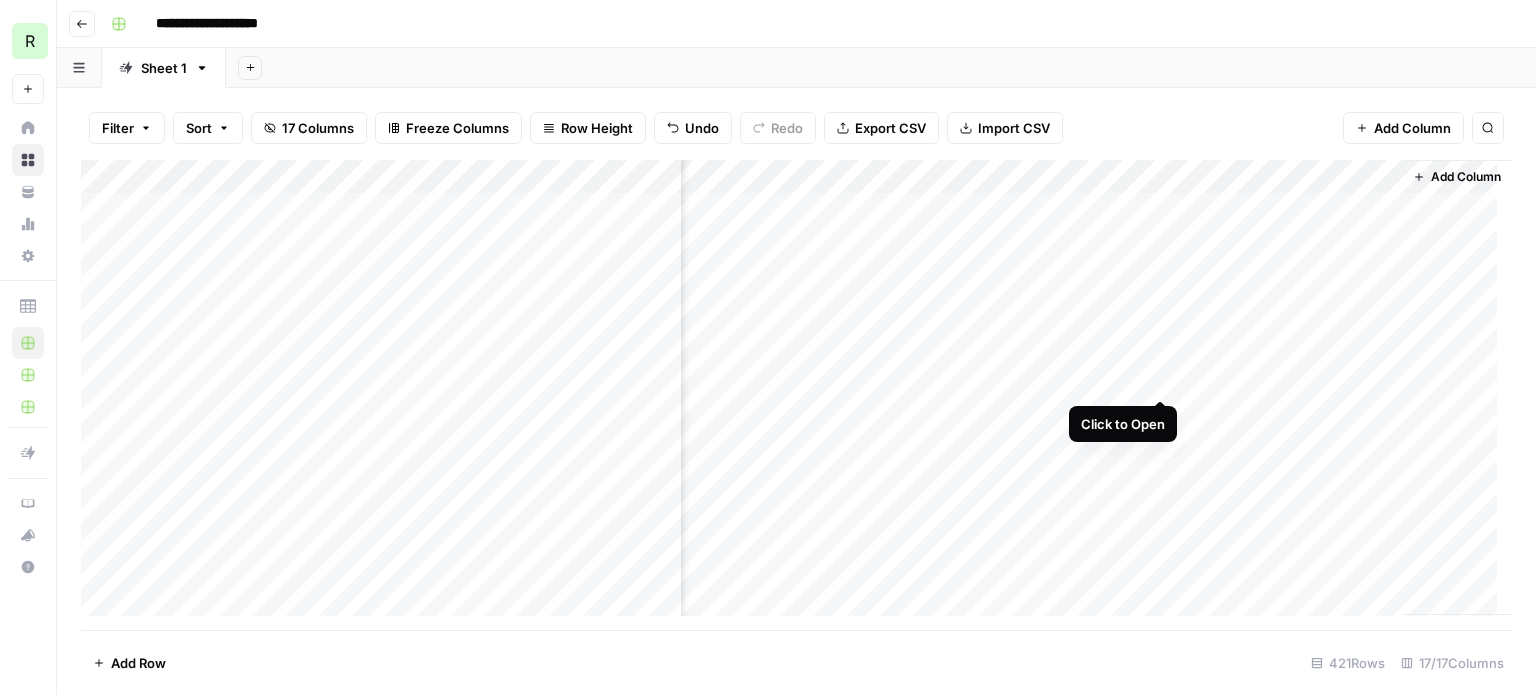 click on "Add Column" at bounding box center (796, 395) 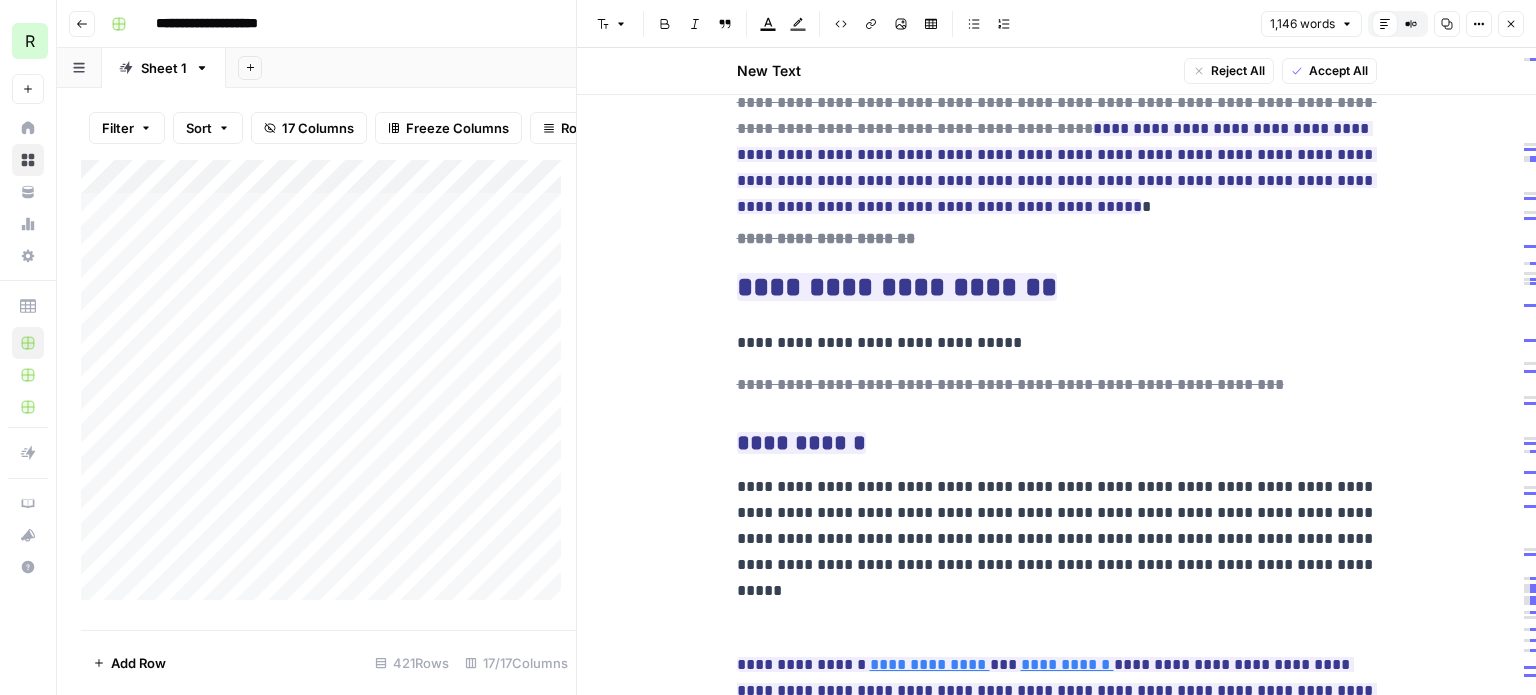 scroll, scrollTop: 1100, scrollLeft: 0, axis: vertical 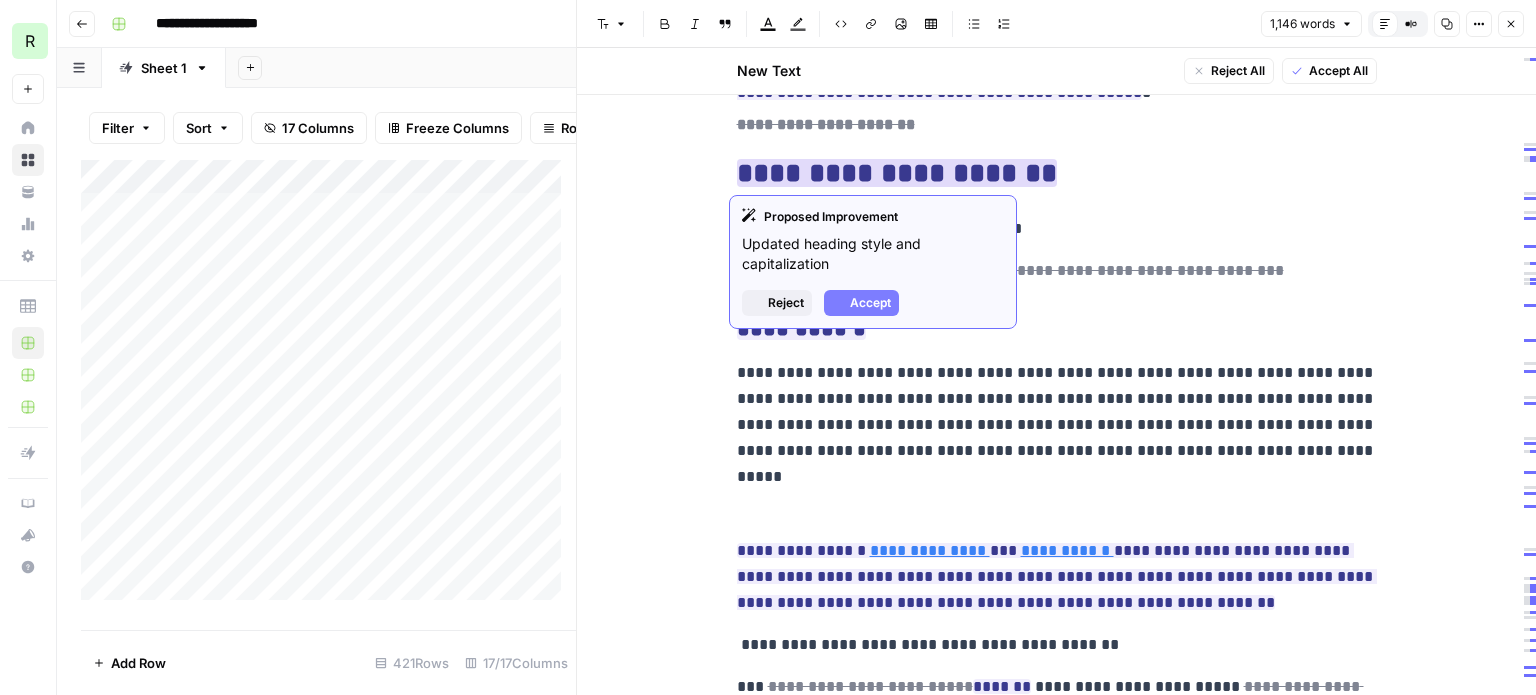 click on "**********" at bounding box center [897, 173] 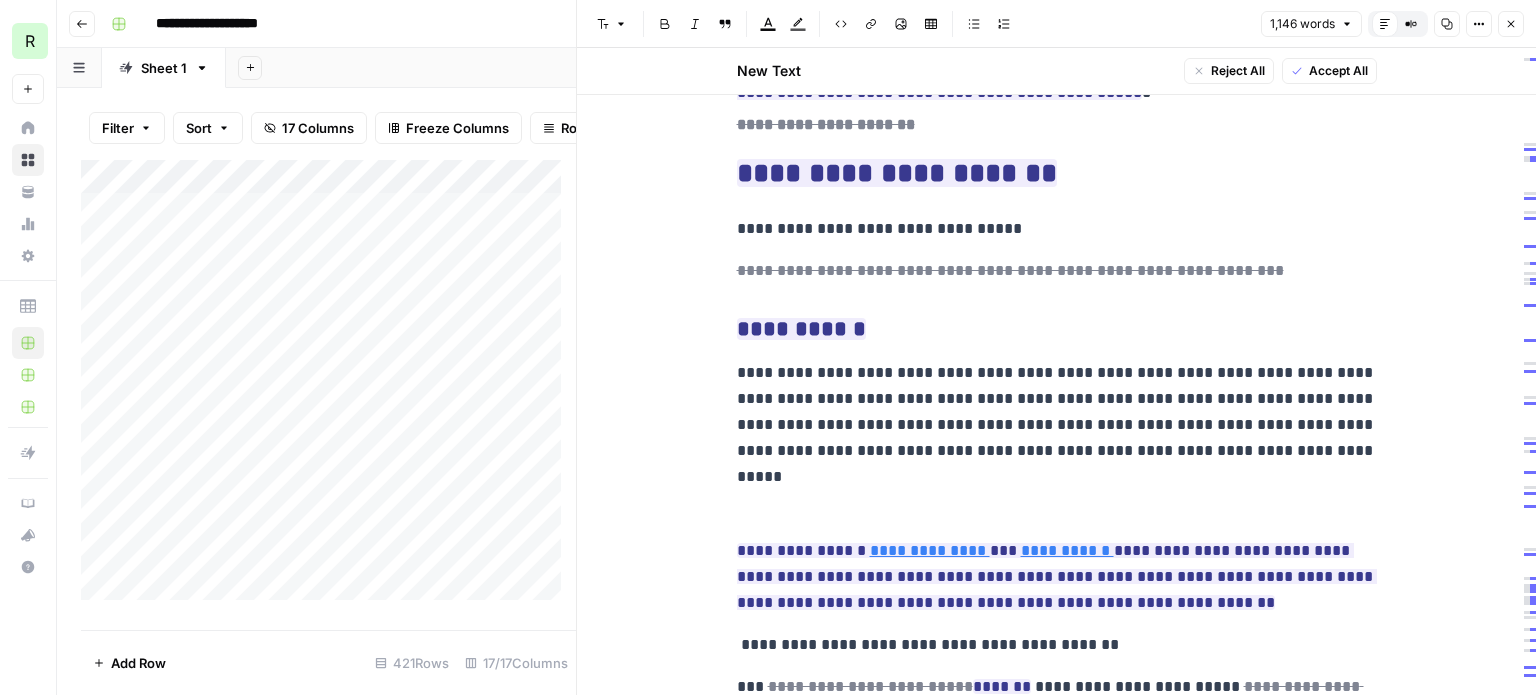 click on "**********" at bounding box center (1057, 412) 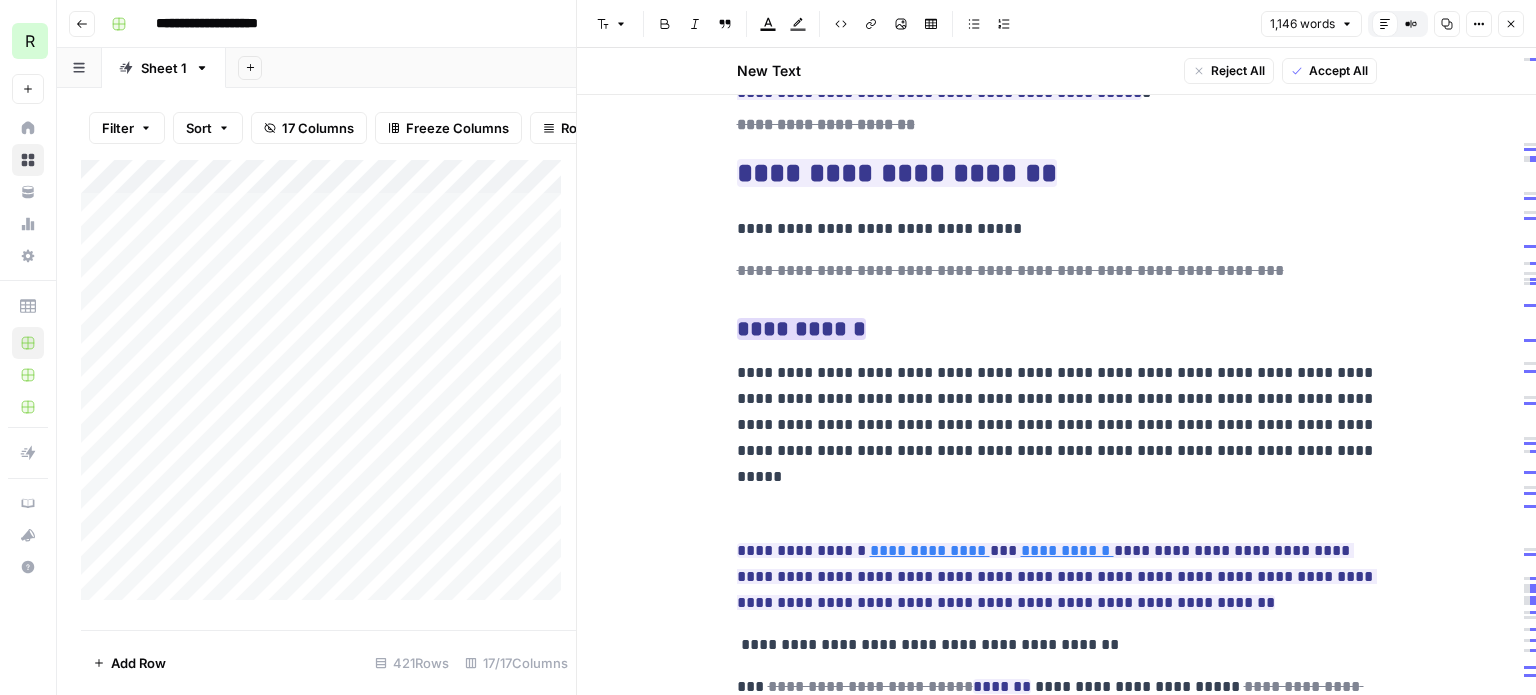 click on "**********" at bounding box center (801, 329) 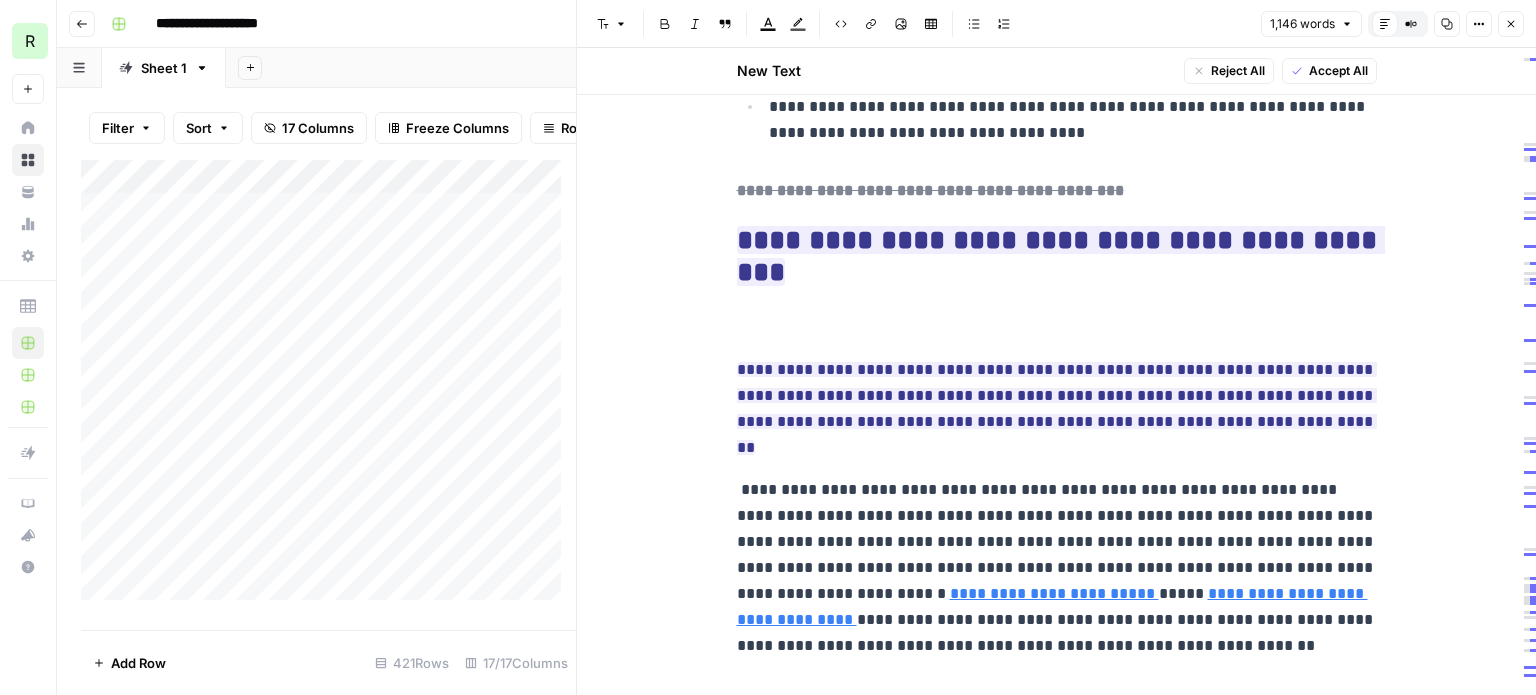 scroll, scrollTop: 3400, scrollLeft: 0, axis: vertical 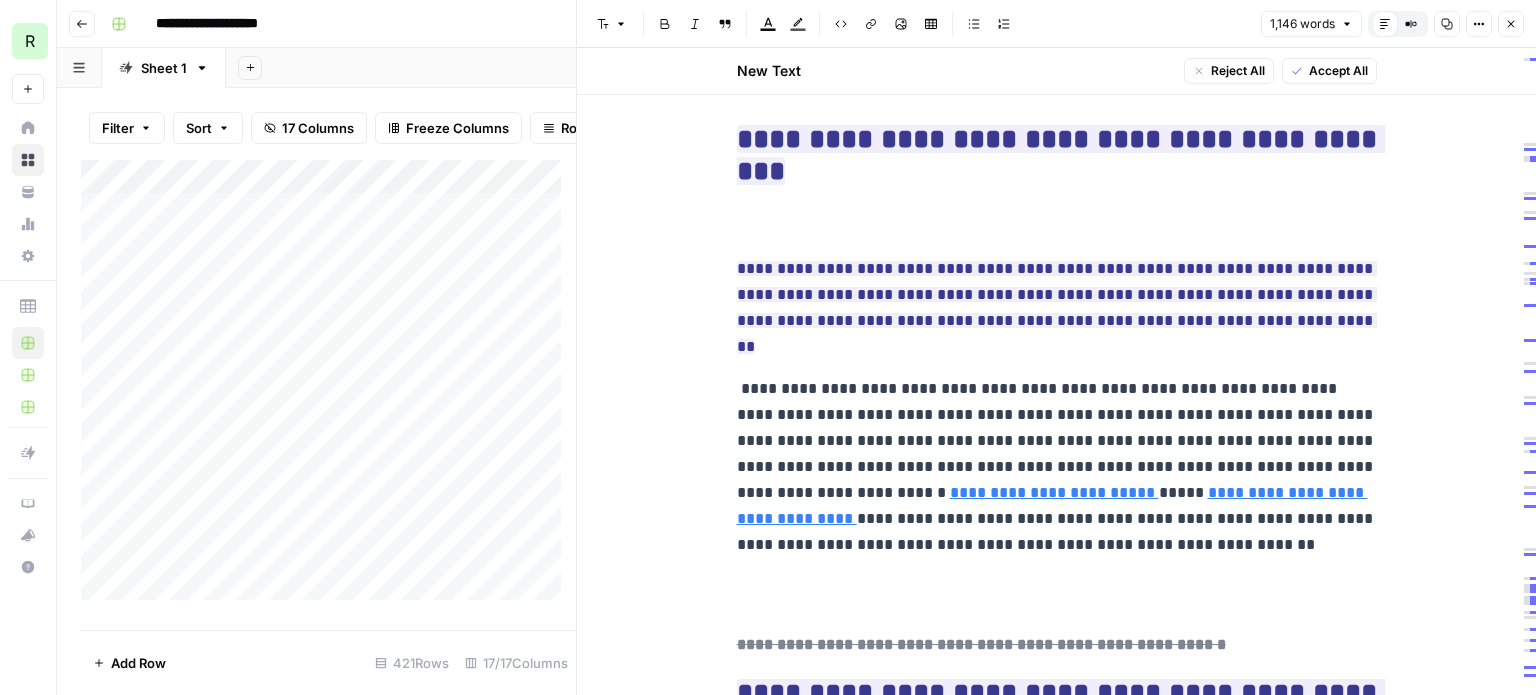 click on "**********" at bounding box center [1057, -781] 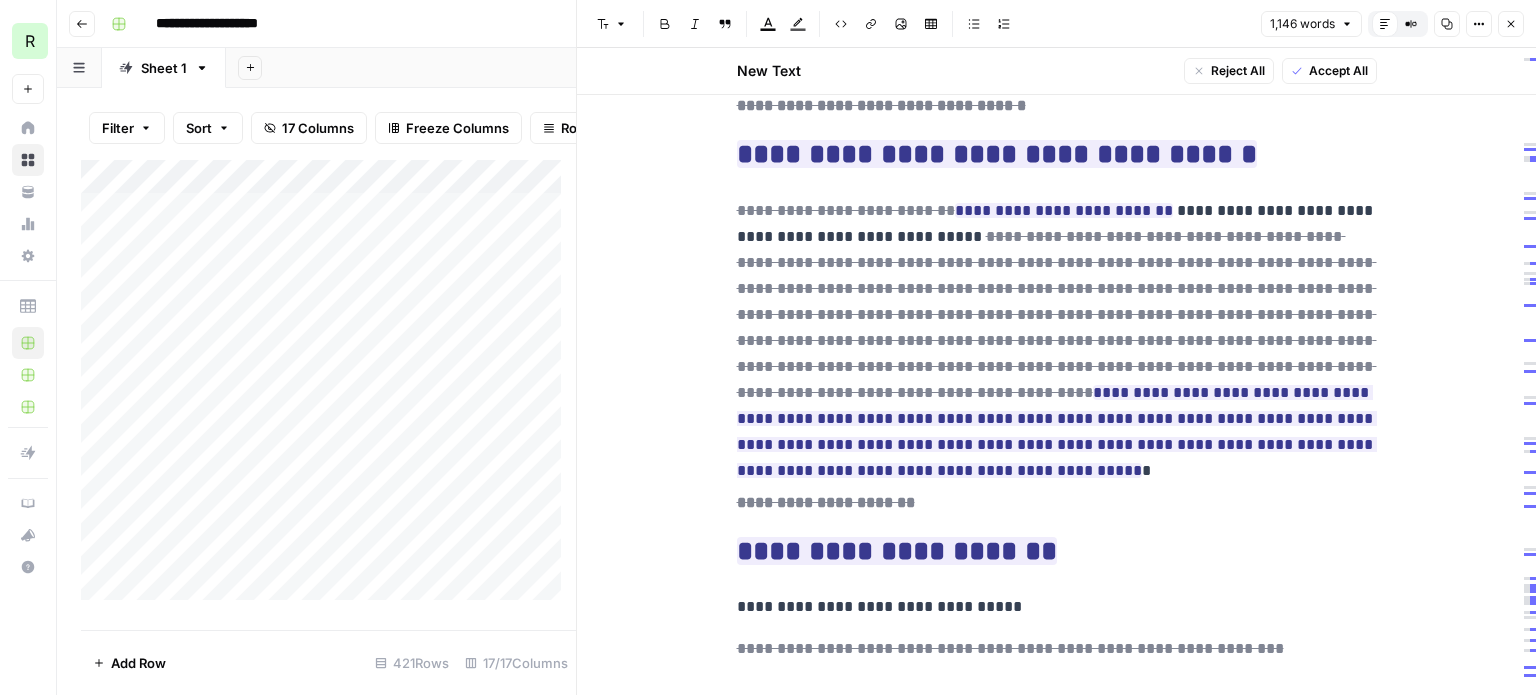 scroll, scrollTop: 600, scrollLeft: 0, axis: vertical 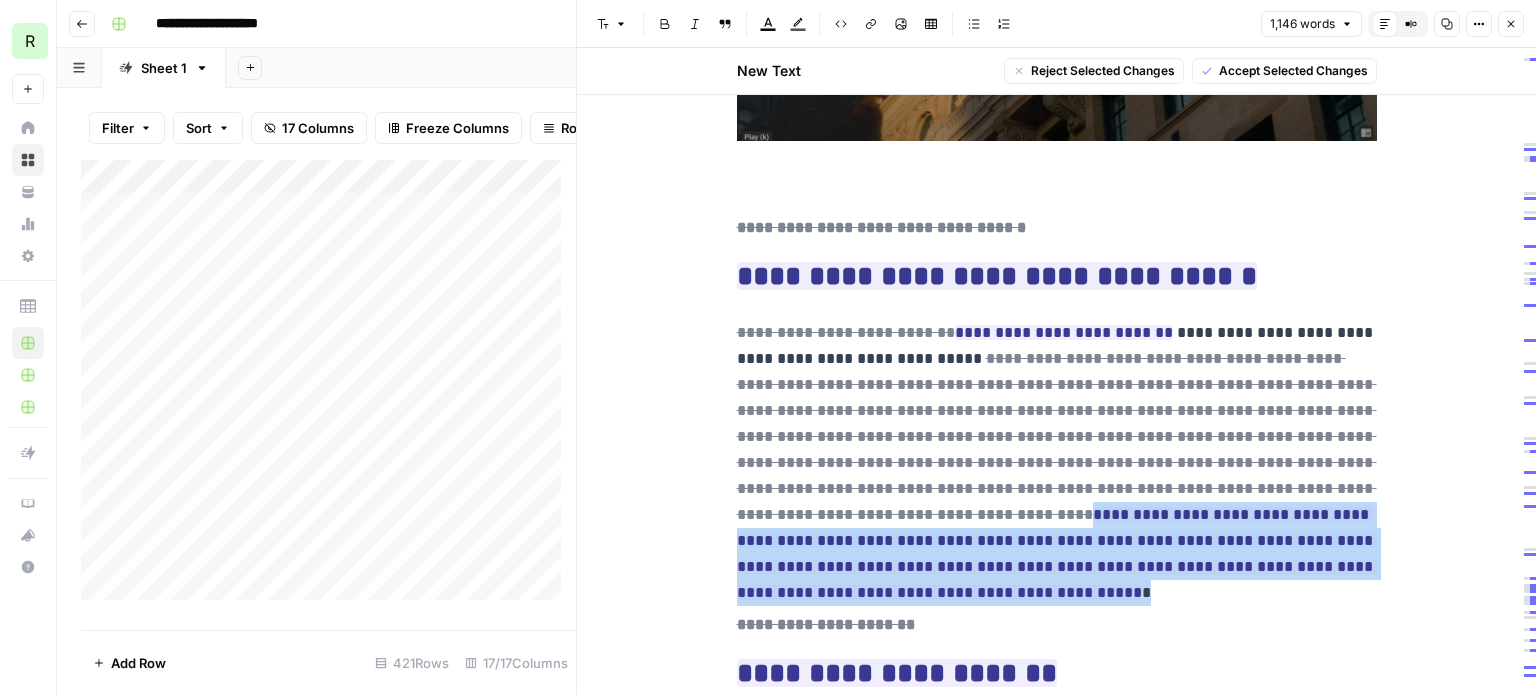 drag, startPoint x: 818, startPoint y: 515, endPoint x: 1380, endPoint y: 567, distance: 564.4006 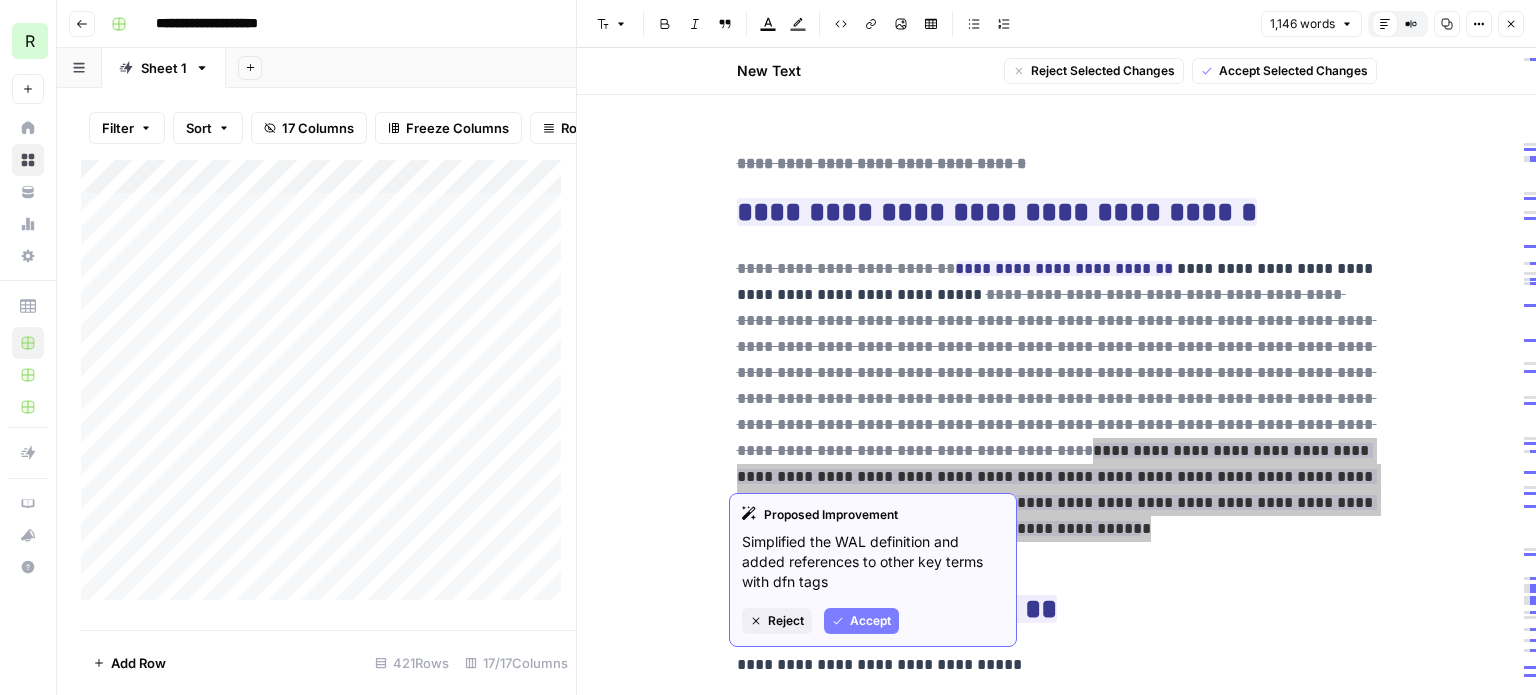 scroll, scrollTop: 700, scrollLeft: 0, axis: vertical 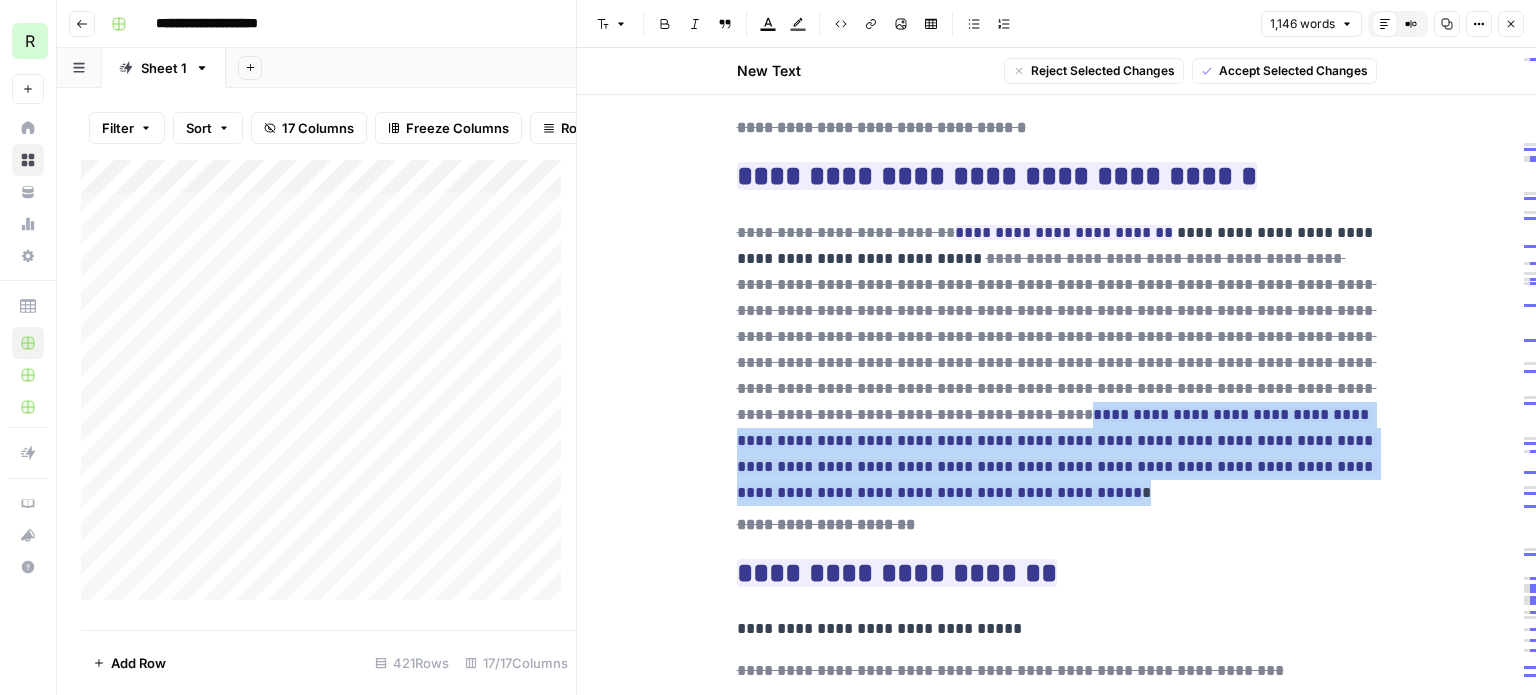 click 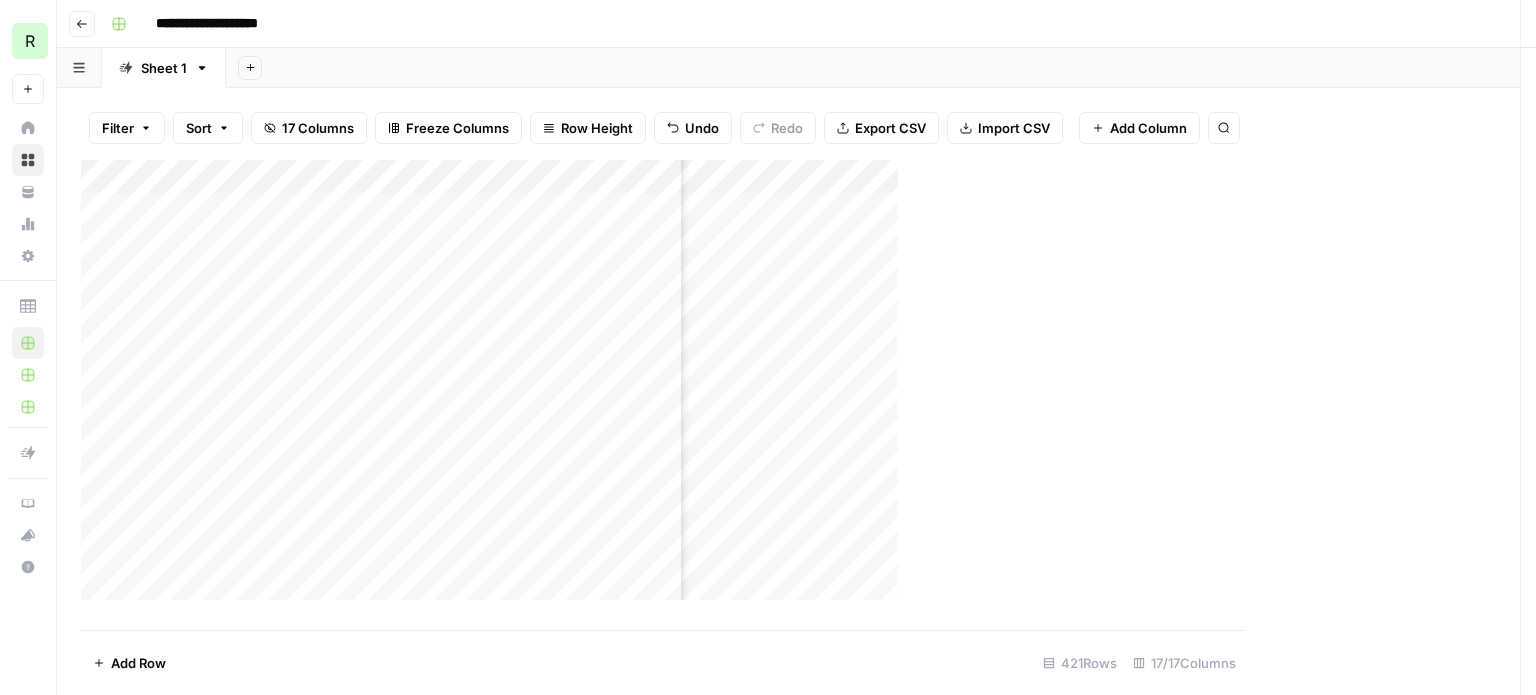 scroll, scrollTop: 0, scrollLeft: 1502, axis: horizontal 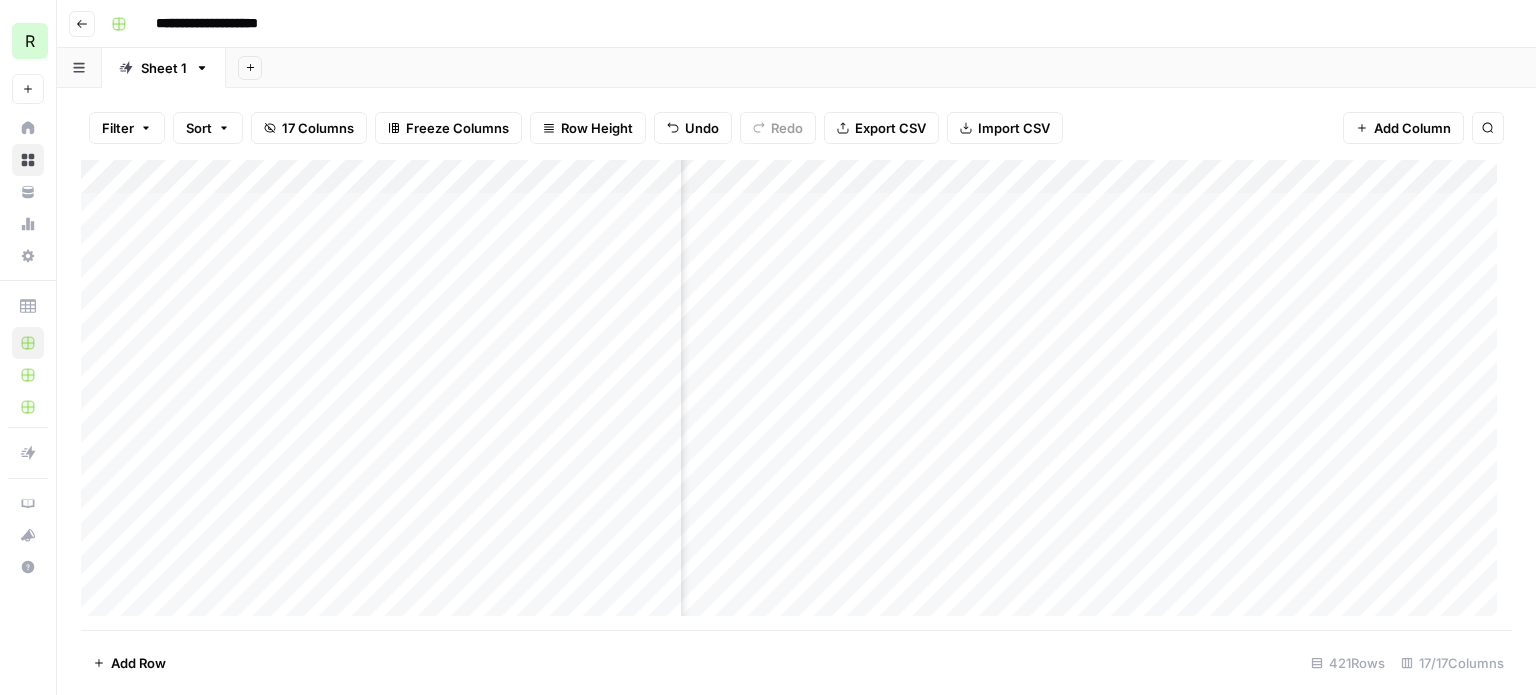 click on "Add Column" at bounding box center [796, 395] 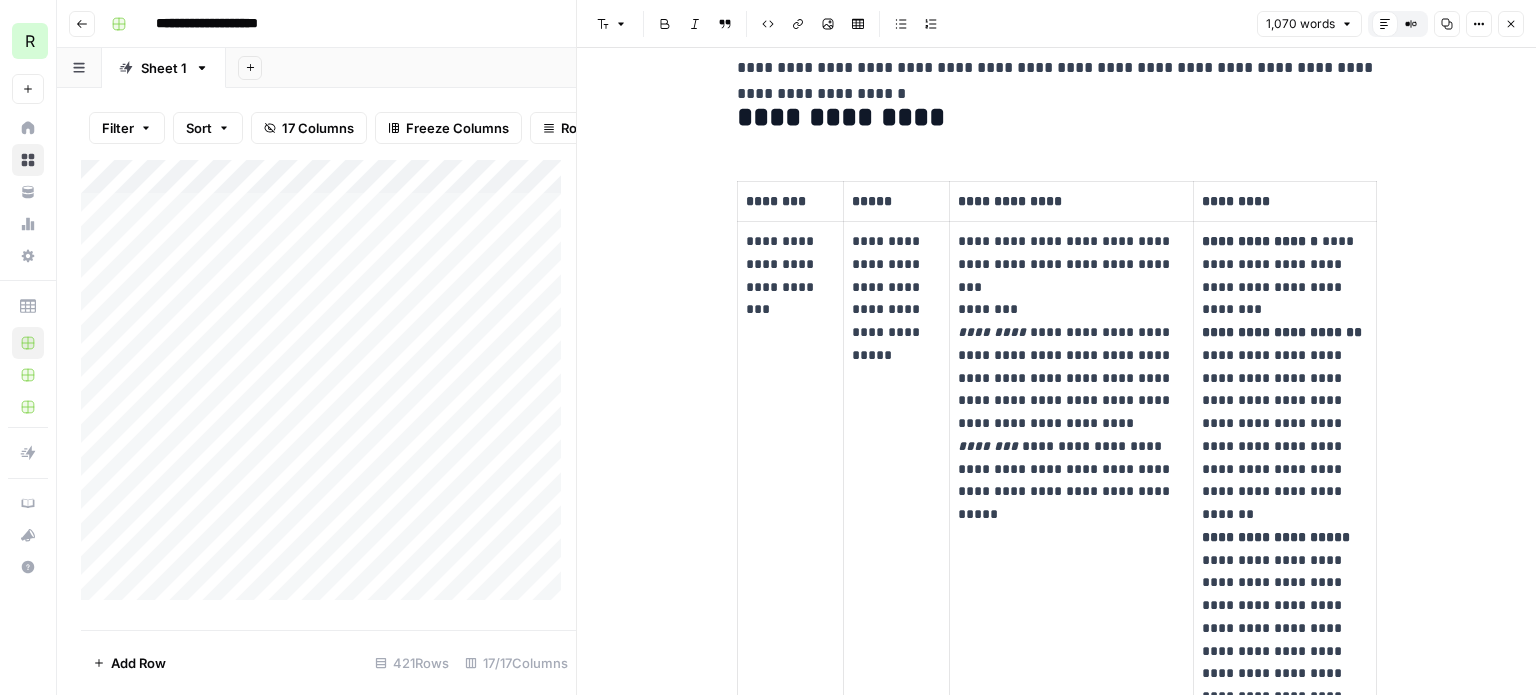 scroll, scrollTop: 400, scrollLeft: 0, axis: vertical 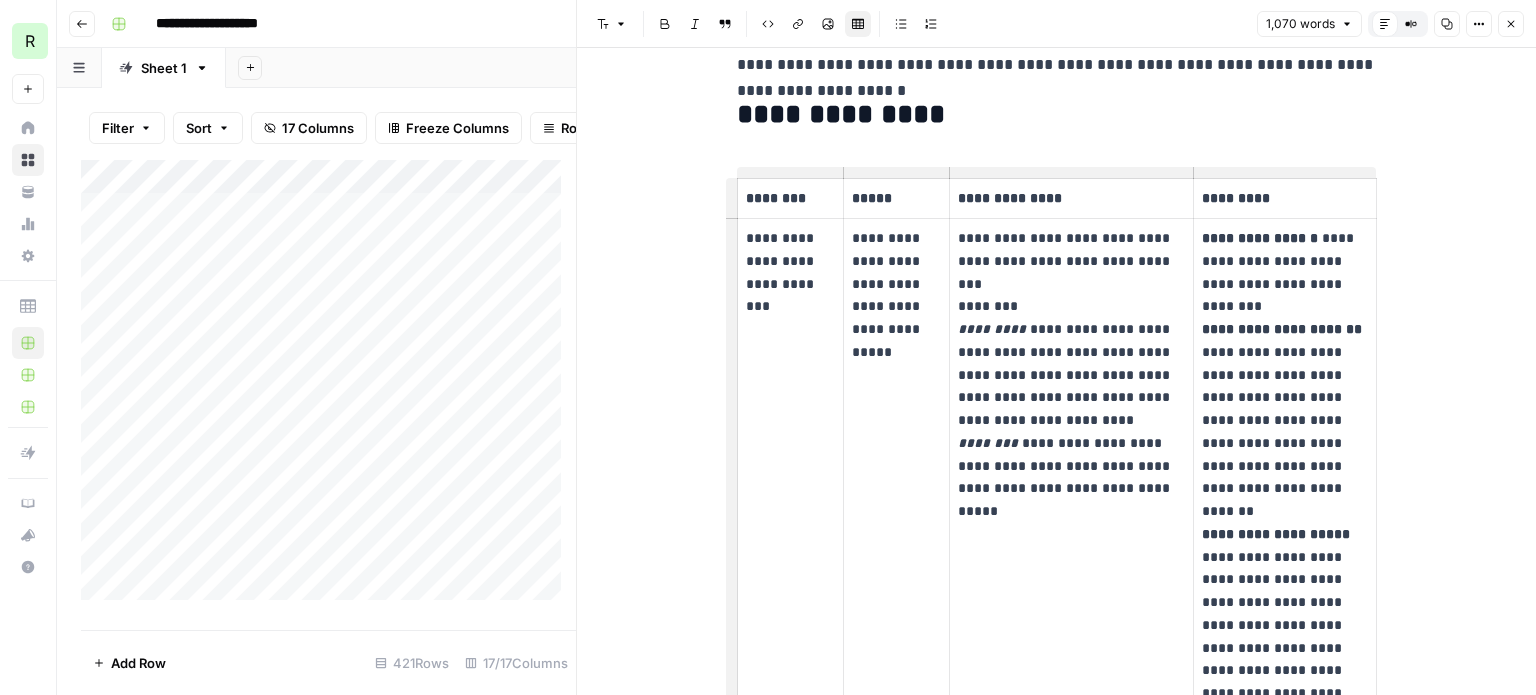 click on "**********" at bounding box center [896, 295] 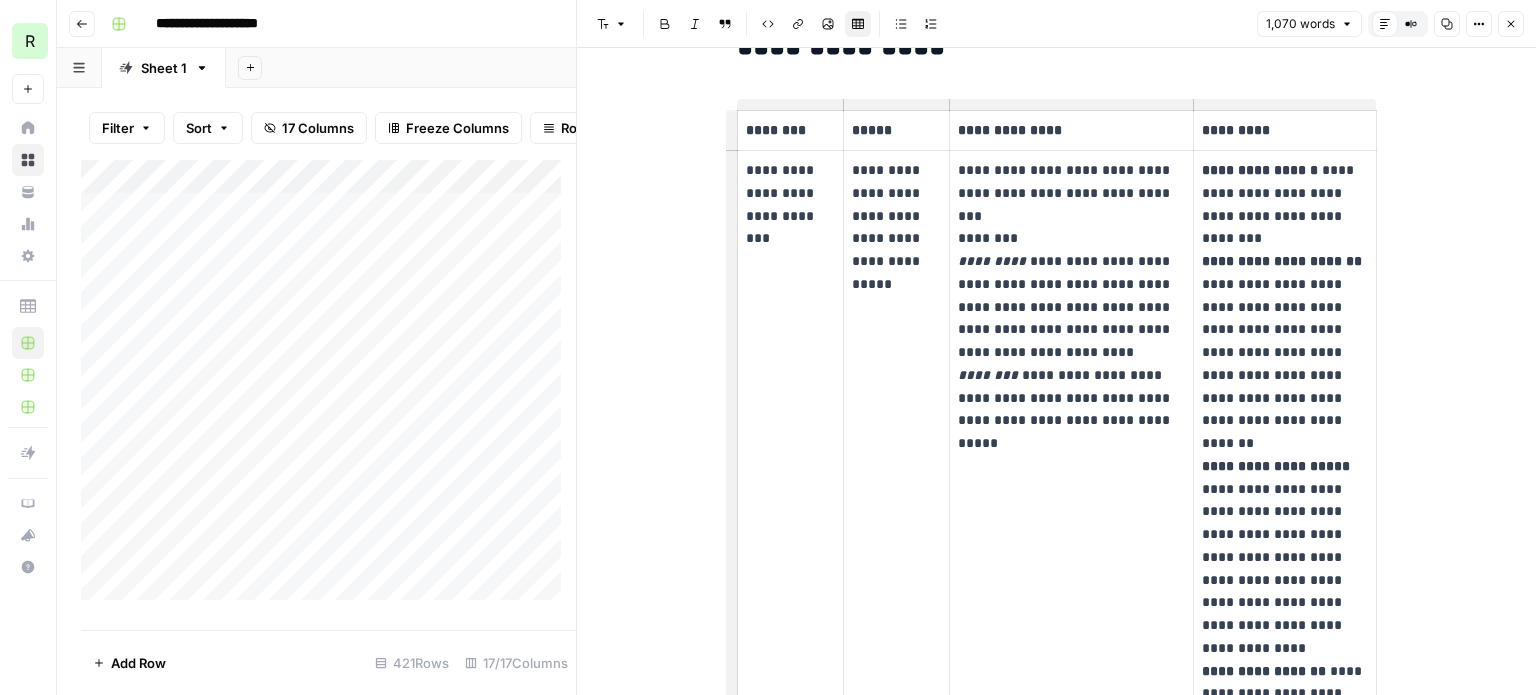 scroll, scrollTop: 500, scrollLeft: 0, axis: vertical 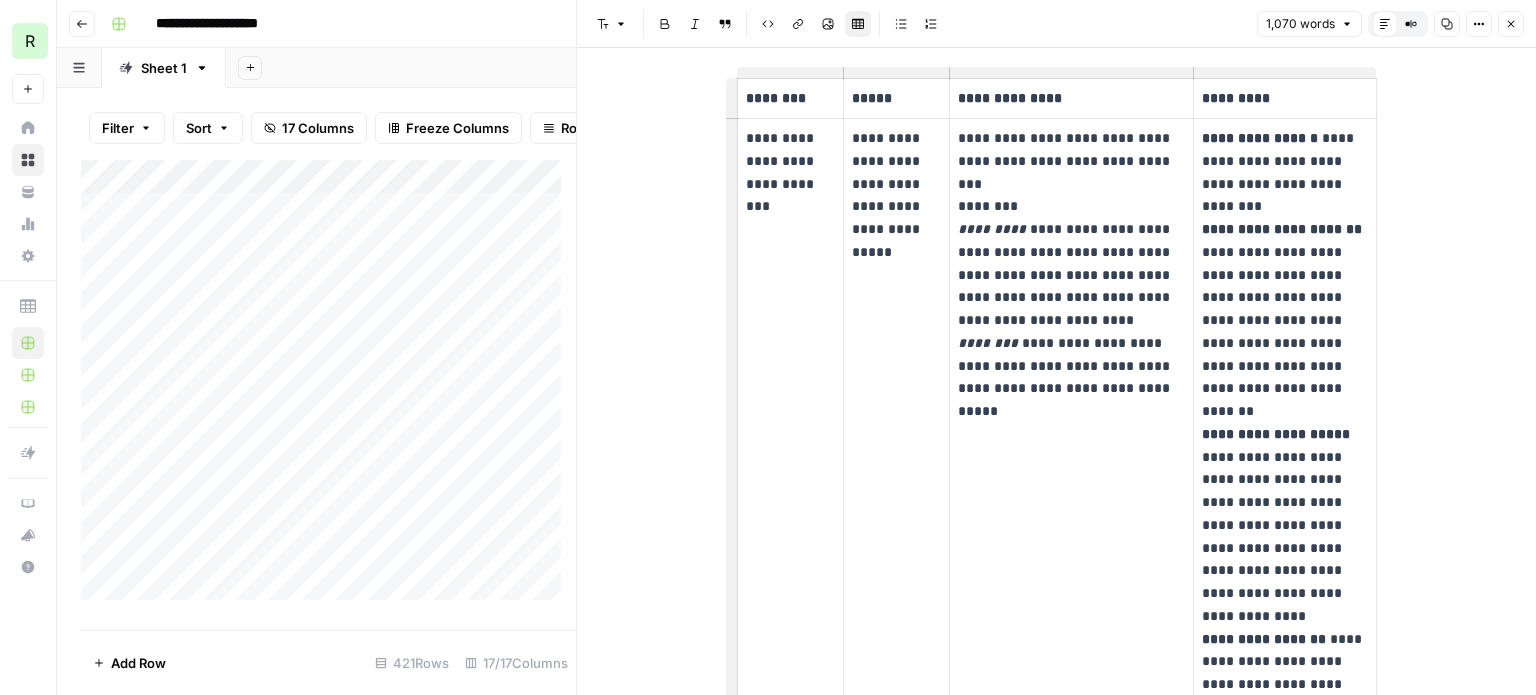 click on "**********" at bounding box center [1071, 252] 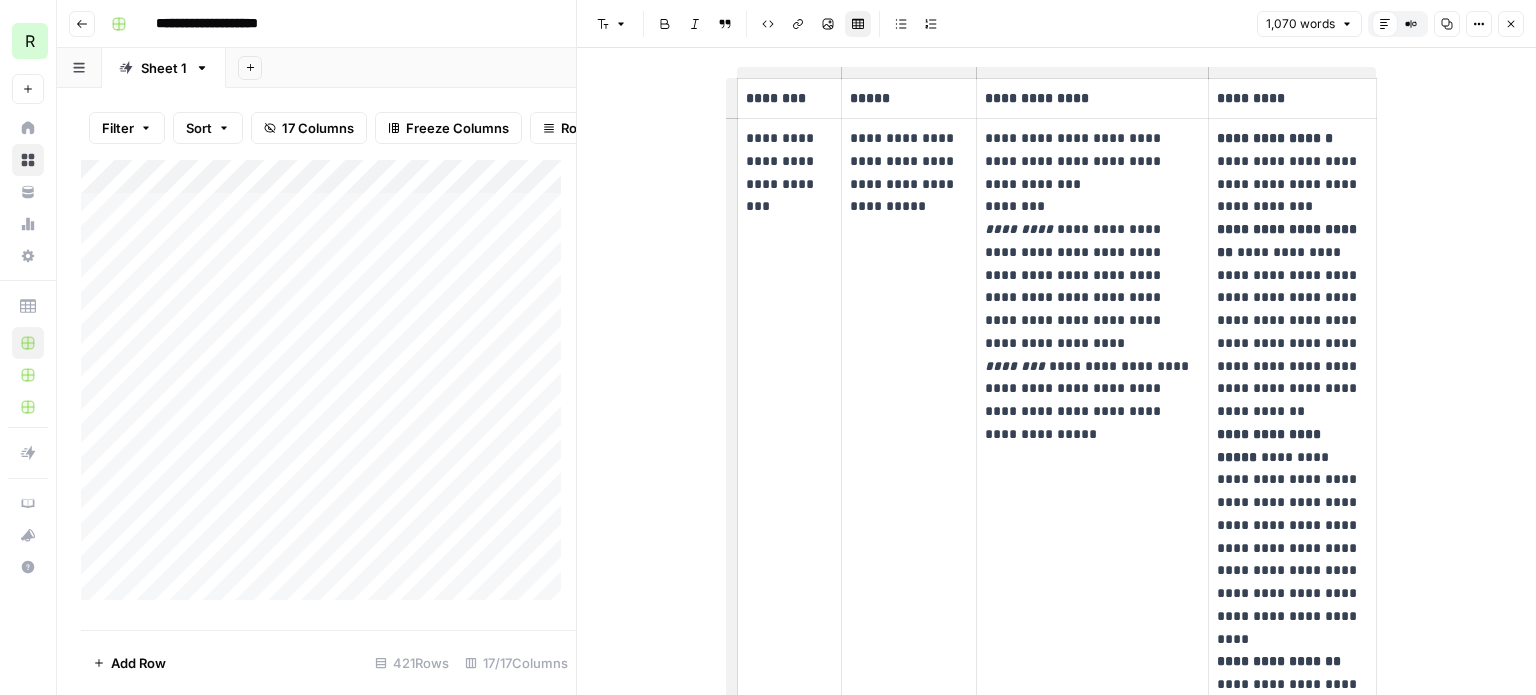 drag, startPoint x: 946, startPoint y: 135, endPoint x: 1078, endPoint y: 289, distance: 202.82997 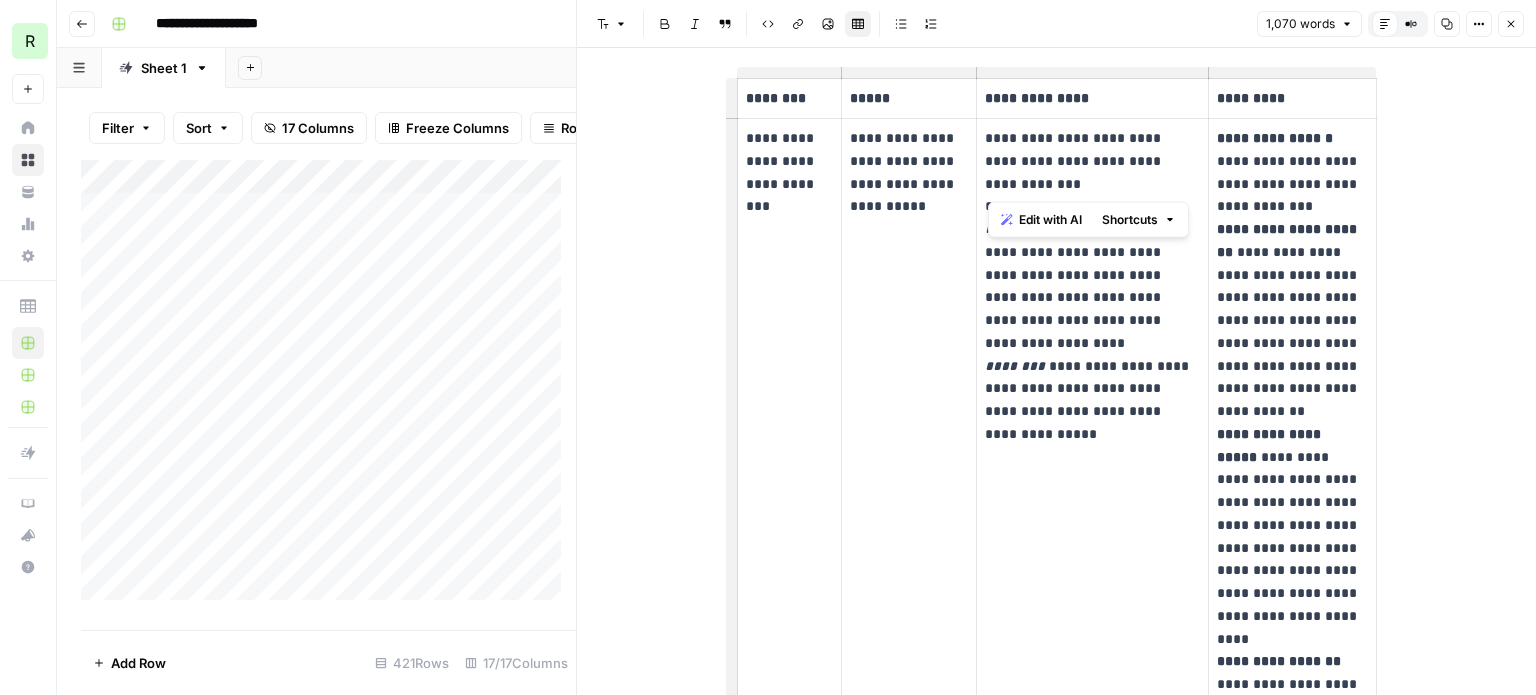 drag, startPoint x: 1069, startPoint y: 187, endPoint x: 982, endPoint y: 150, distance: 94.54099 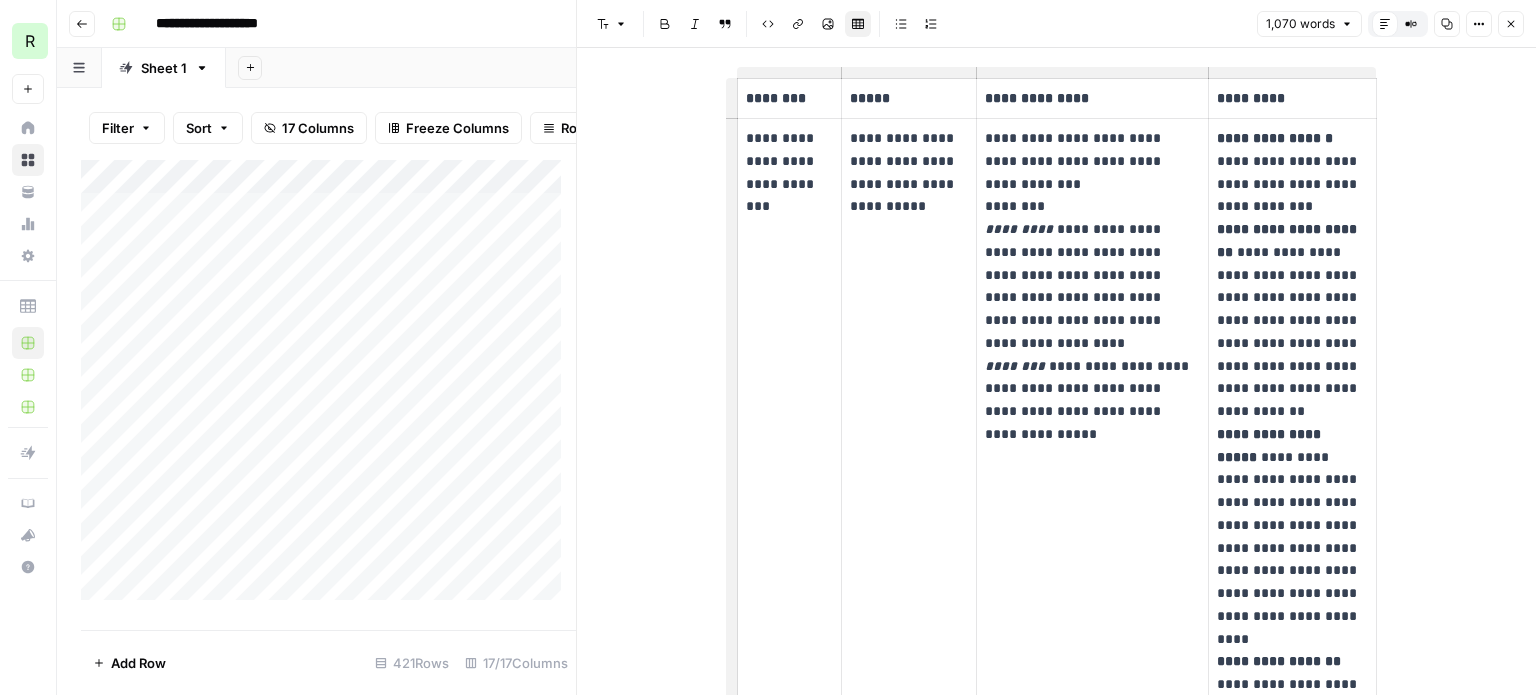click on "**********" at bounding box center (1092, 263) 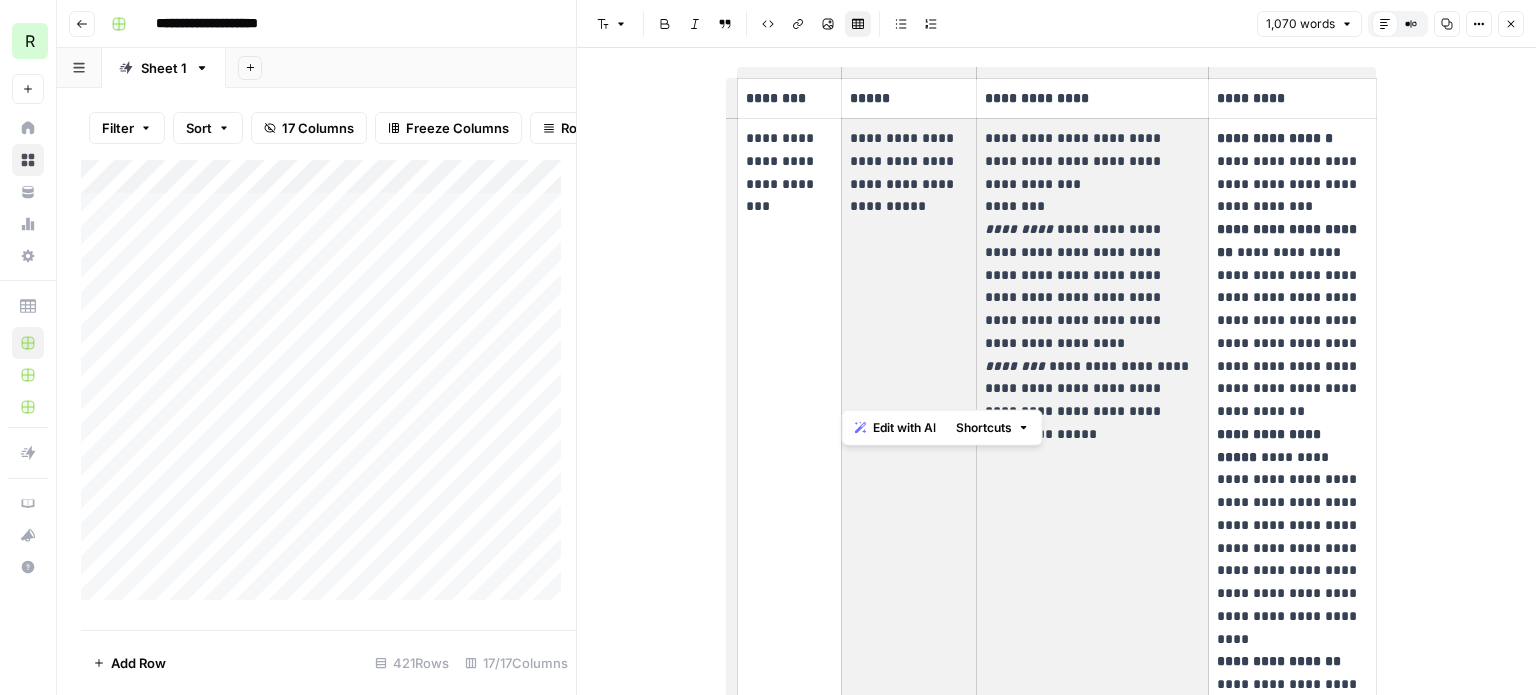 drag, startPoint x: 988, startPoint y: 150, endPoint x: 960, endPoint y: 130, distance: 34.4093 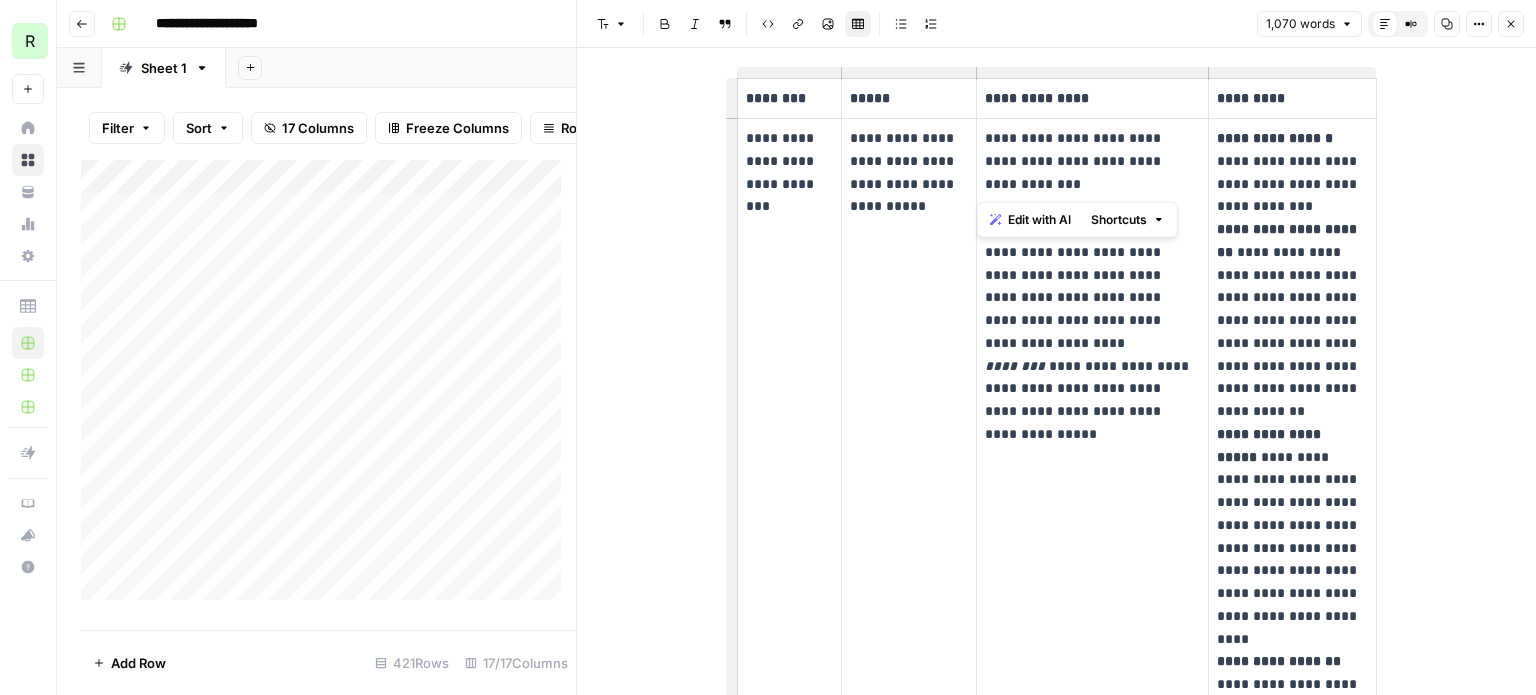 drag, startPoint x: 1069, startPoint y: 180, endPoint x: 980, endPoint y: 138, distance: 98.4124 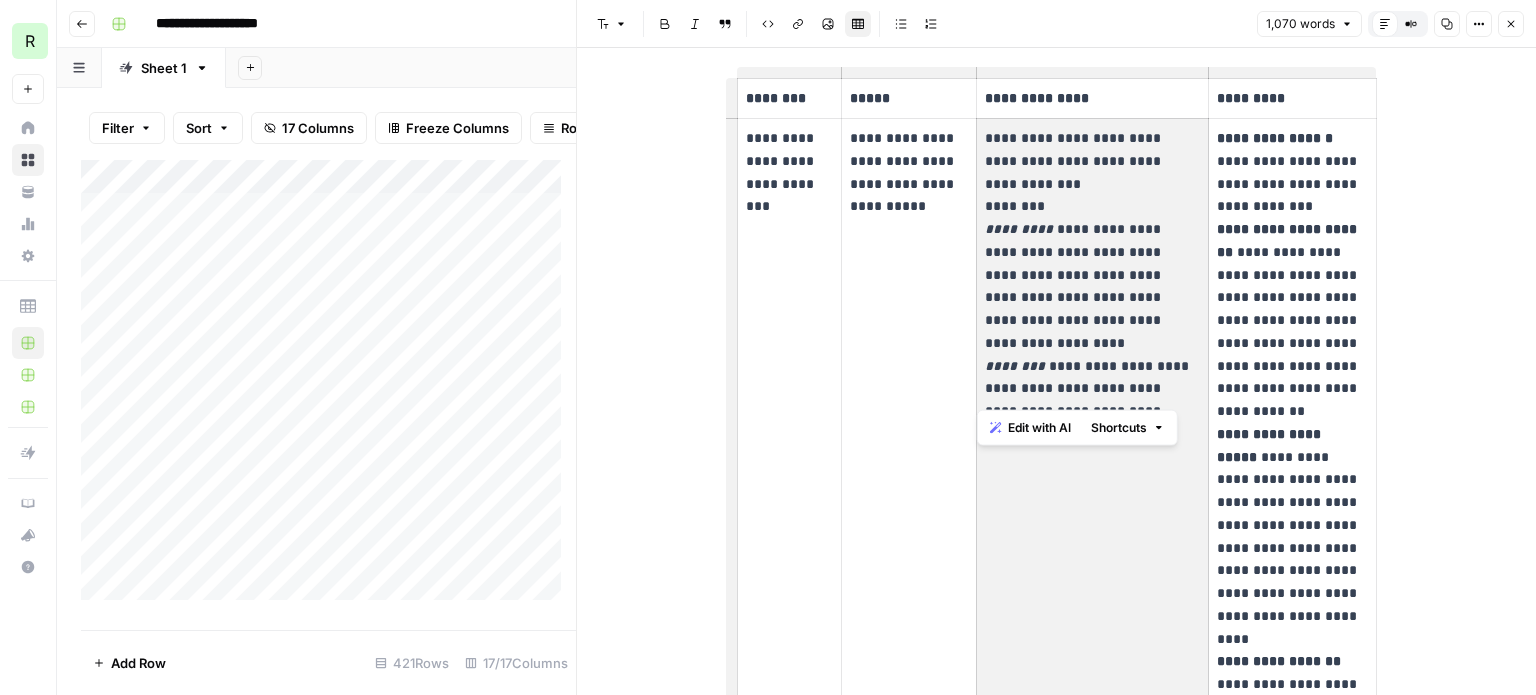 drag, startPoint x: 1085, startPoint y: 186, endPoint x: 972, endPoint y: 135, distance: 123.97581 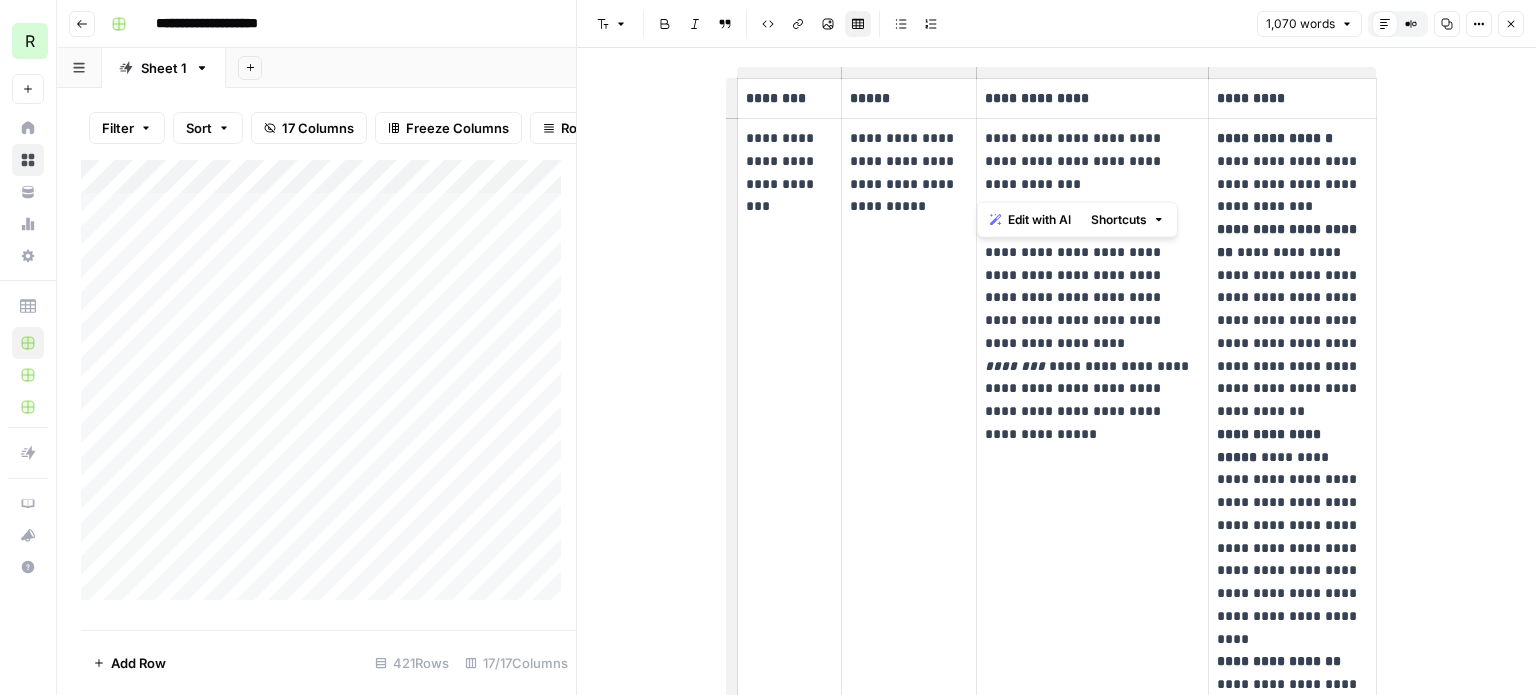 drag, startPoint x: 1024, startPoint y: 179, endPoint x: 968, endPoint y: 143, distance: 66.573265 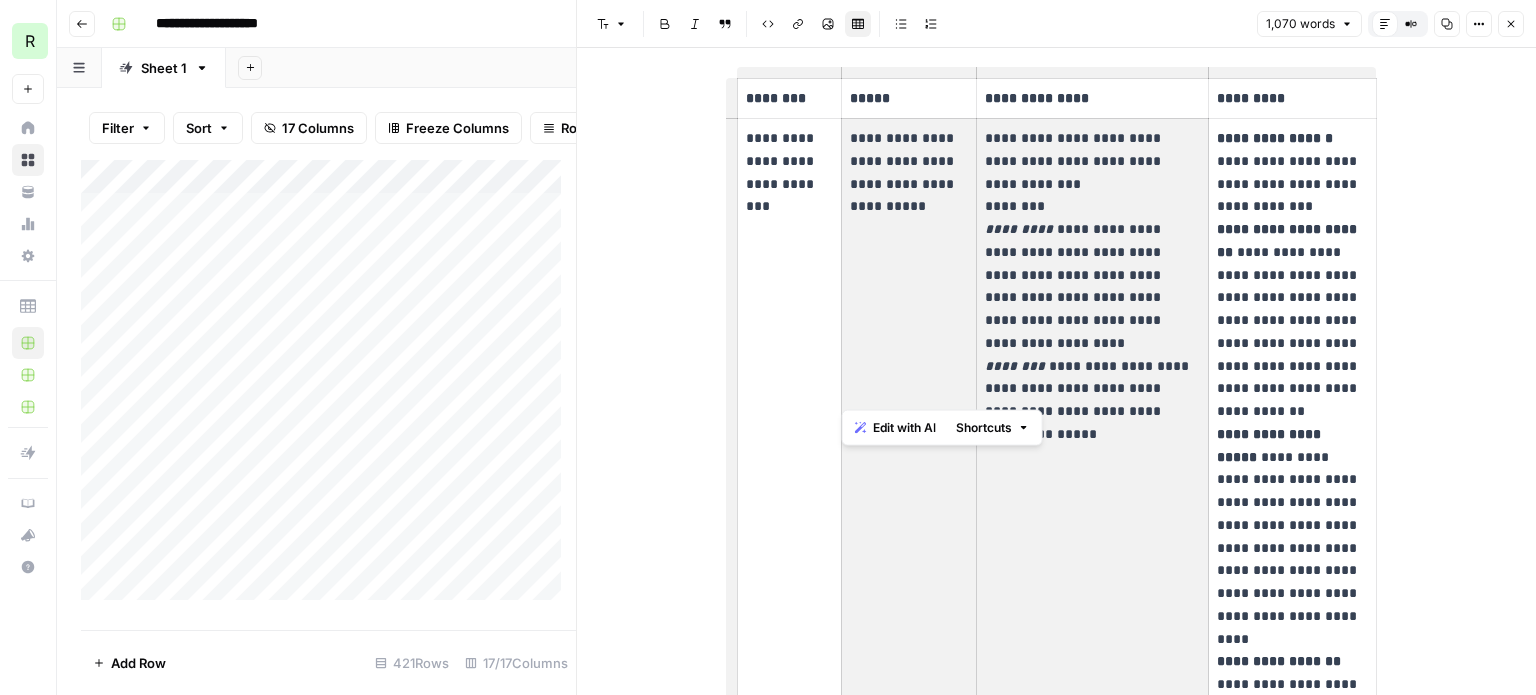 drag, startPoint x: 1153, startPoint y: 363, endPoint x: 992, endPoint y: 184, distance: 240.75299 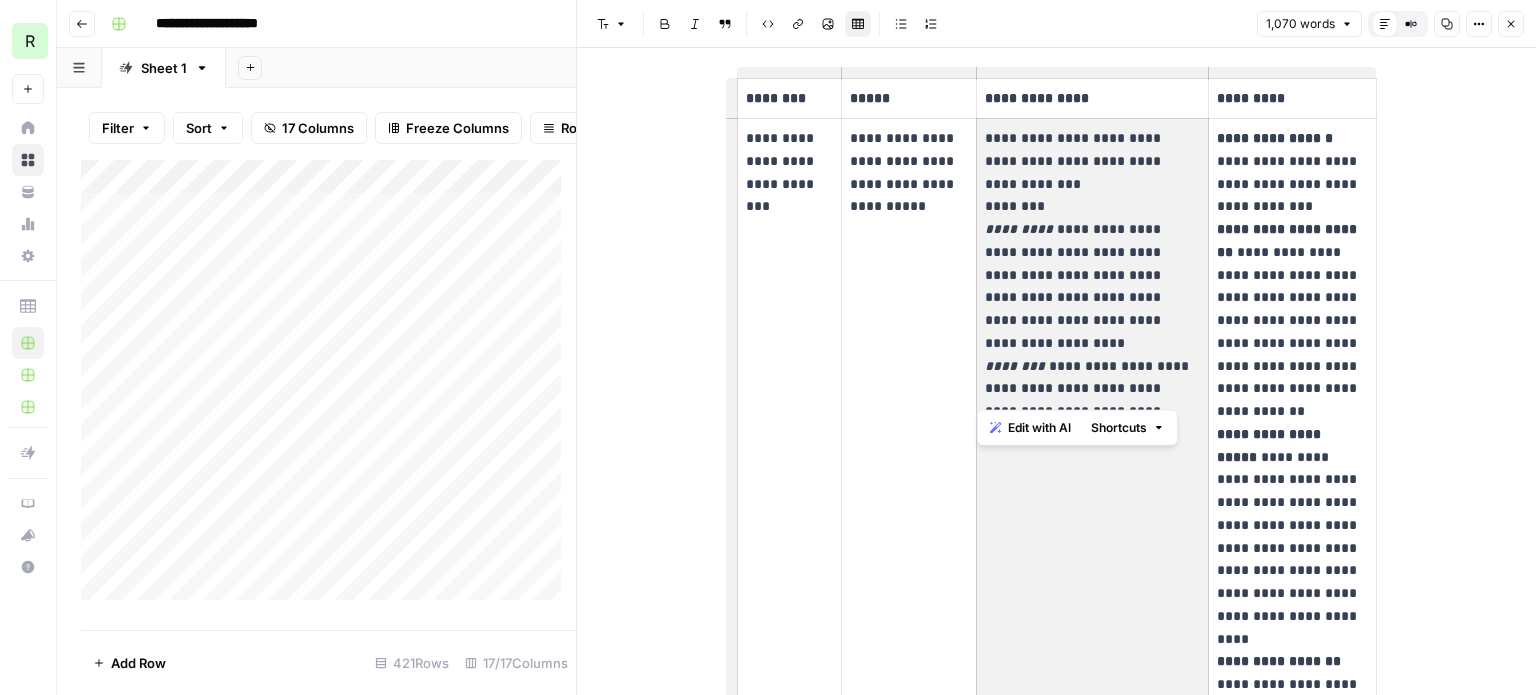 click on "**********" at bounding box center (1092, 263) 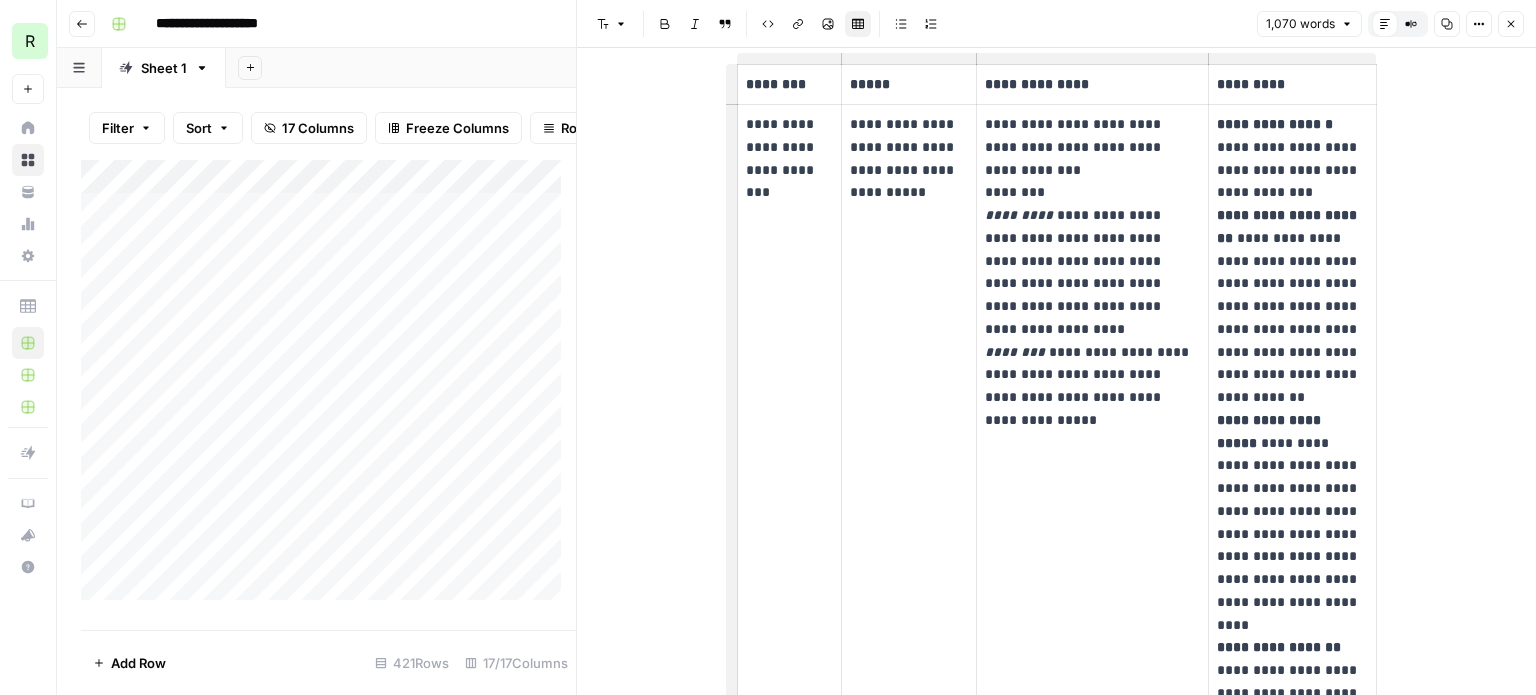 scroll, scrollTop: 500, scrollLeft: 0, axis: vertical 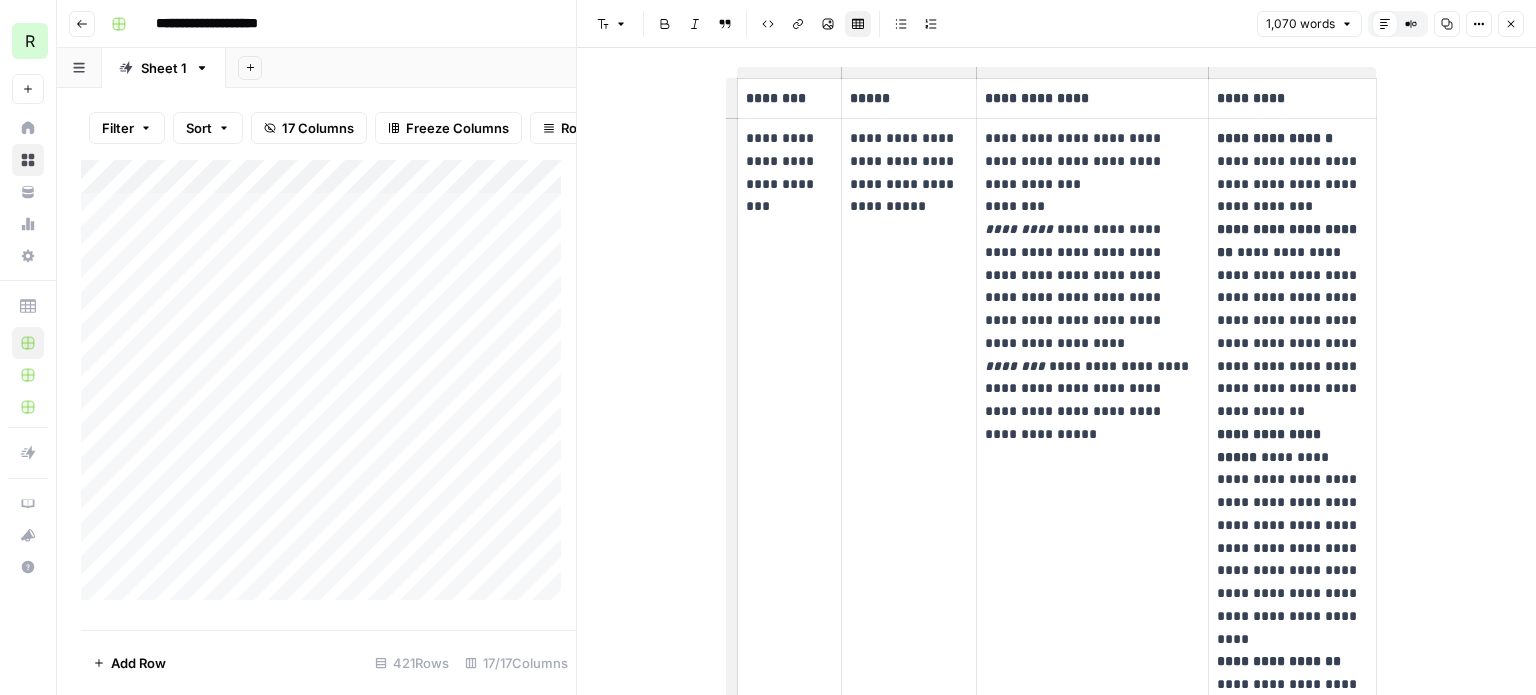 click 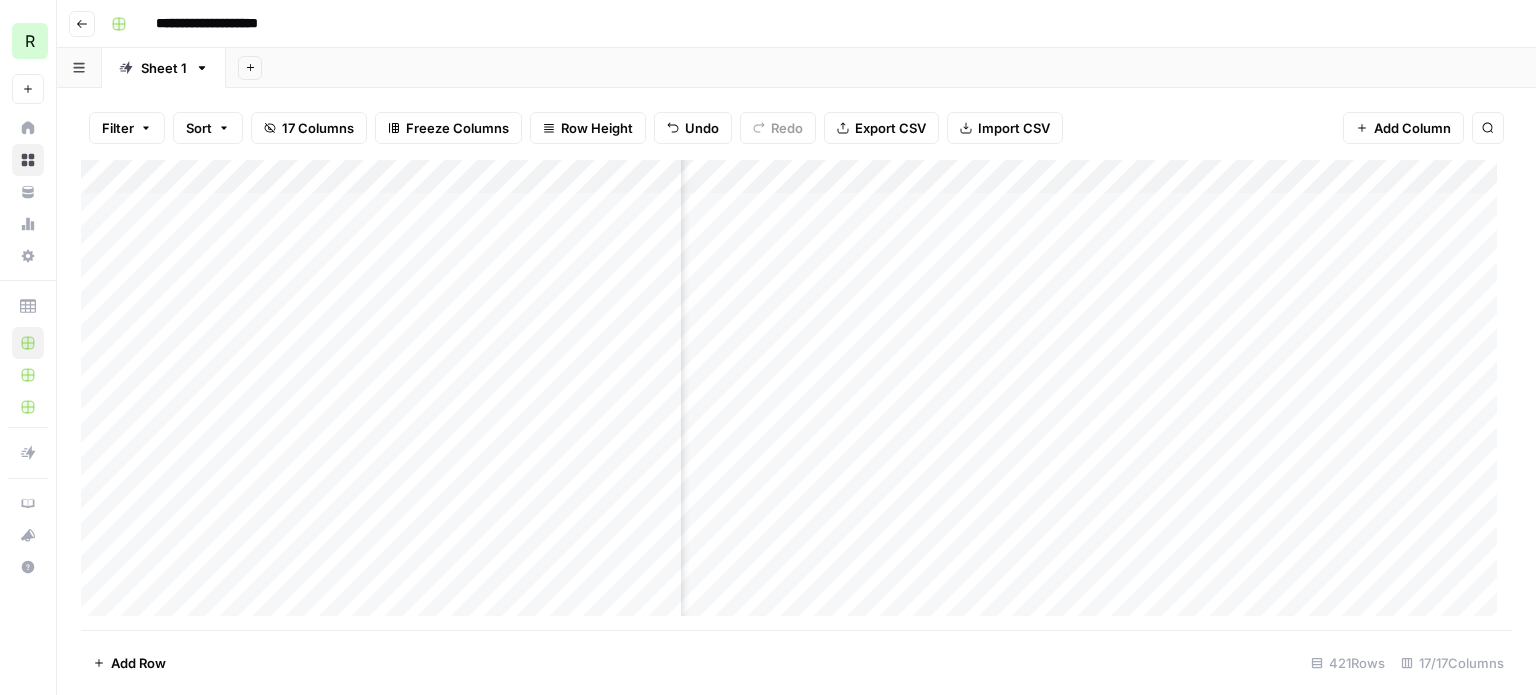 click on "Add Column" at bounding box center [796, 395] 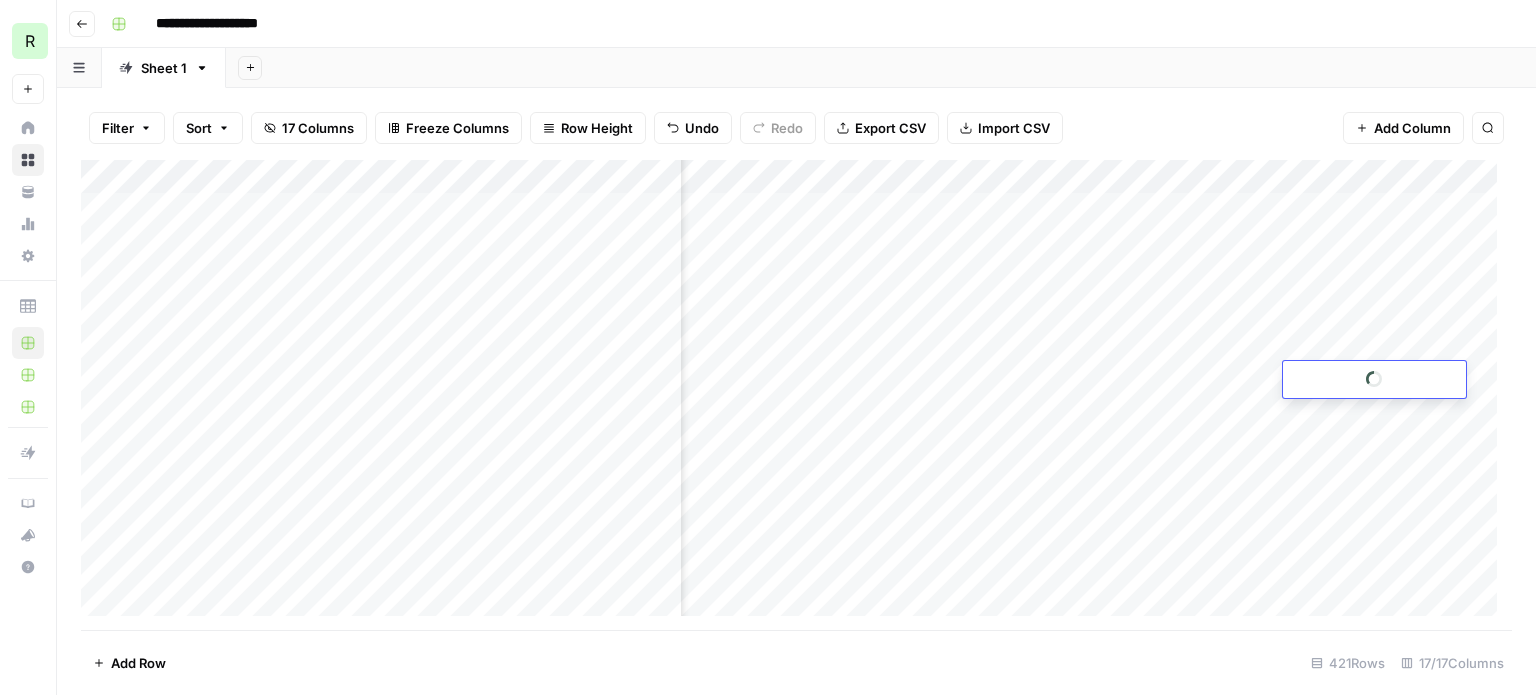 click at bounding box center (1374, 379) 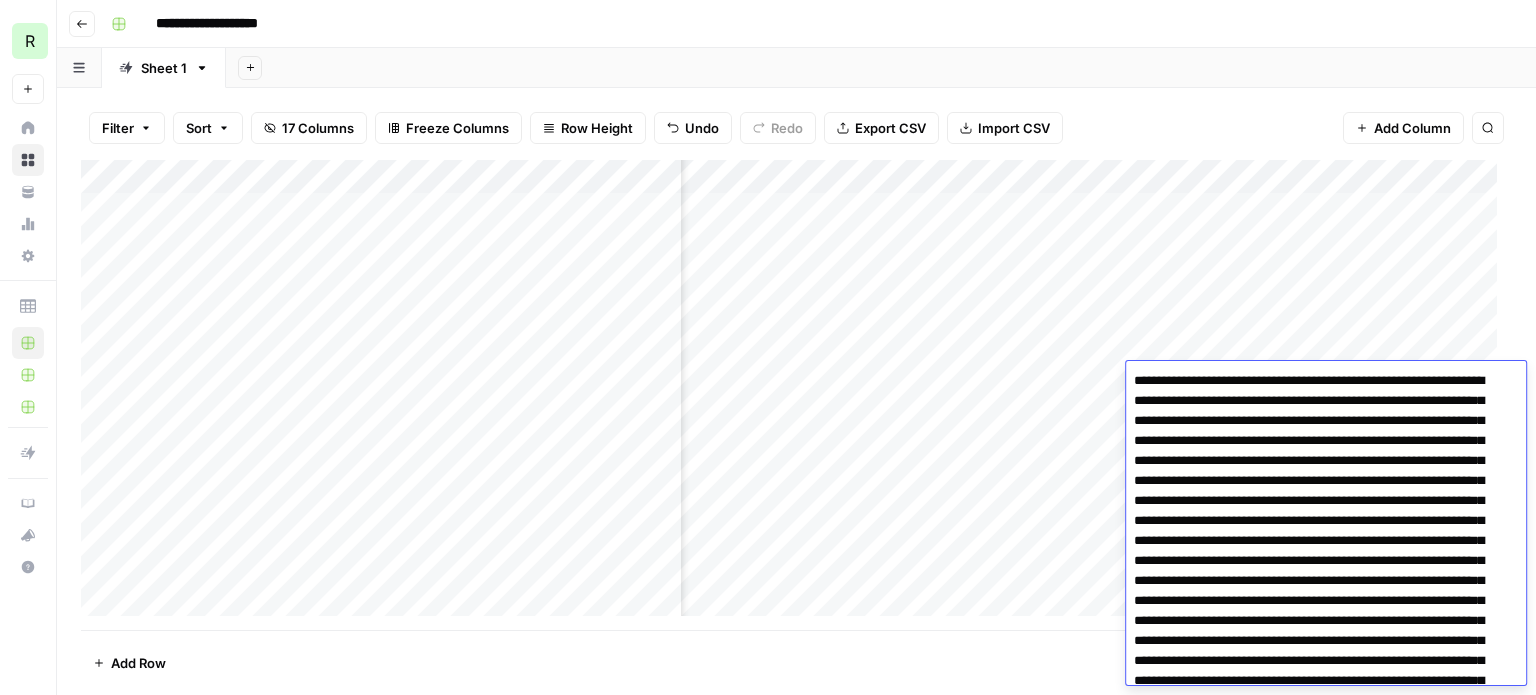 click at bounding box center (1326, 523) 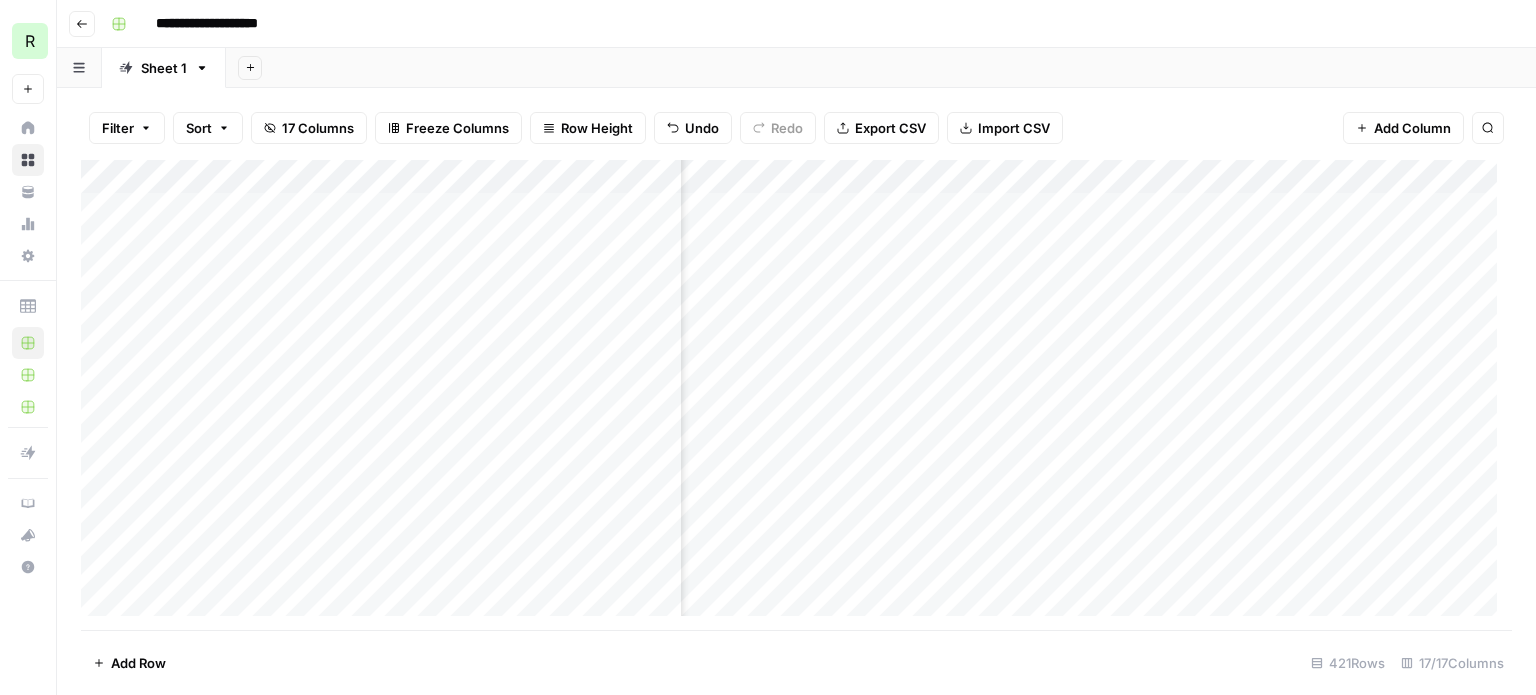 scroll, scrollTop: 0, scrollLeft: 836, axis: horizontal 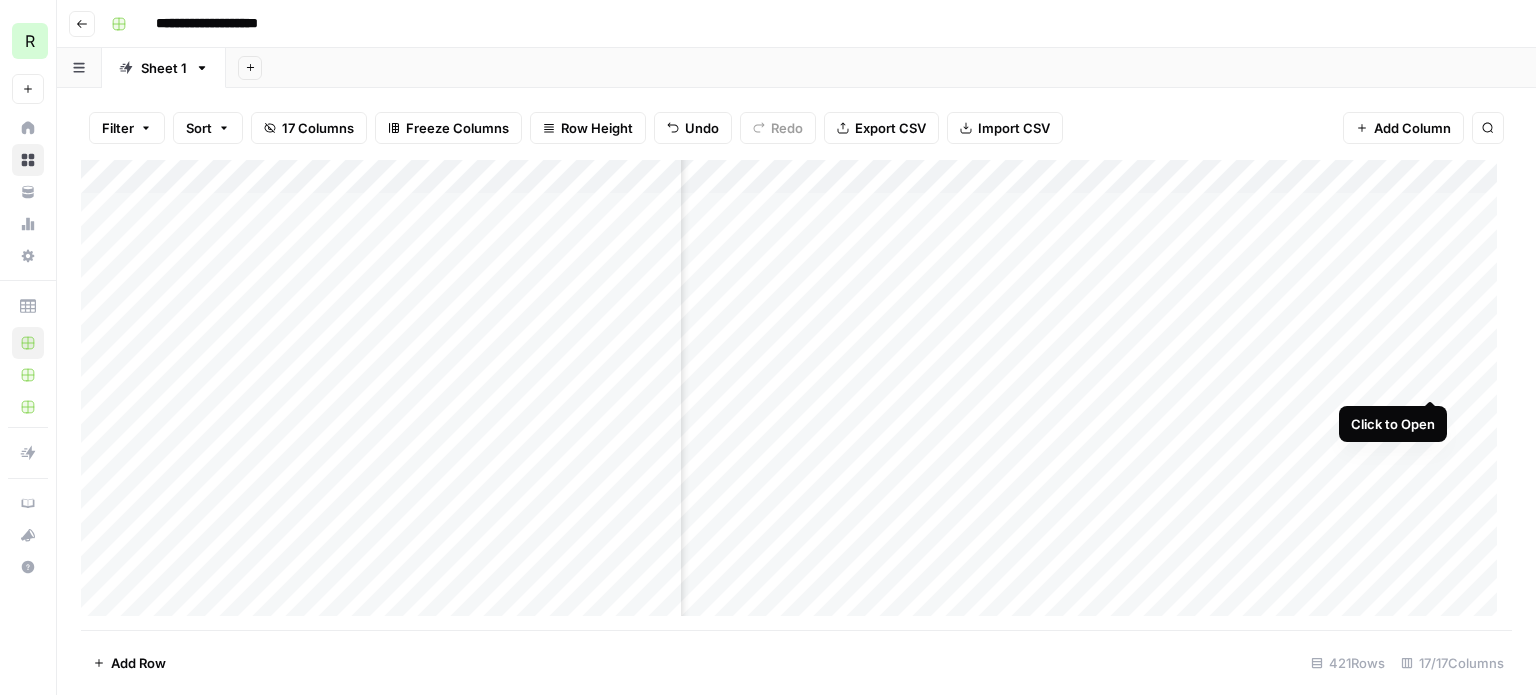 click on "Add Column" at bounding box center [796, 395] 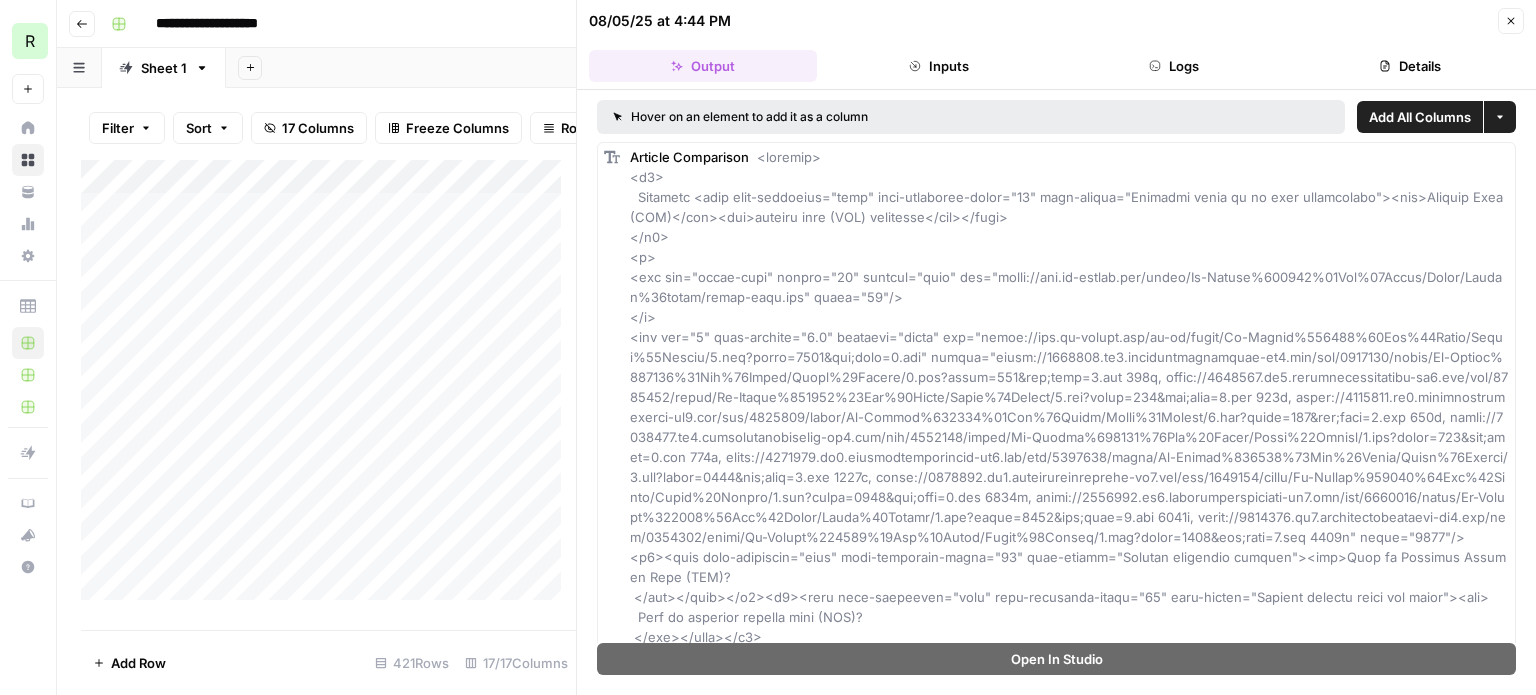 click 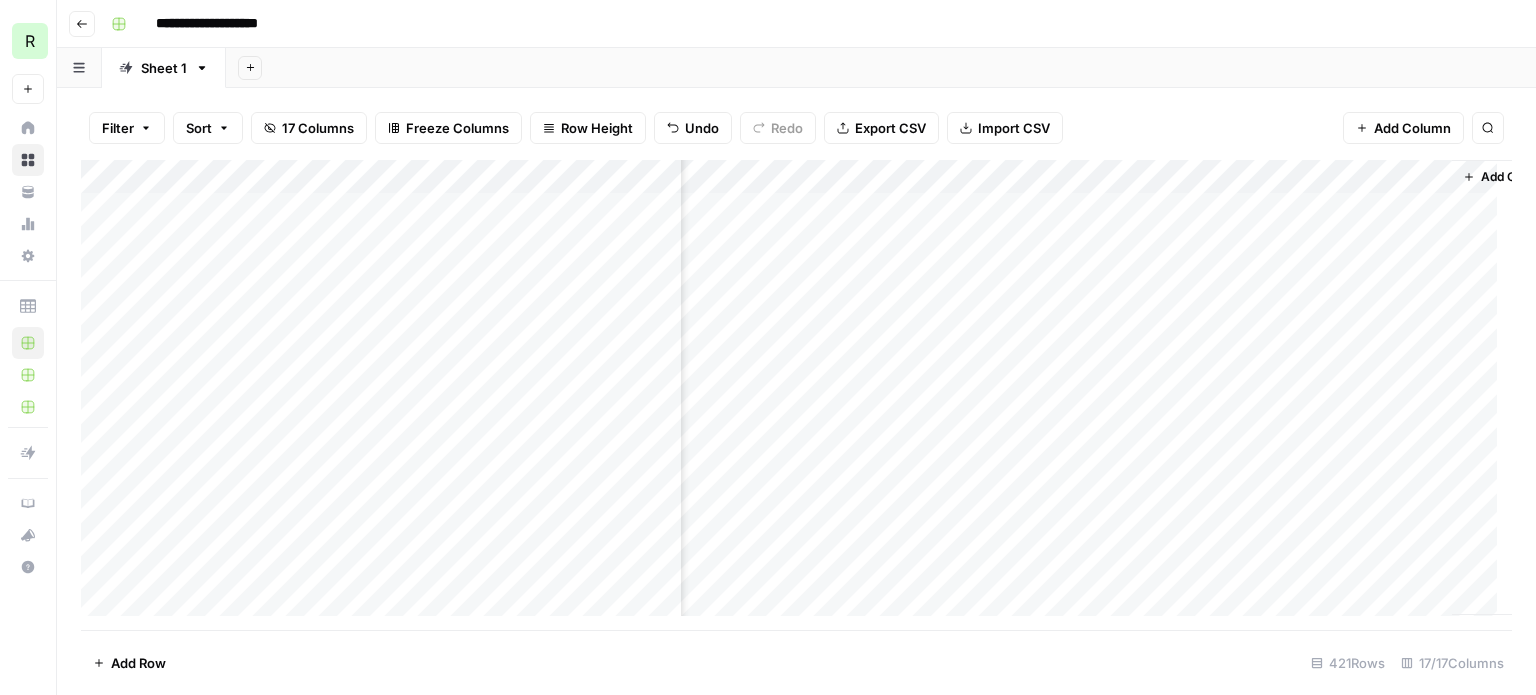 scroll, scrollTop: 0, scrollLeft: 1469, axis: horizontal 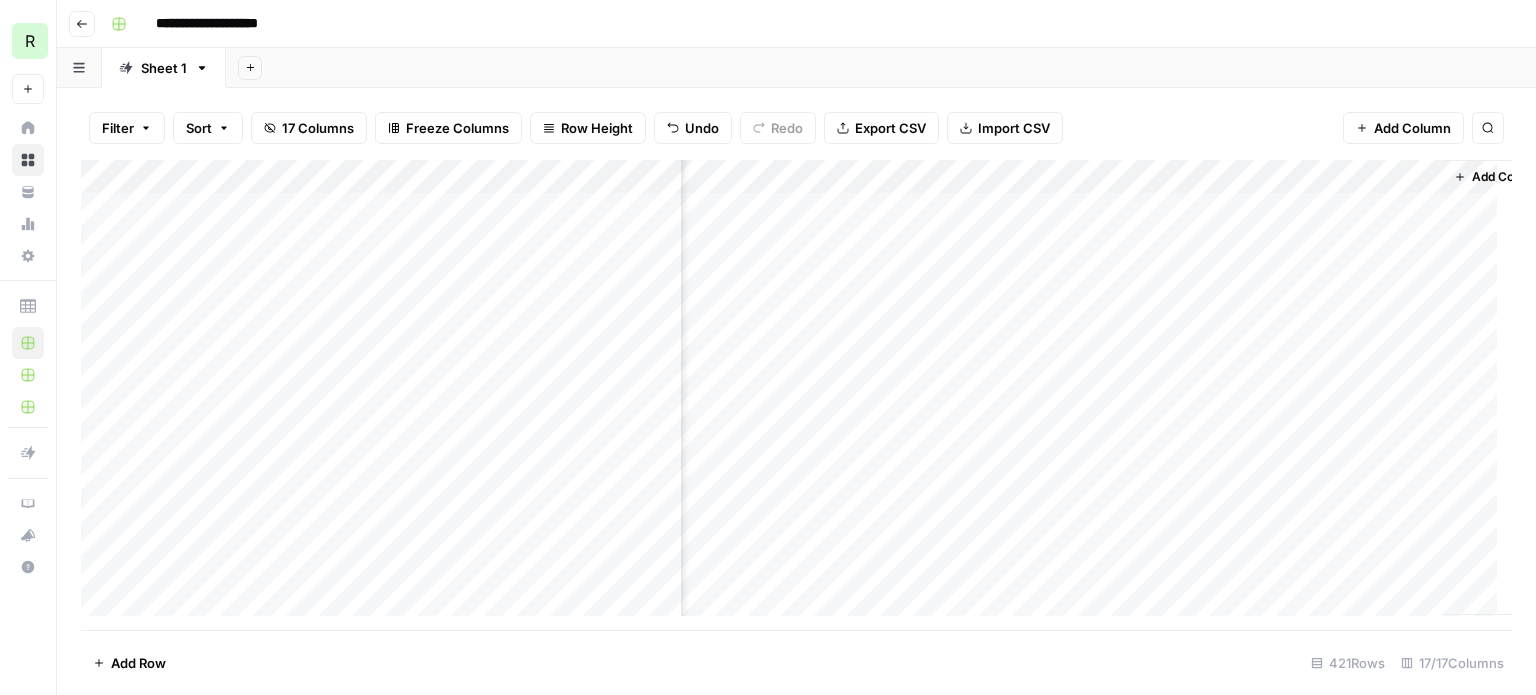 click on "Add Column" at bounding box center (796, 395) 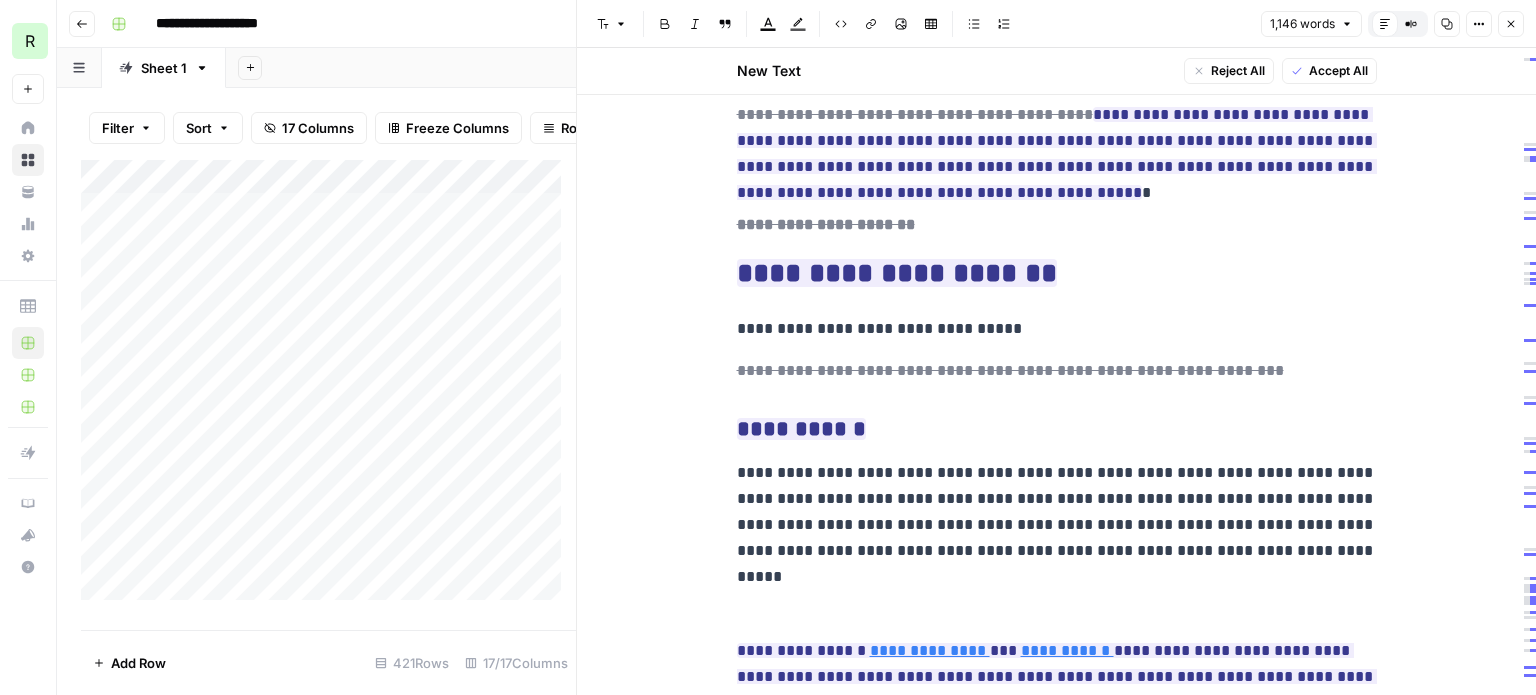 scroll, scrollTop: 1100, scrollLeft: 0, axis: vertical 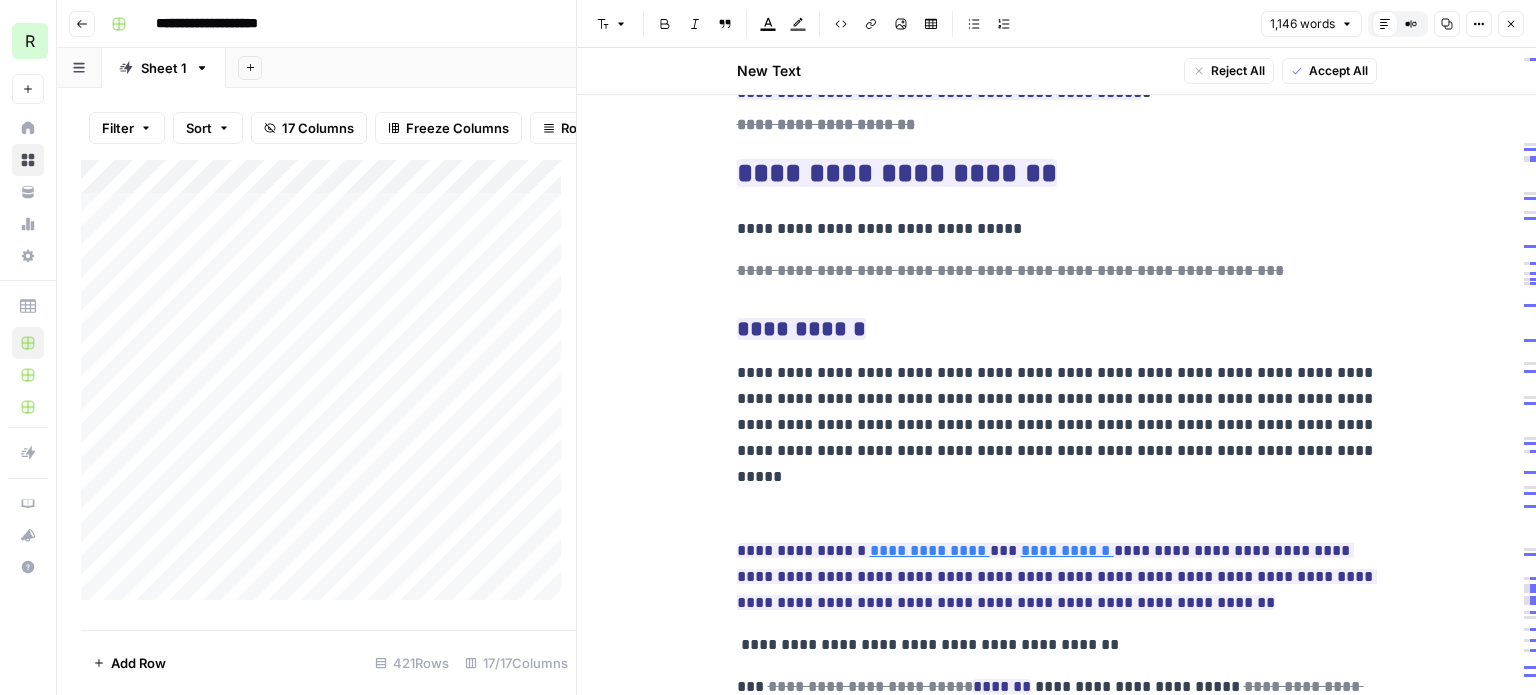 click on "**********" at bounding box center [1057, 412] 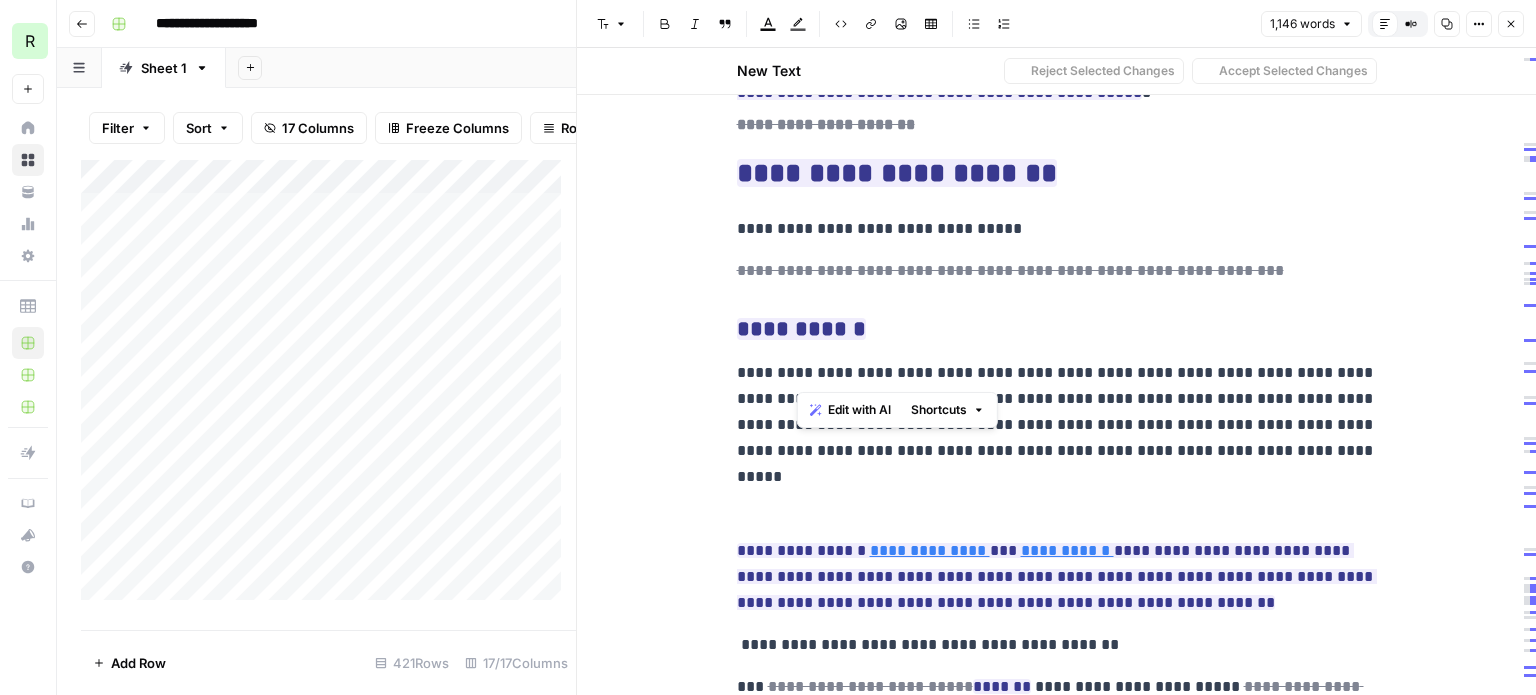 drag, startPoint x: 799, startPoint y: 362, endPoint x: 876, endPoint y: 391, distance: 82.28001 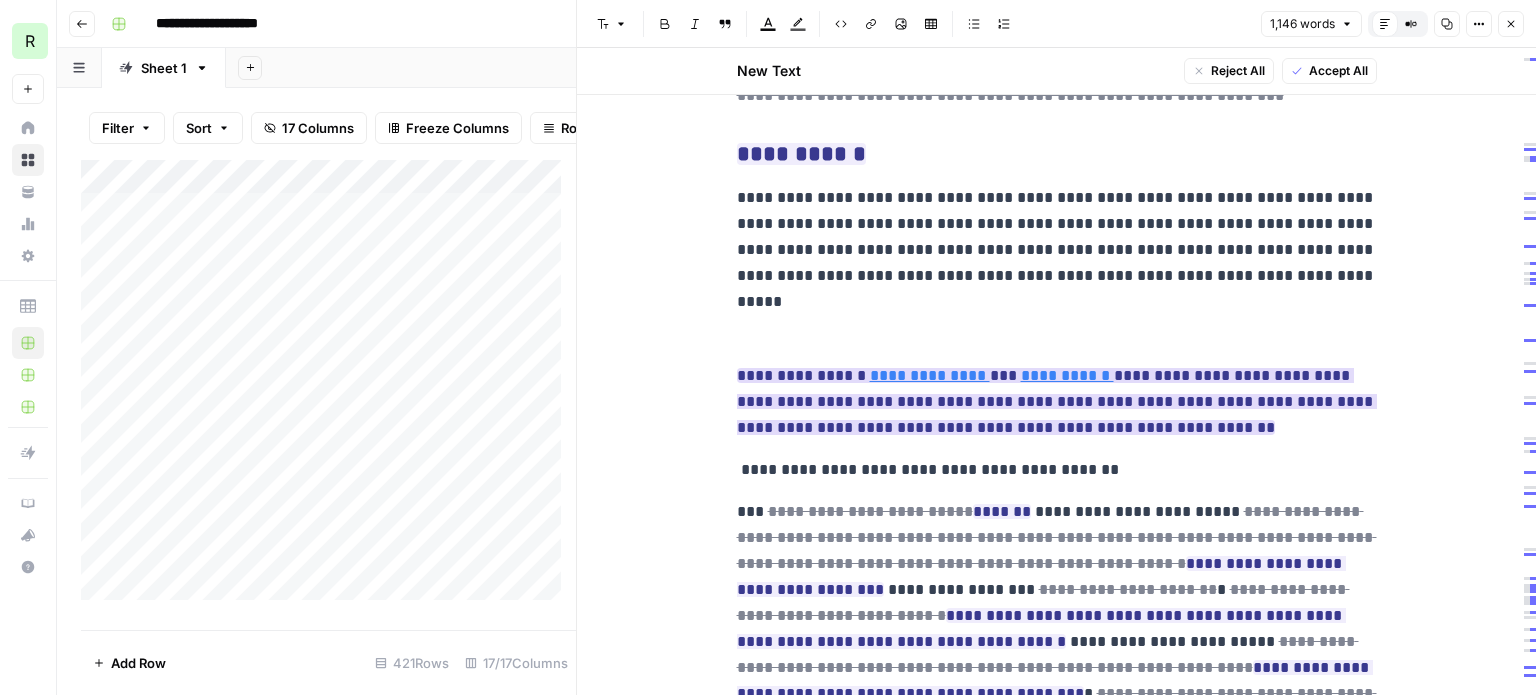 scroll, scrollTop: 1300, scrollLeft: 0, axis: vertical 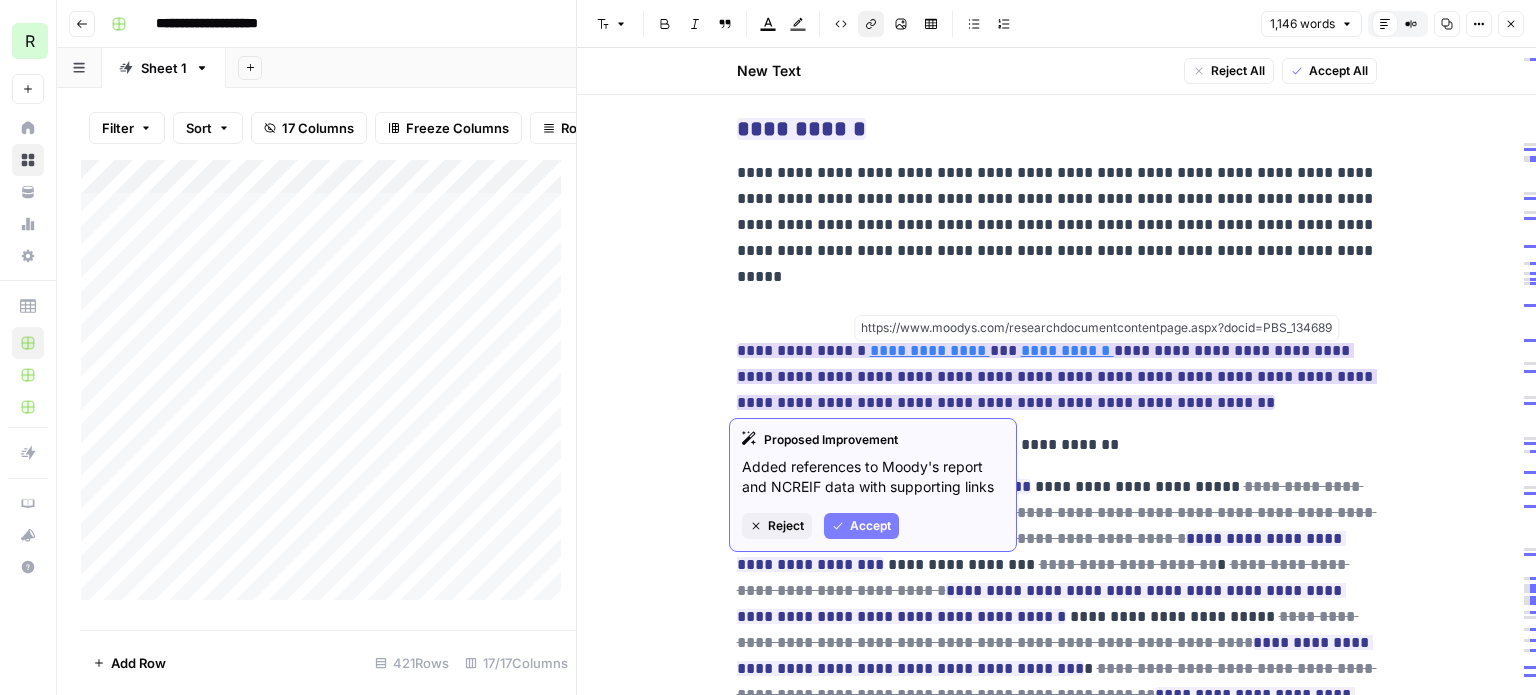 click on "**********" at bounding box center [930, 350] 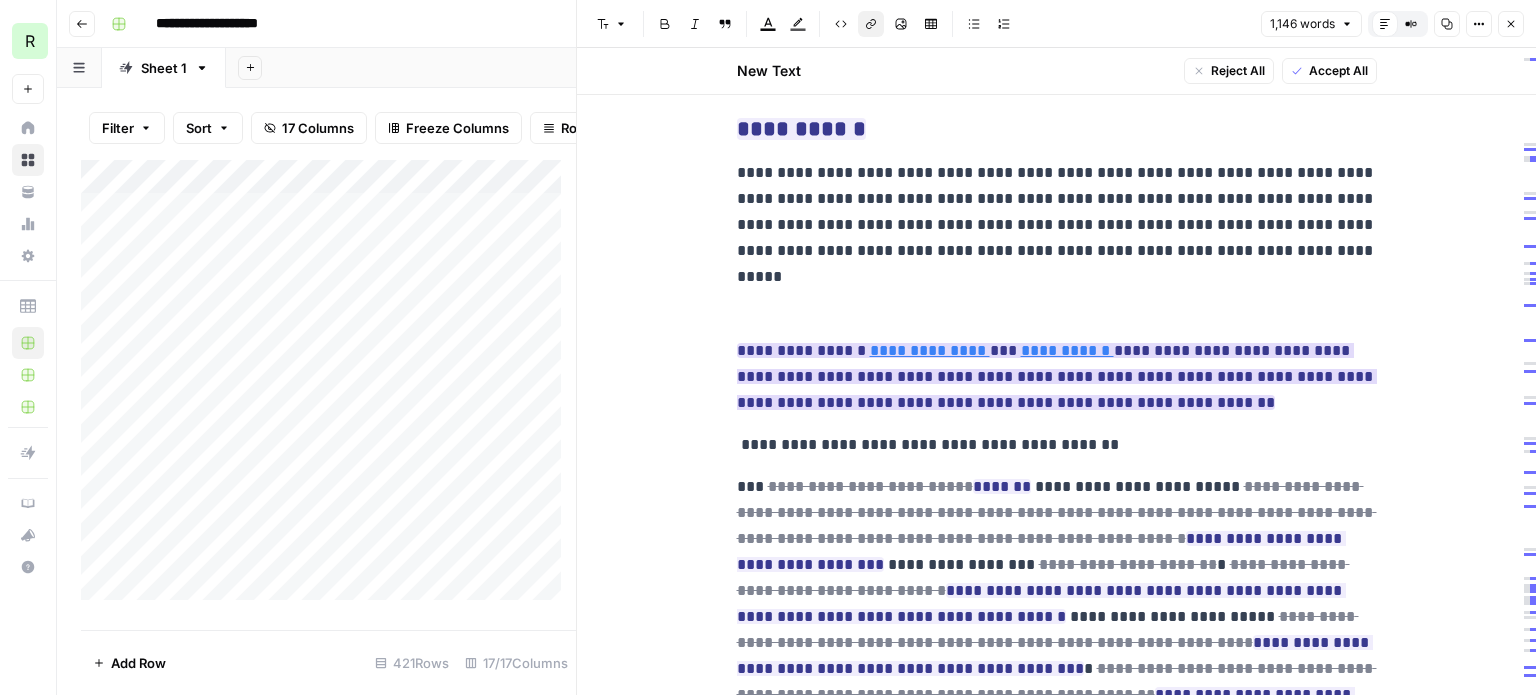 click on "**********" at bounding box center (1067, 350) 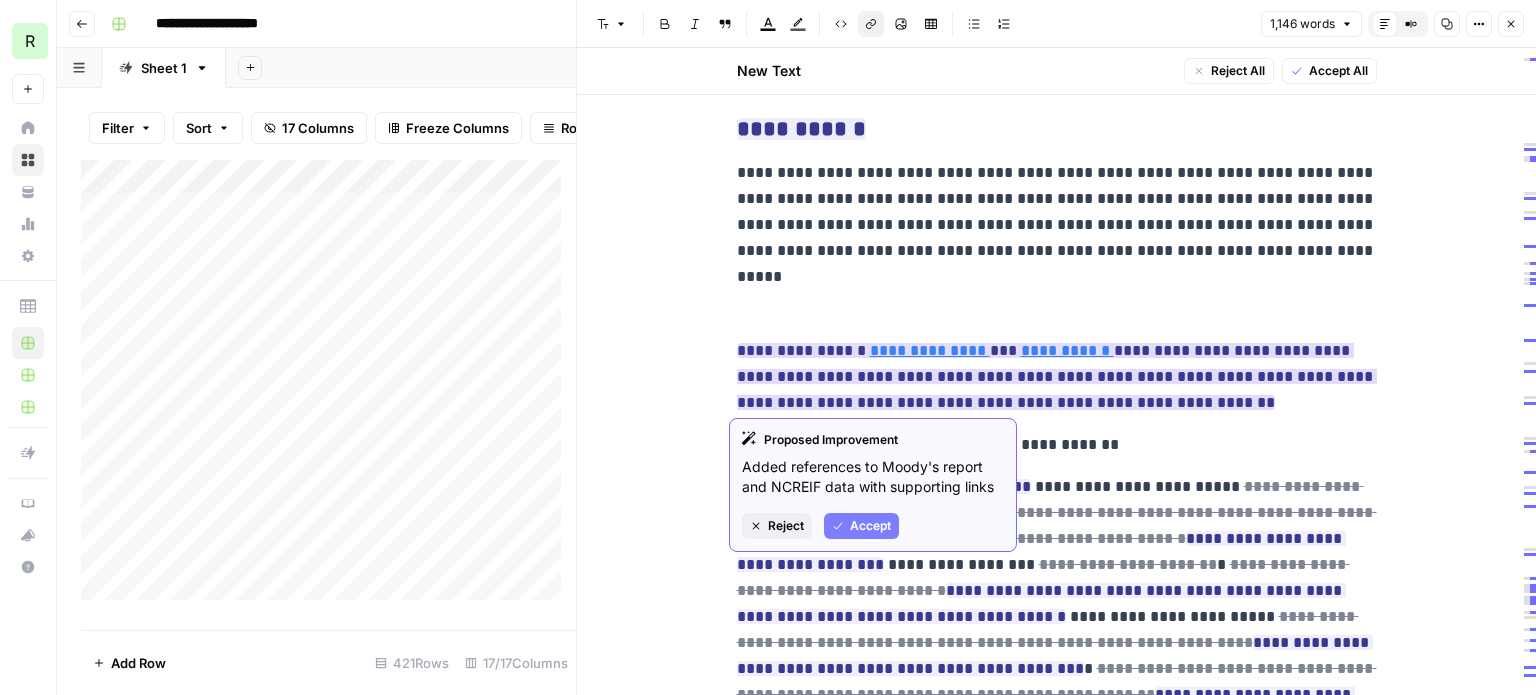 click on "**********" at bounding box center (1057, 1419) 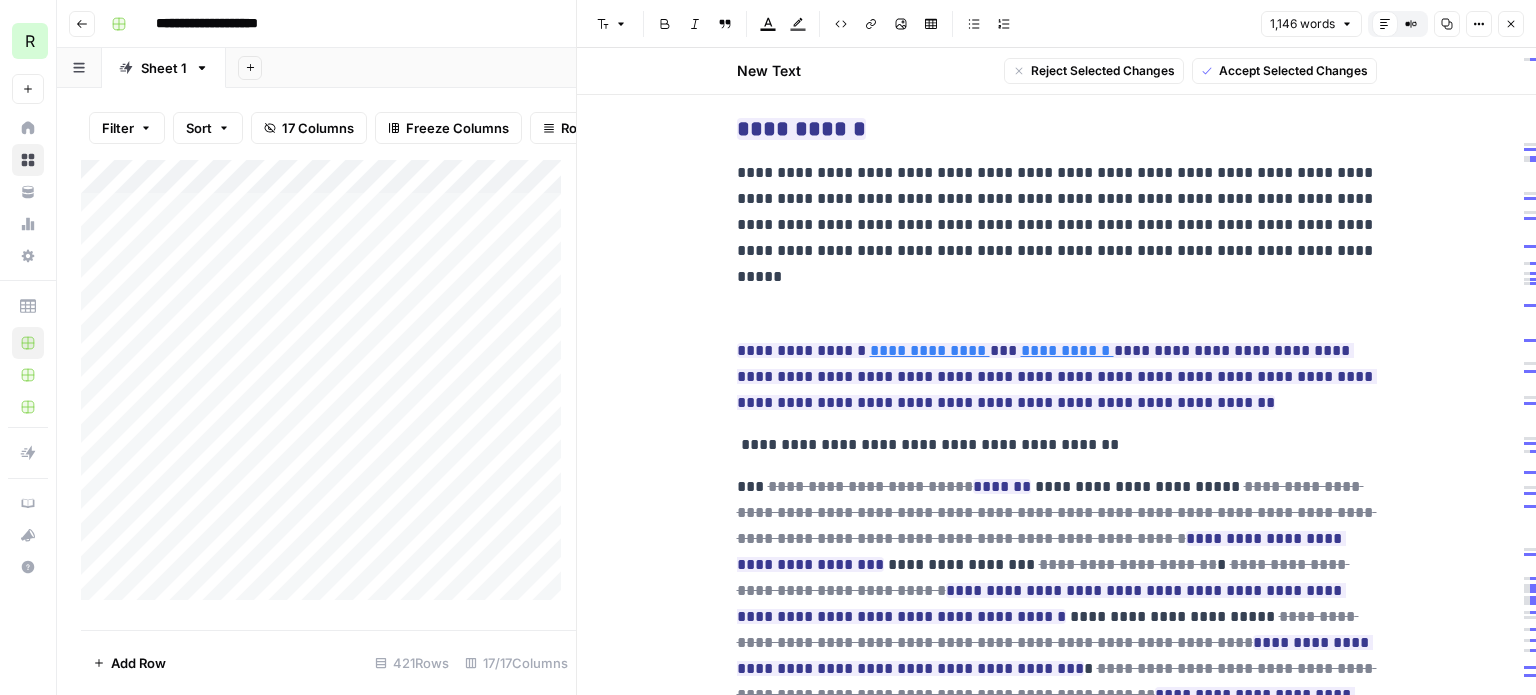 drag, startPoint x: 1161, startPoint y: 399, endPoint x: 681, endPoint y: 347, distance: 482.80844 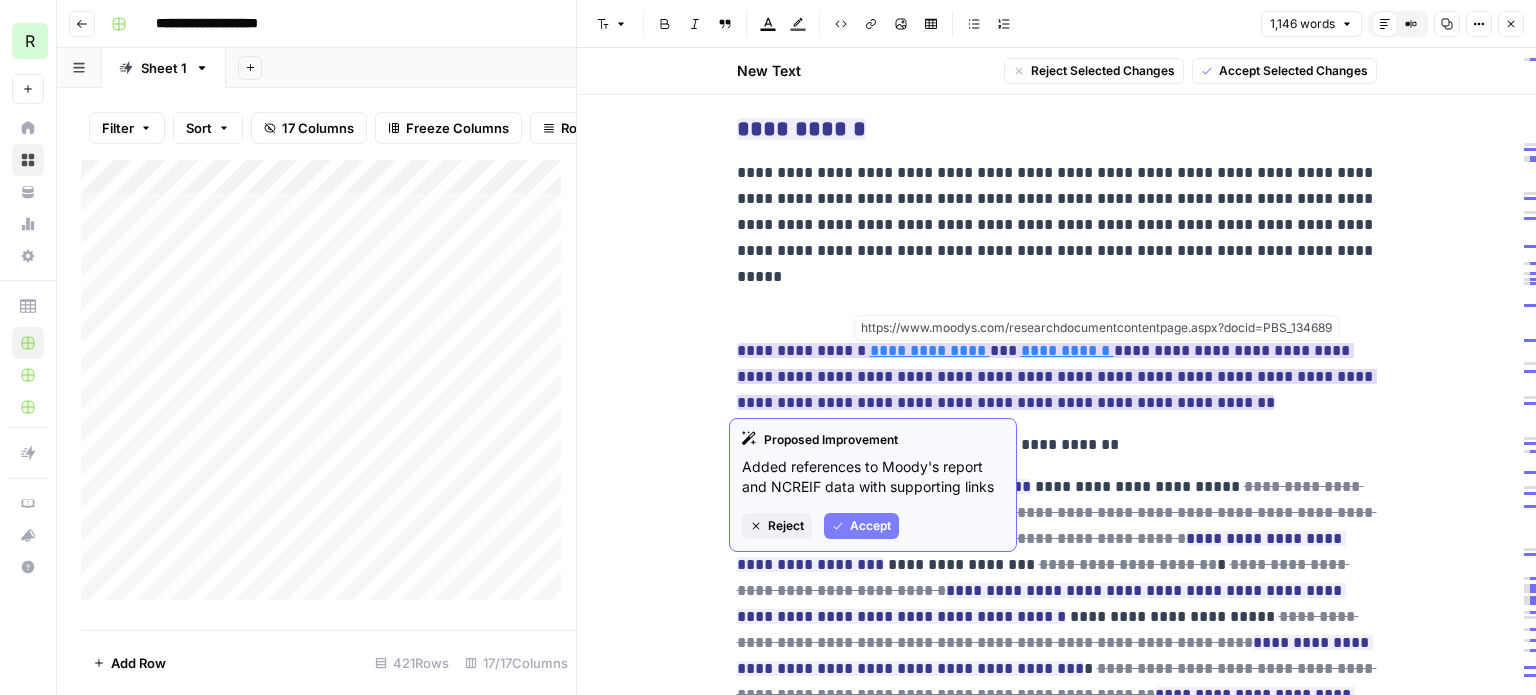 drag, startPoint x: 903, startPoint y: 353, endPoint x: 824, endPoint y: 311, distance: 89.470665 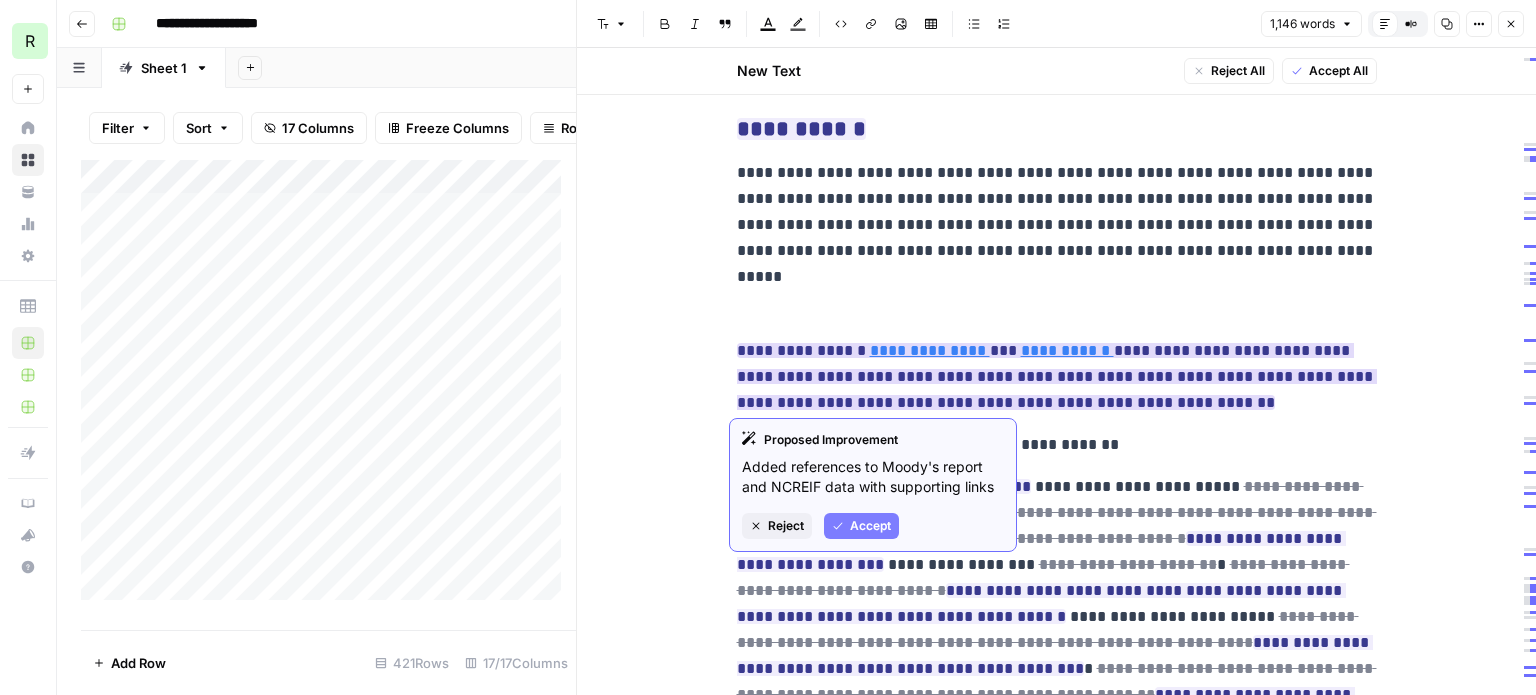 drag, startPoint x: 1062, startPoint y: 367, endPoint x: 1037, endPoint y: 350, distance: 30.232433 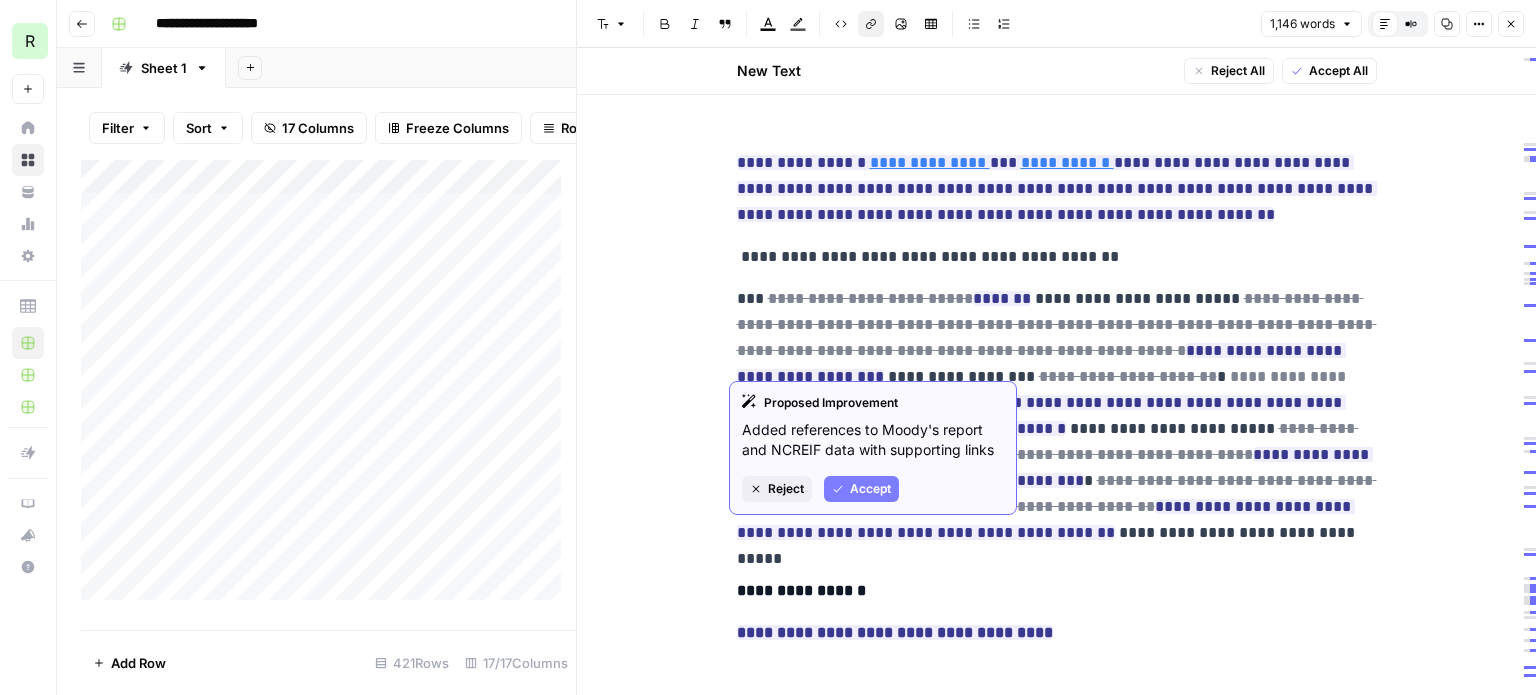 scroll, scrollTop: 1500, scrollLeft: 0, axis: vertical 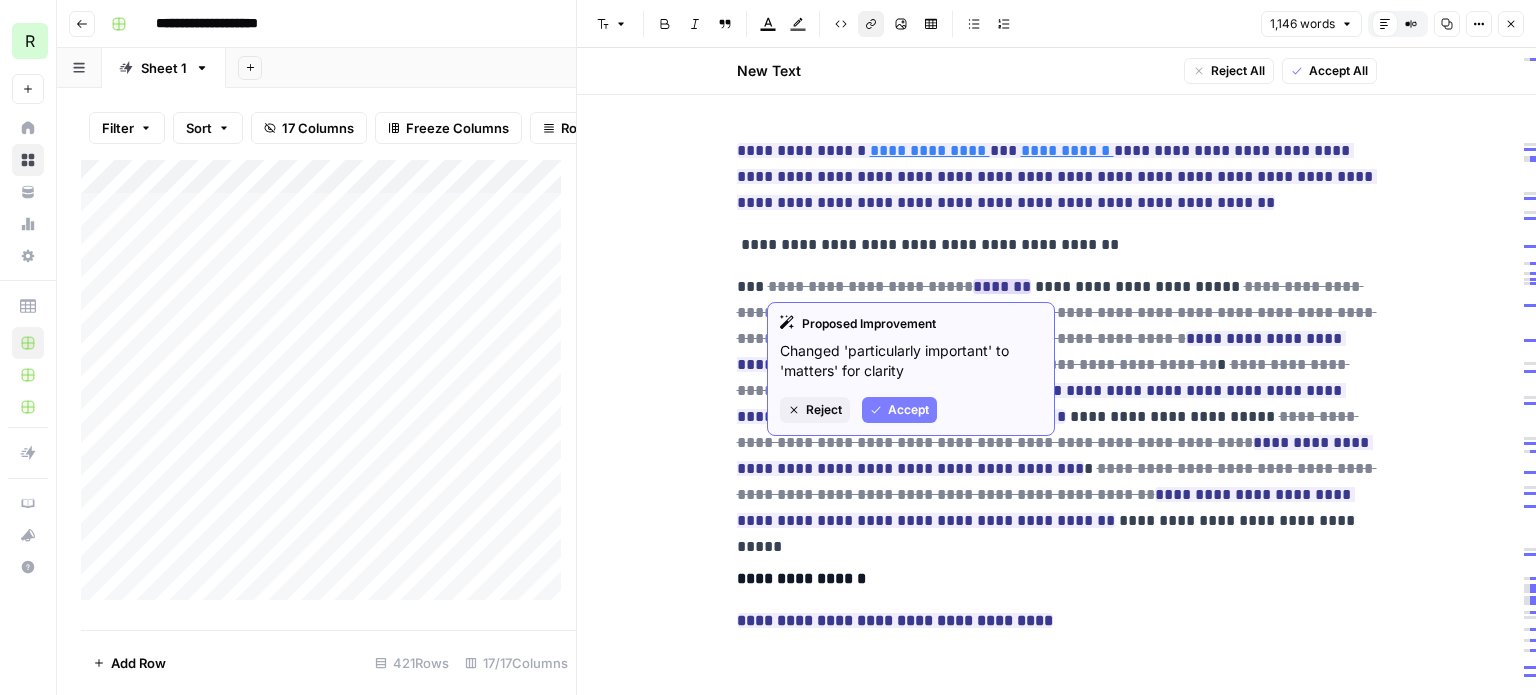 click on "Accept" at bounding box center (908, 410) 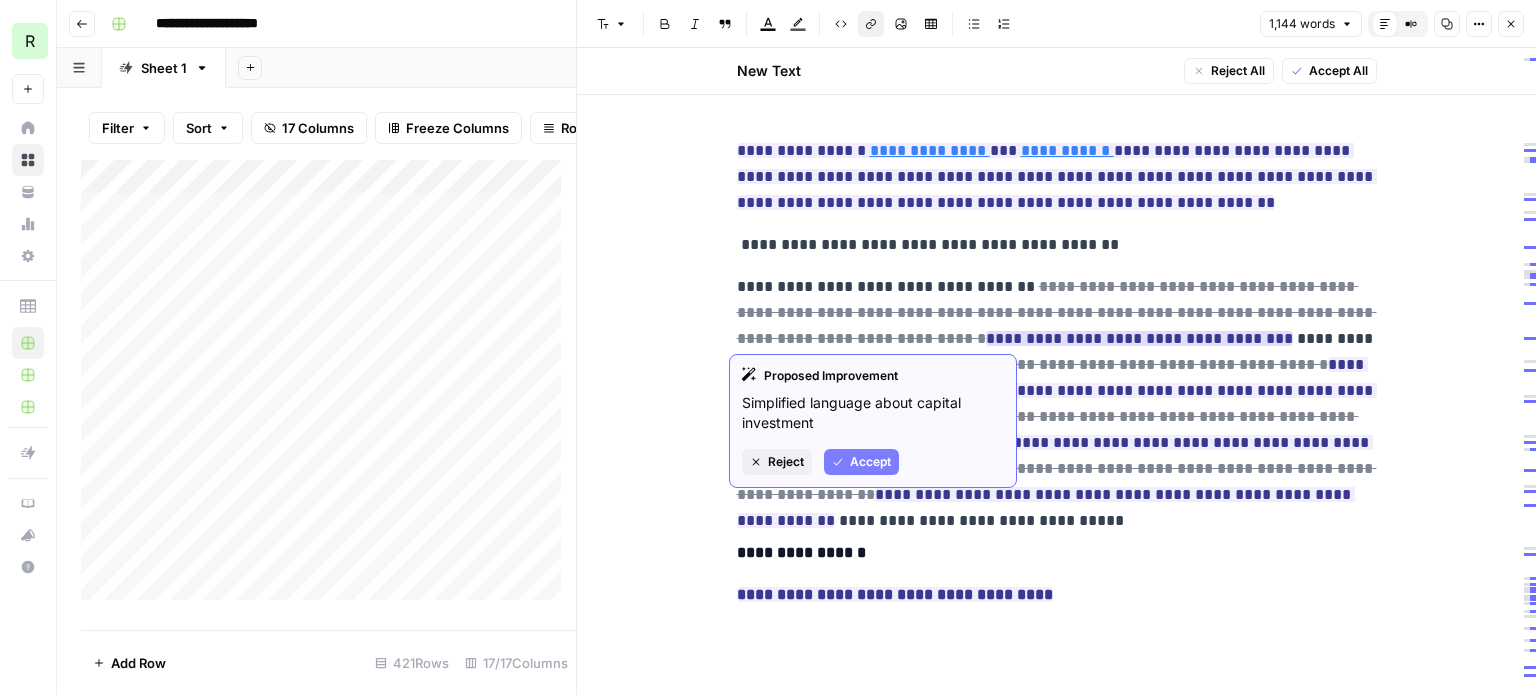 click on "Accept" at bounding box center (870, 462) 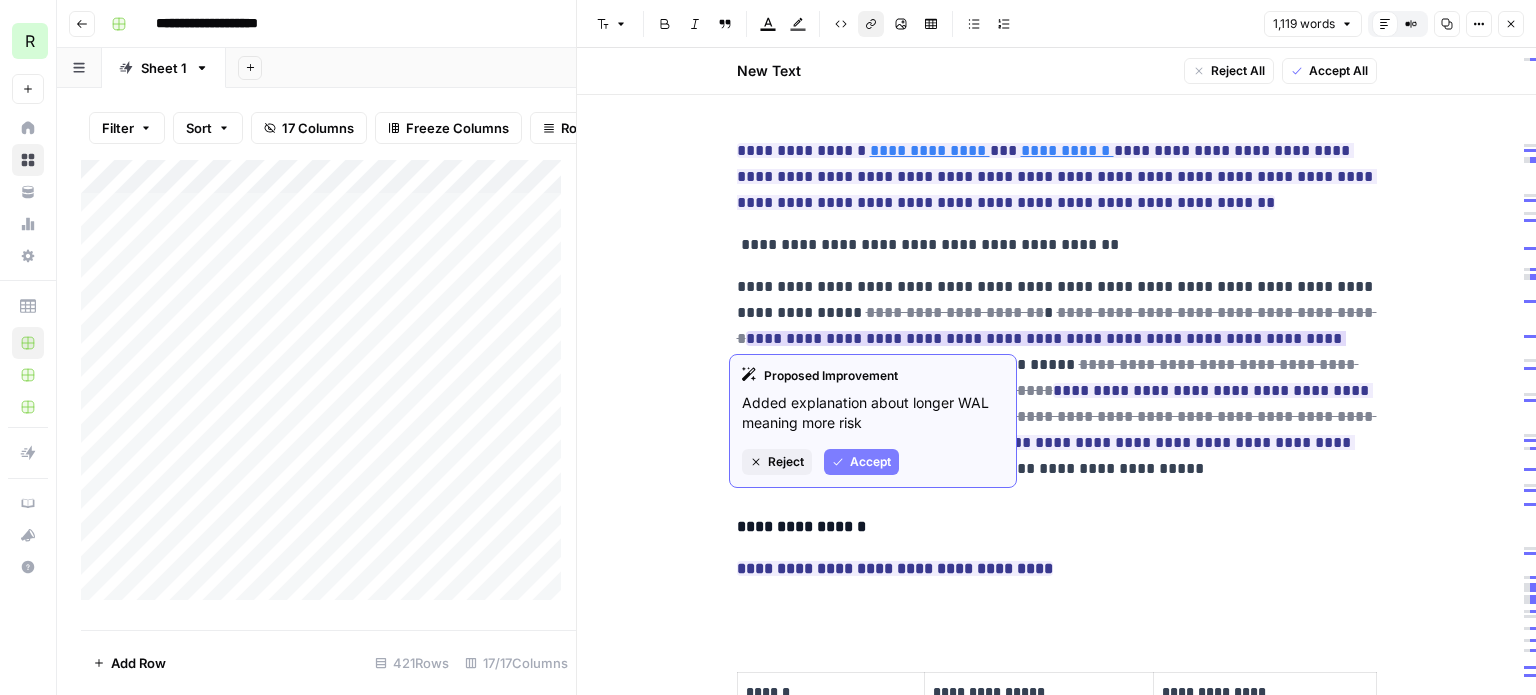 click on "Accept" at bounding box center (870, 462) 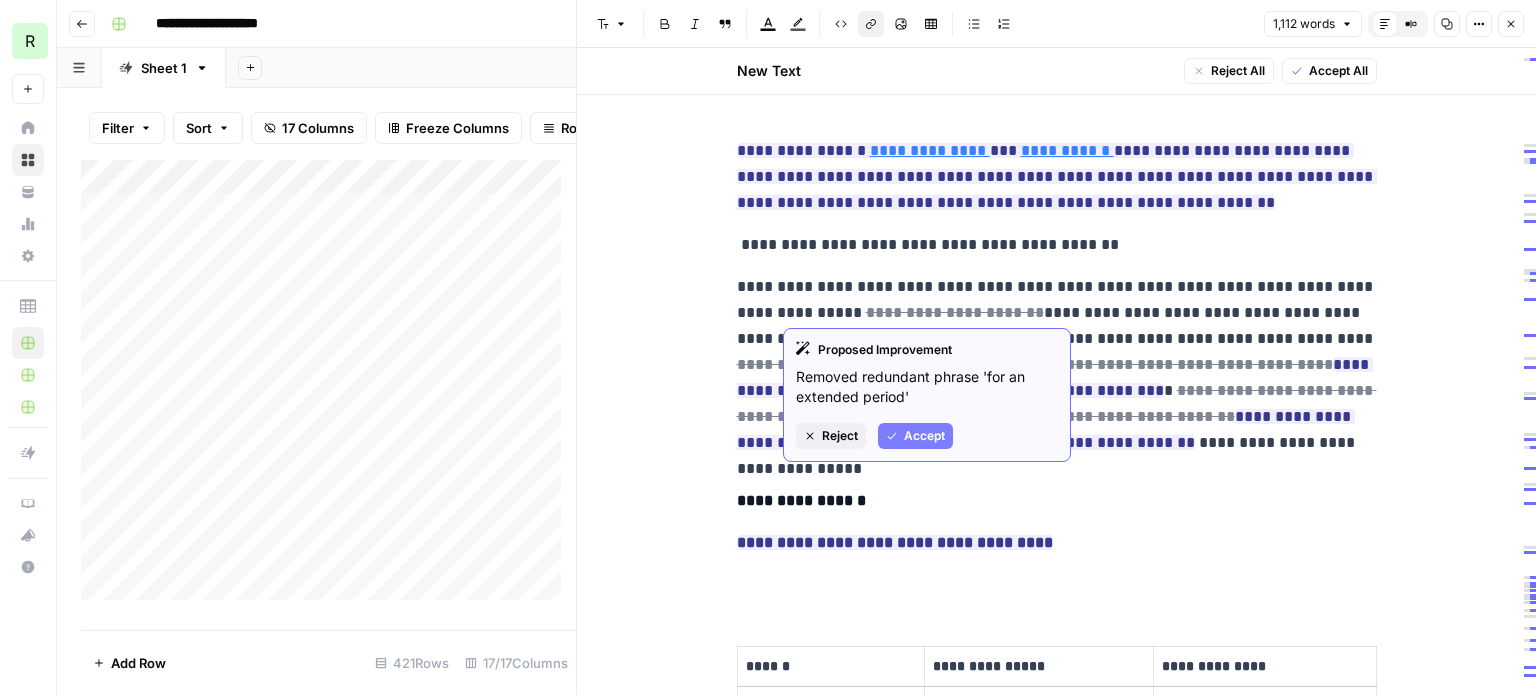 click on "Accept" at bounding box center (924, 436) 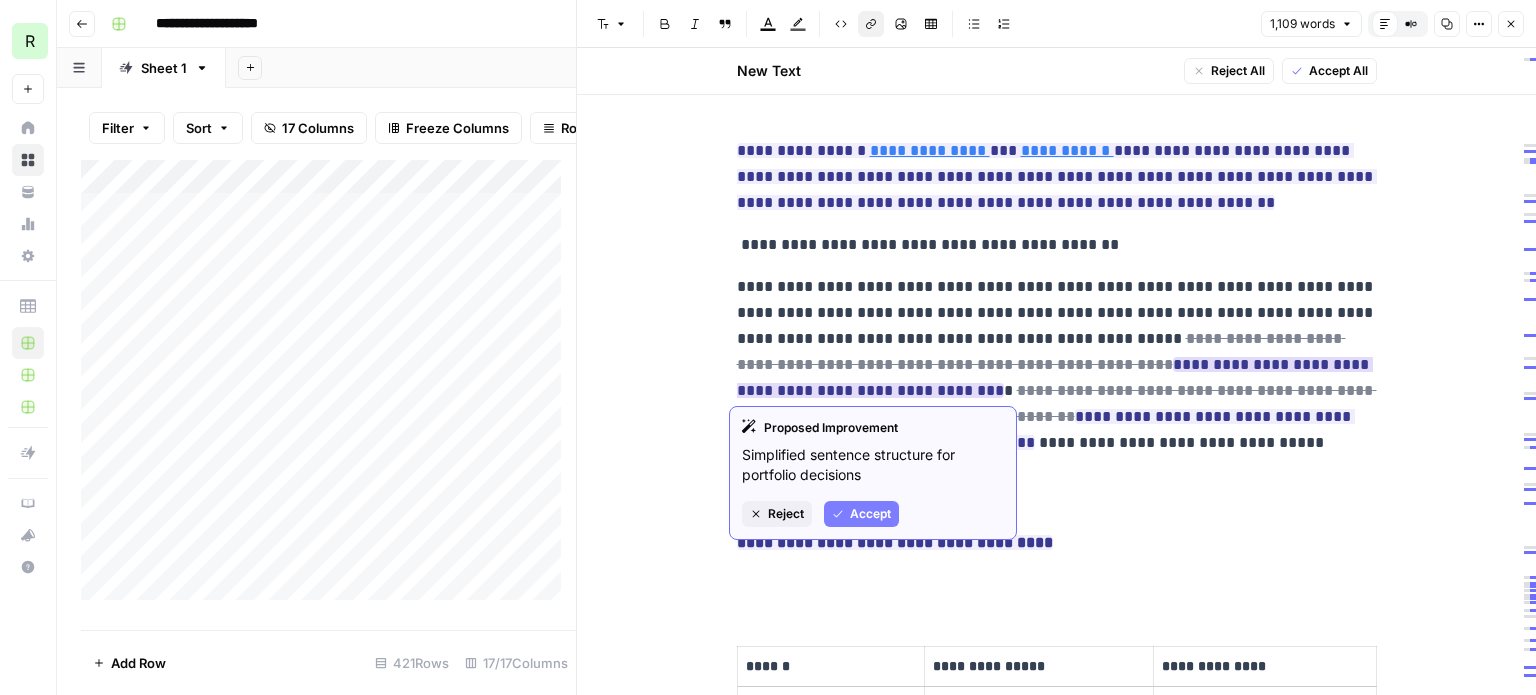 click on "Accept" at bounding box center [870, 514] 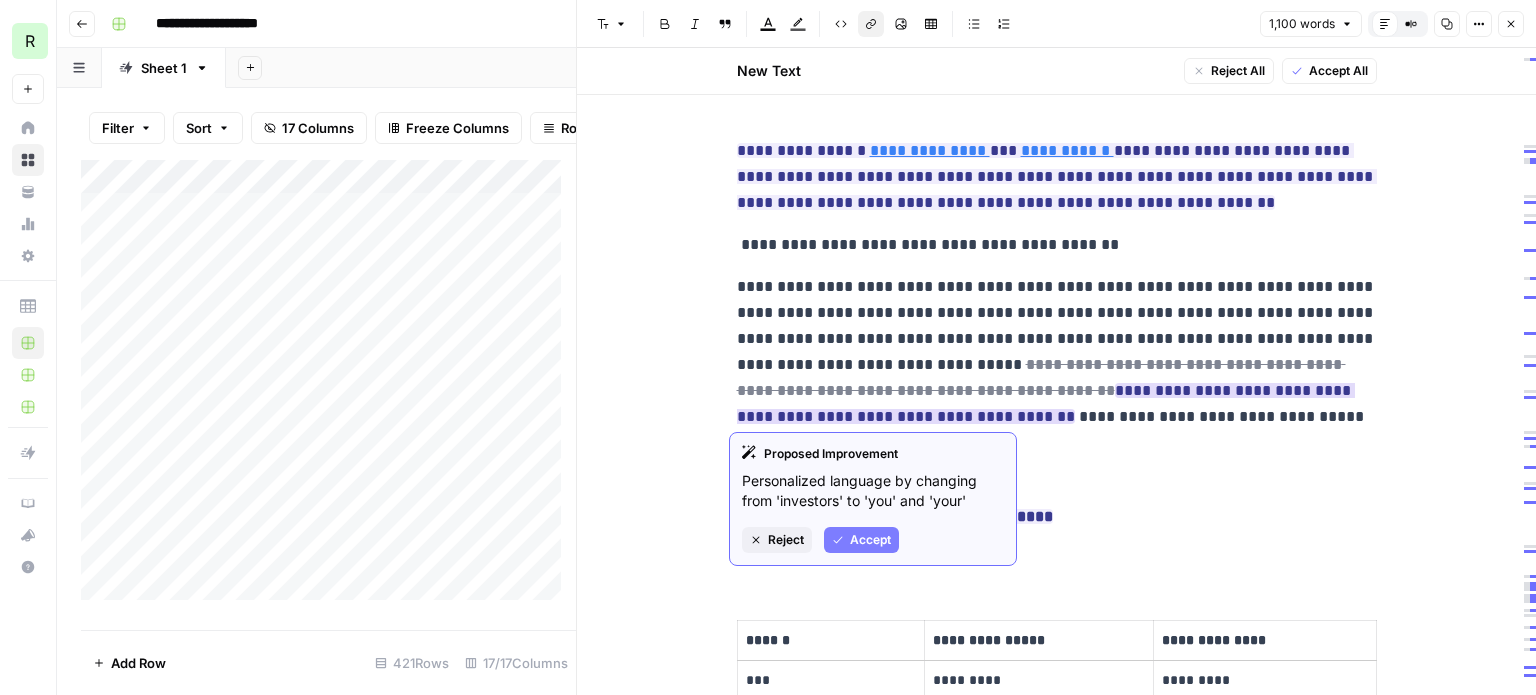 click on "Accept" at bounding box center [870, 540] 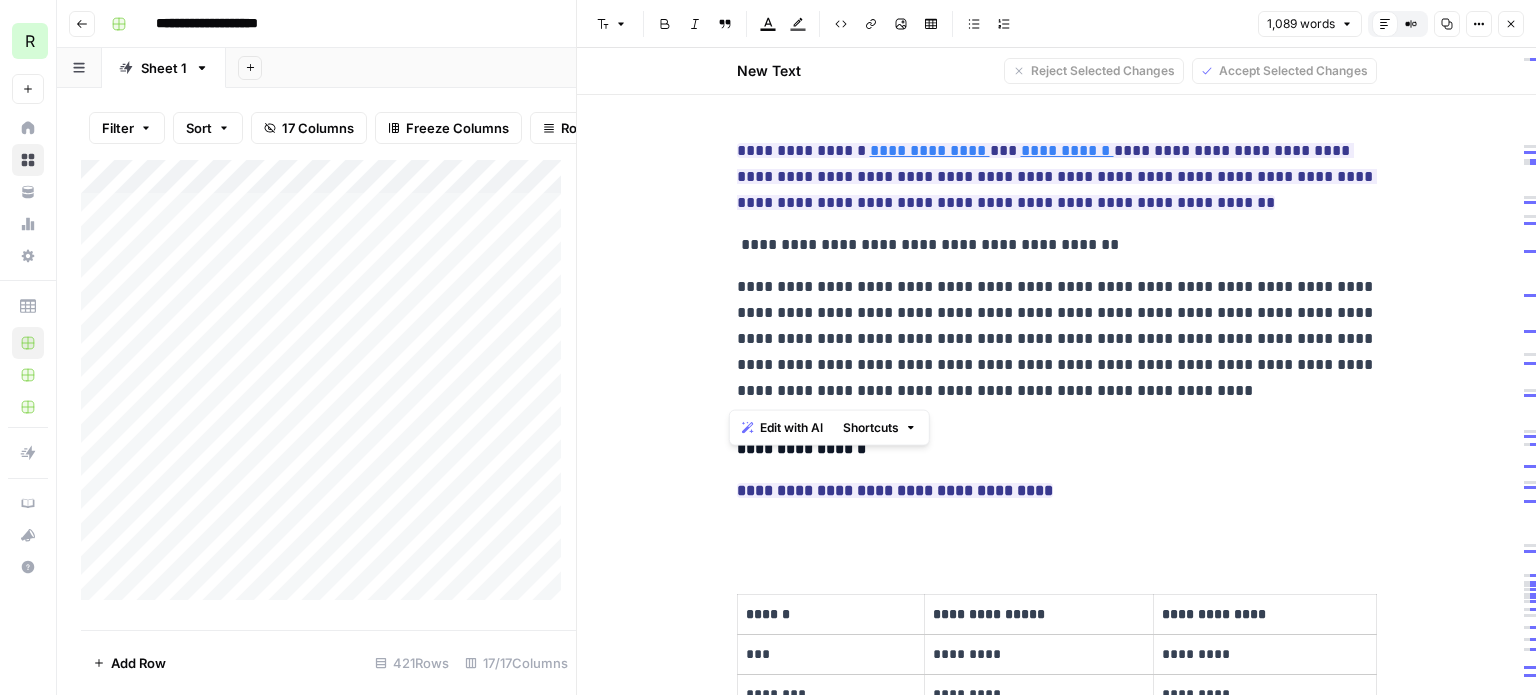 drag, startPoint x: 1044, startPoint y: 387, endPoint x: 715, endPoint y: 296, distance: 341.35318 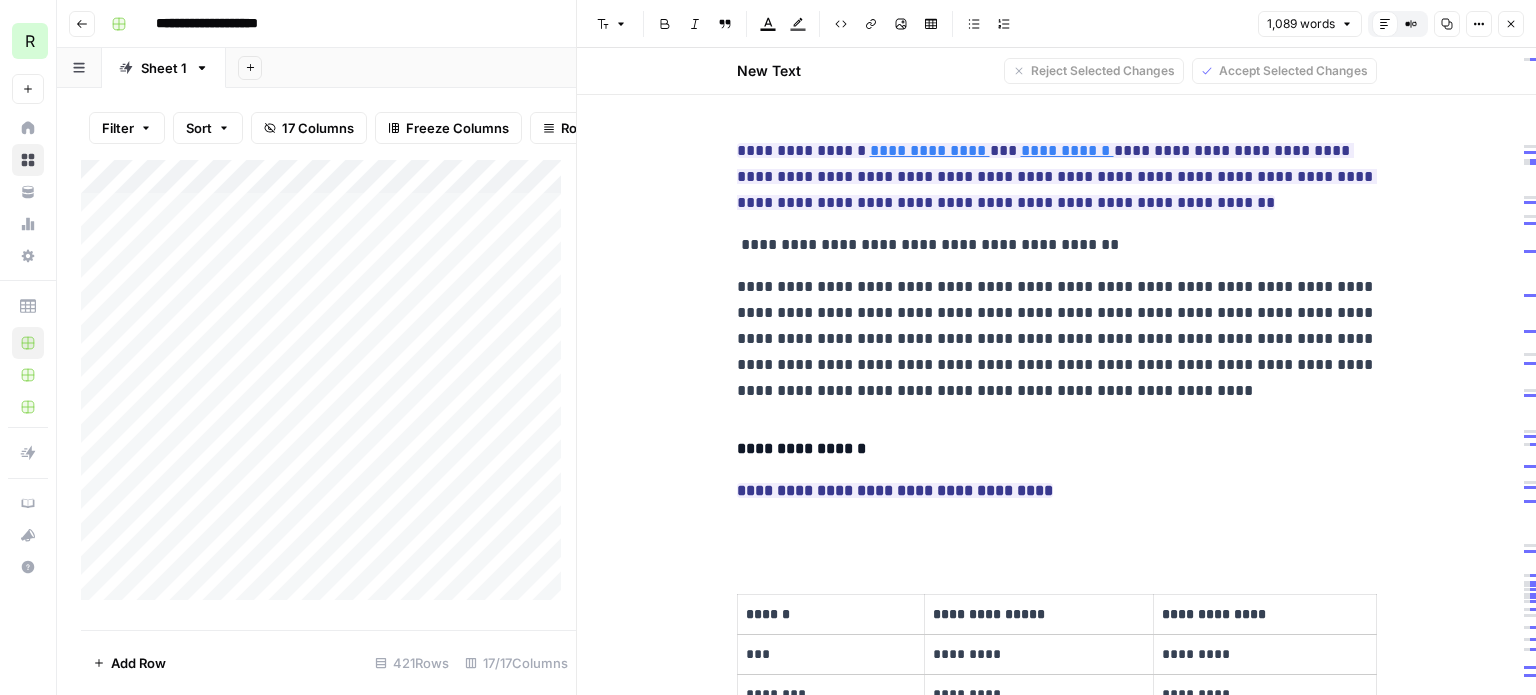 click on "**********" at bounding box center [1057, 1154] 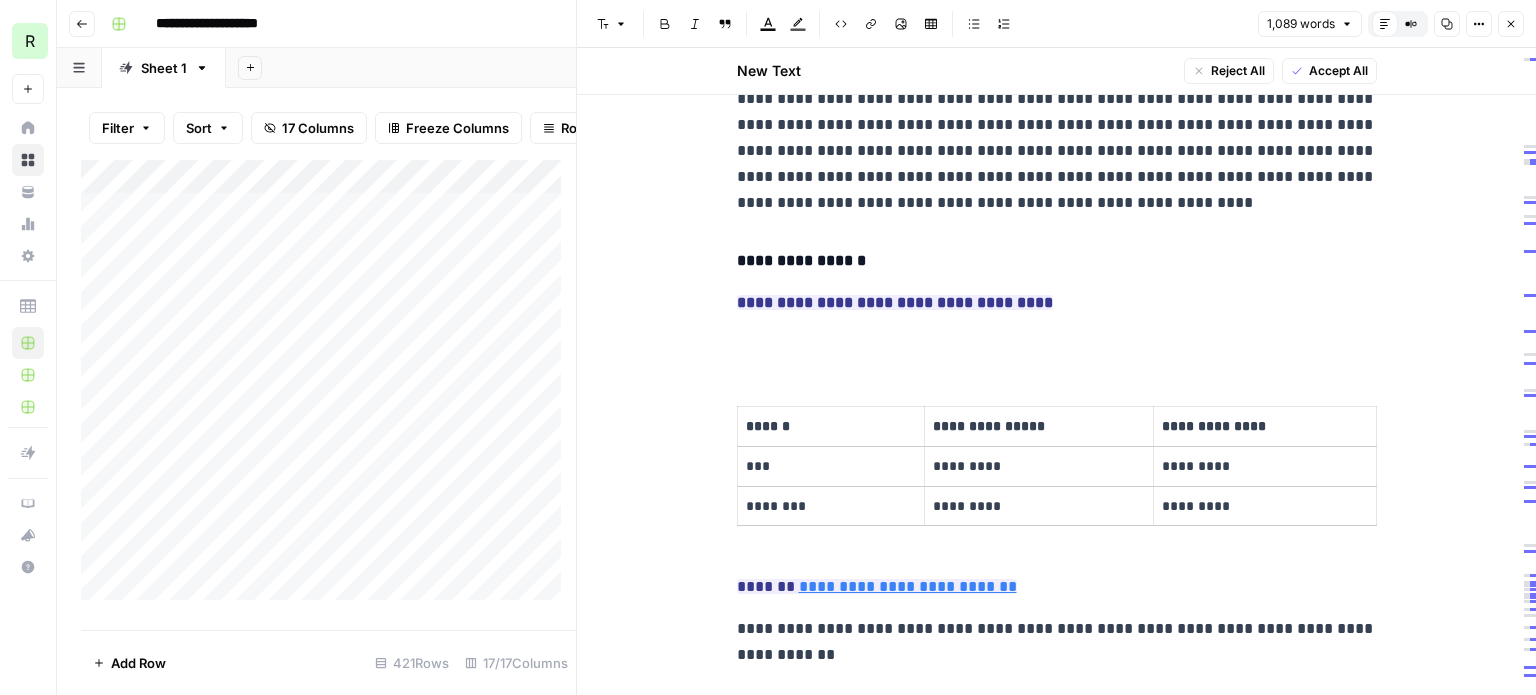 scroll, scrollTop: 1700, scrollLeft: 0, axis: vertical 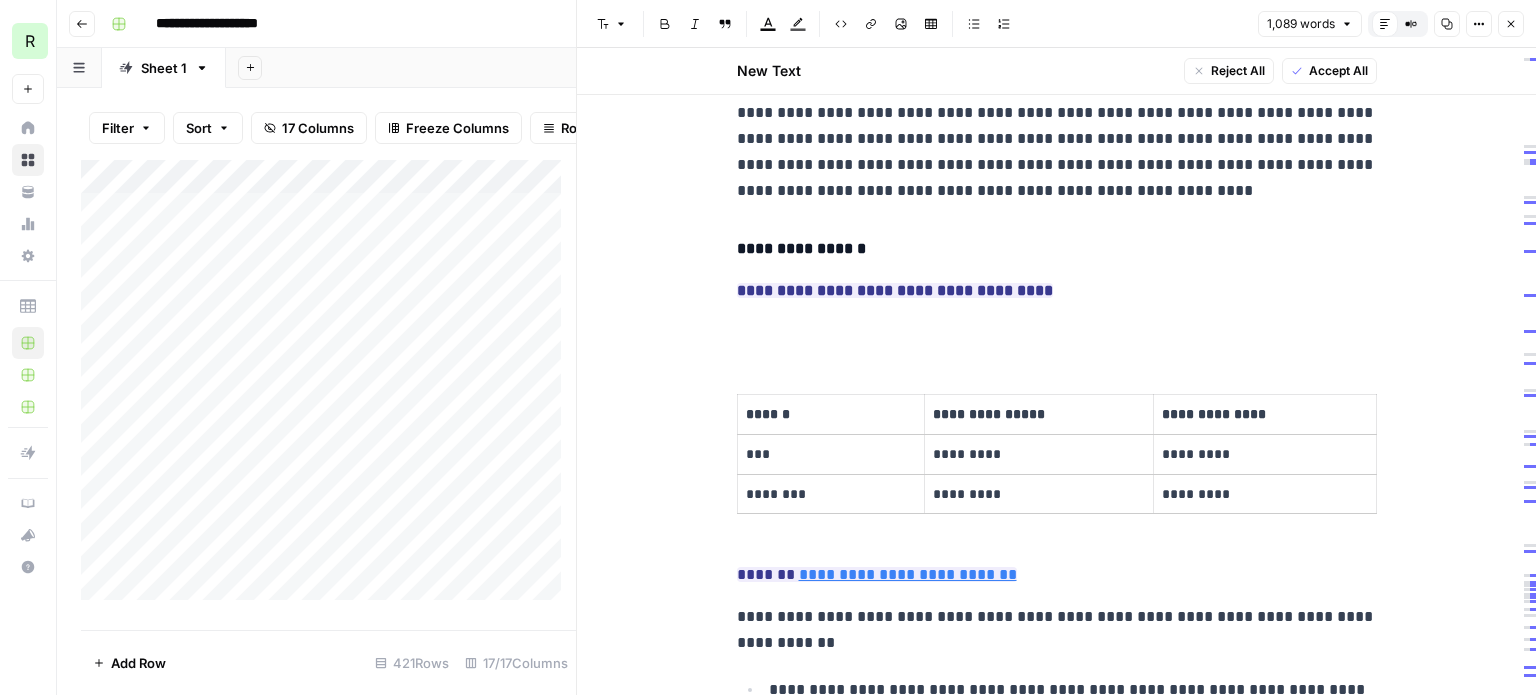 click on "***" at bounding box center [831, 454] 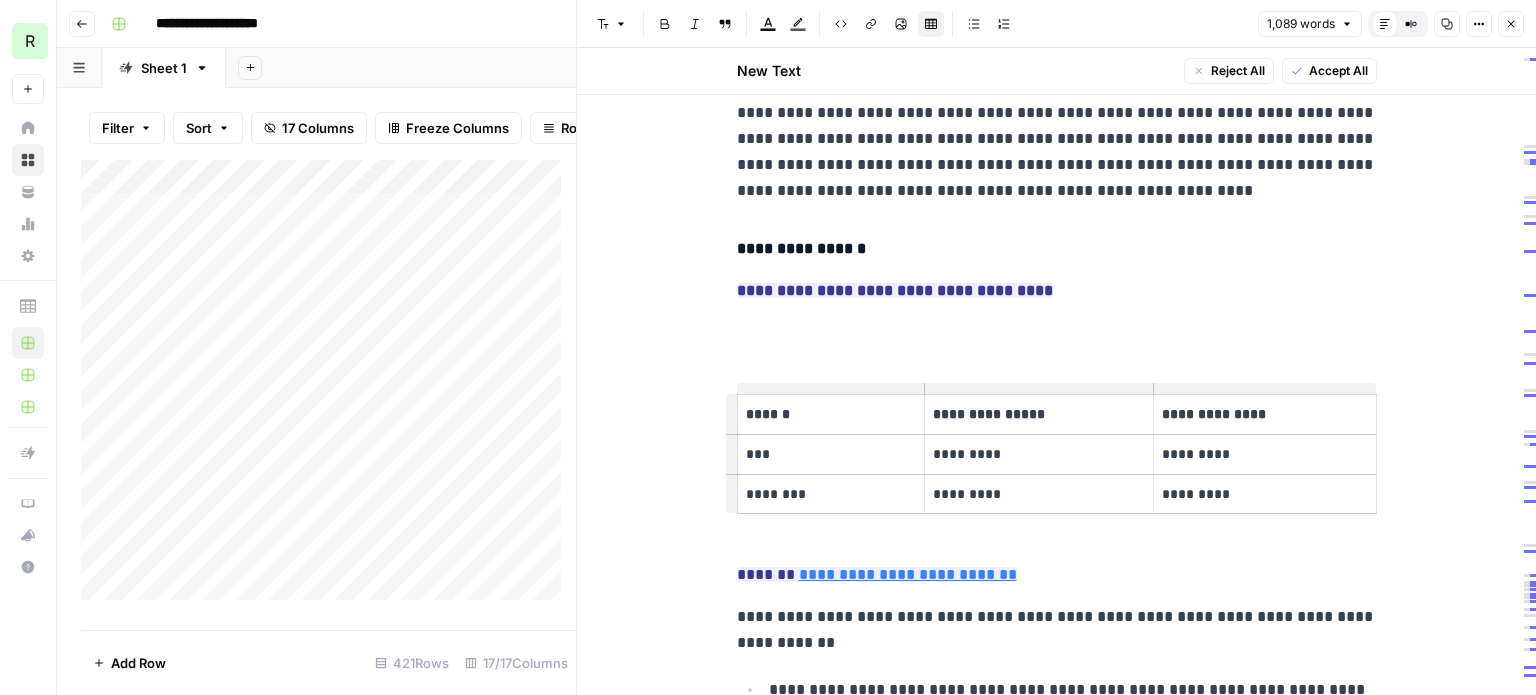 click on "******" at bounding box center (831, 414) 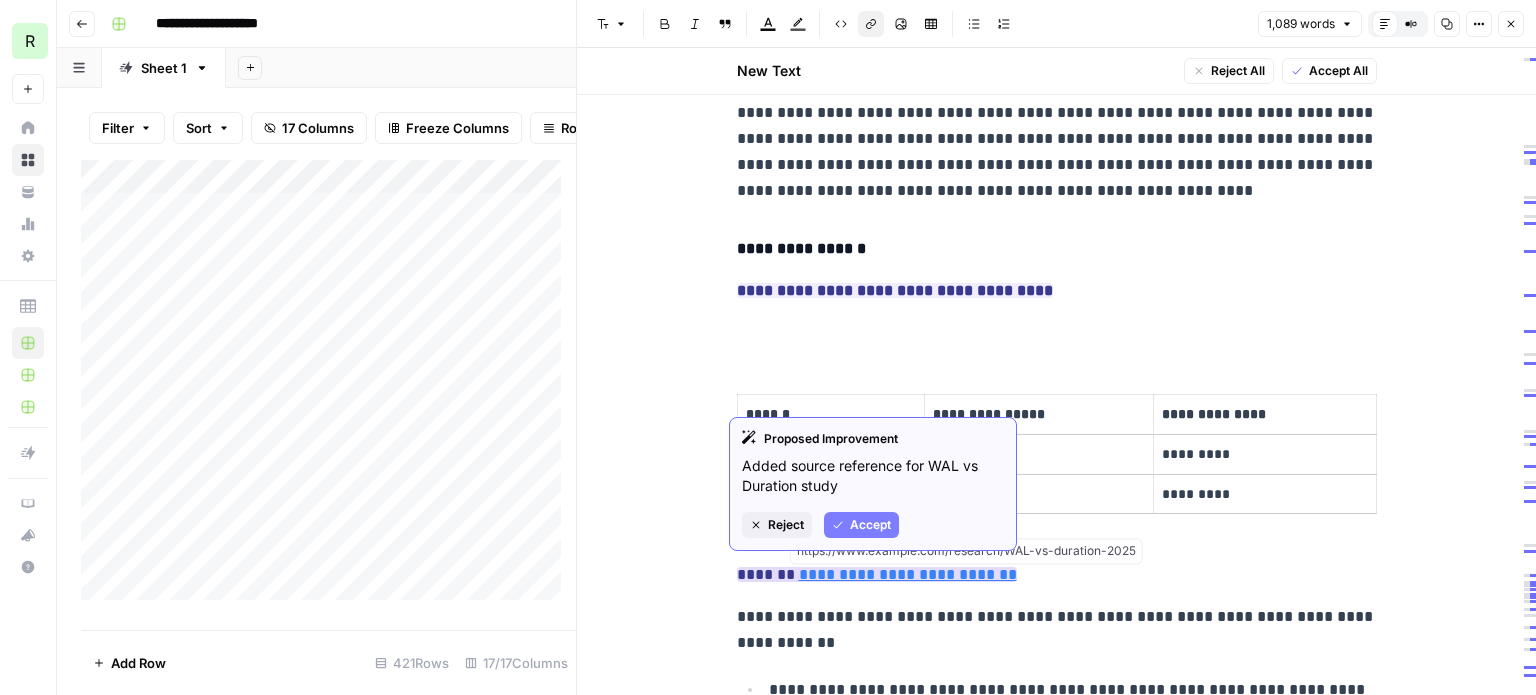 click on "**********" at bounding box center (908, 574) 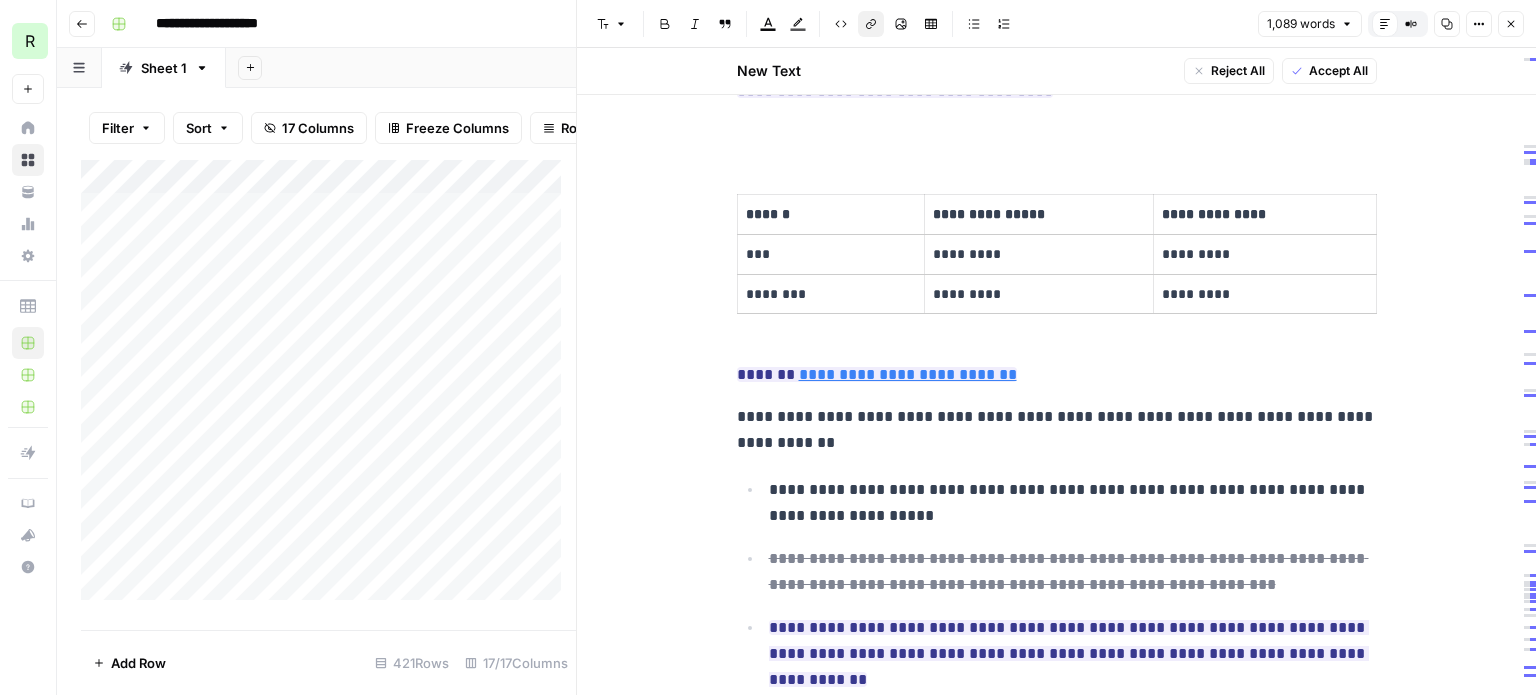 scroll, scrollTop: 2000, scrollLeft: 0, axis: vertical 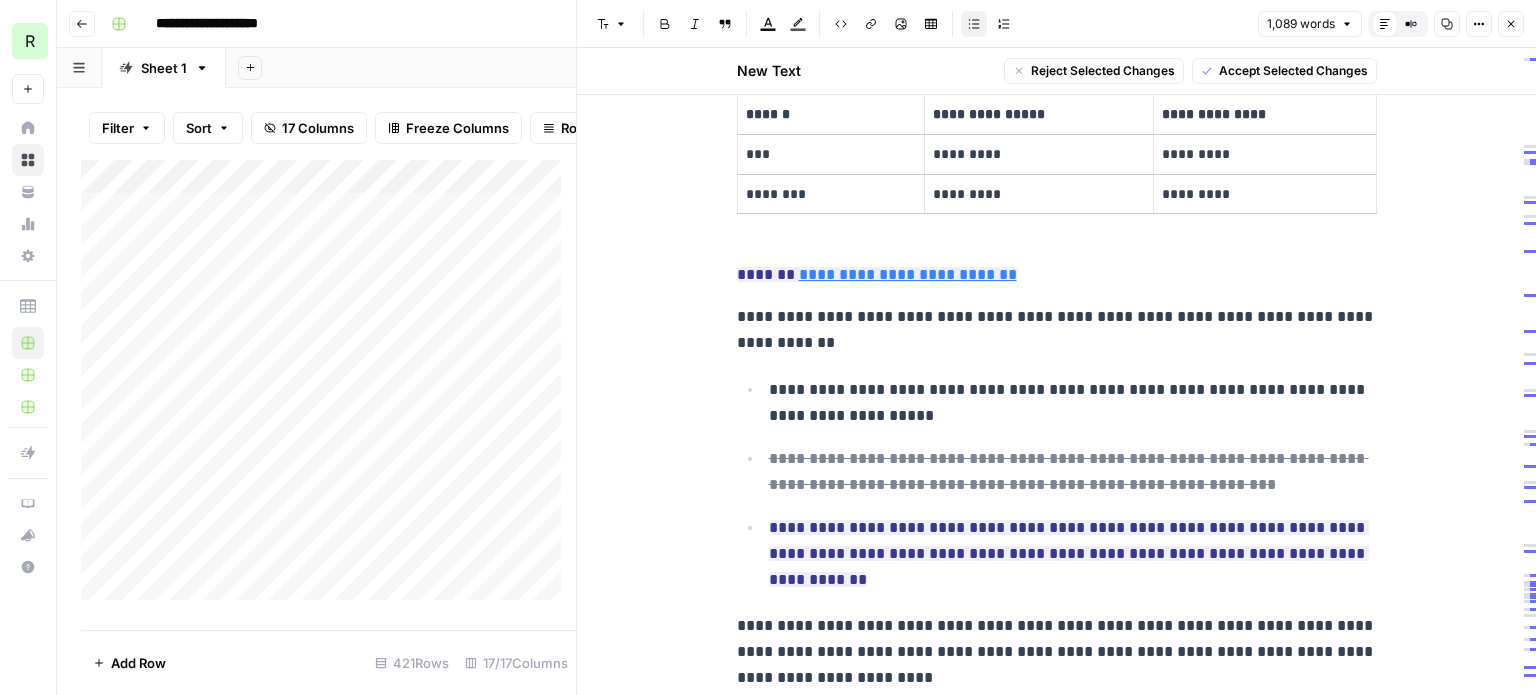 drag, startPoint x: 852, startPoint y: 591, endPoint x: 752, endPoint y: 520, distance: 122.641754 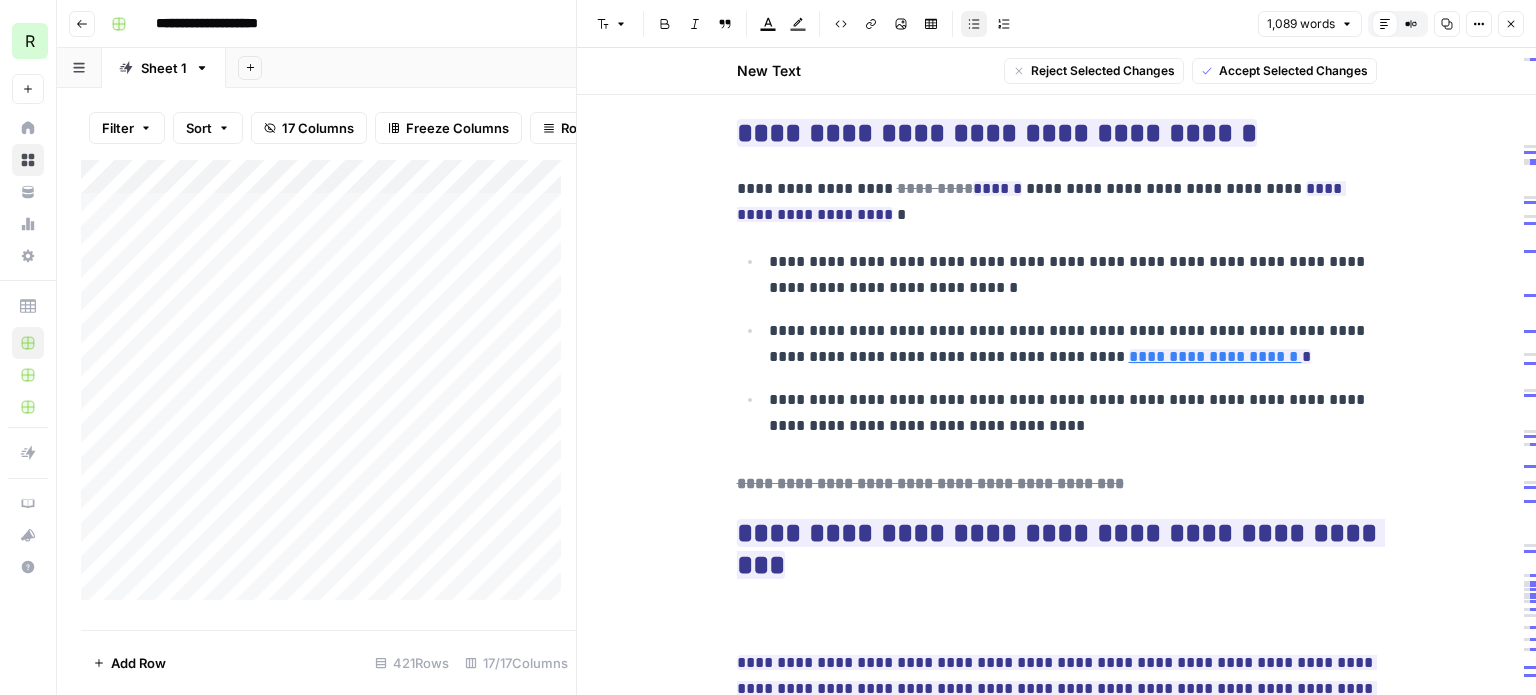 scroll, scrollTop: 3000, scrollLeft: 0, axis: vertical 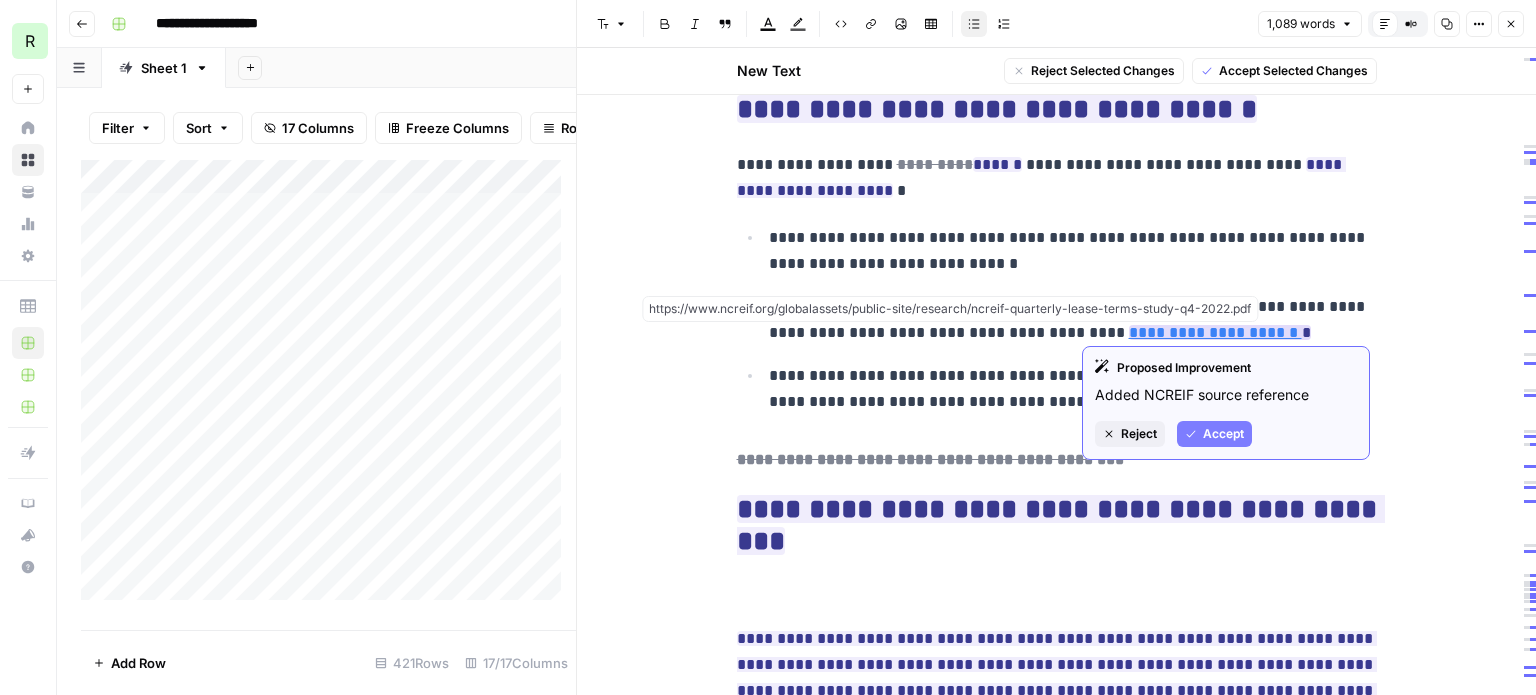 click on "**********" at bounding box center (1215, 332) 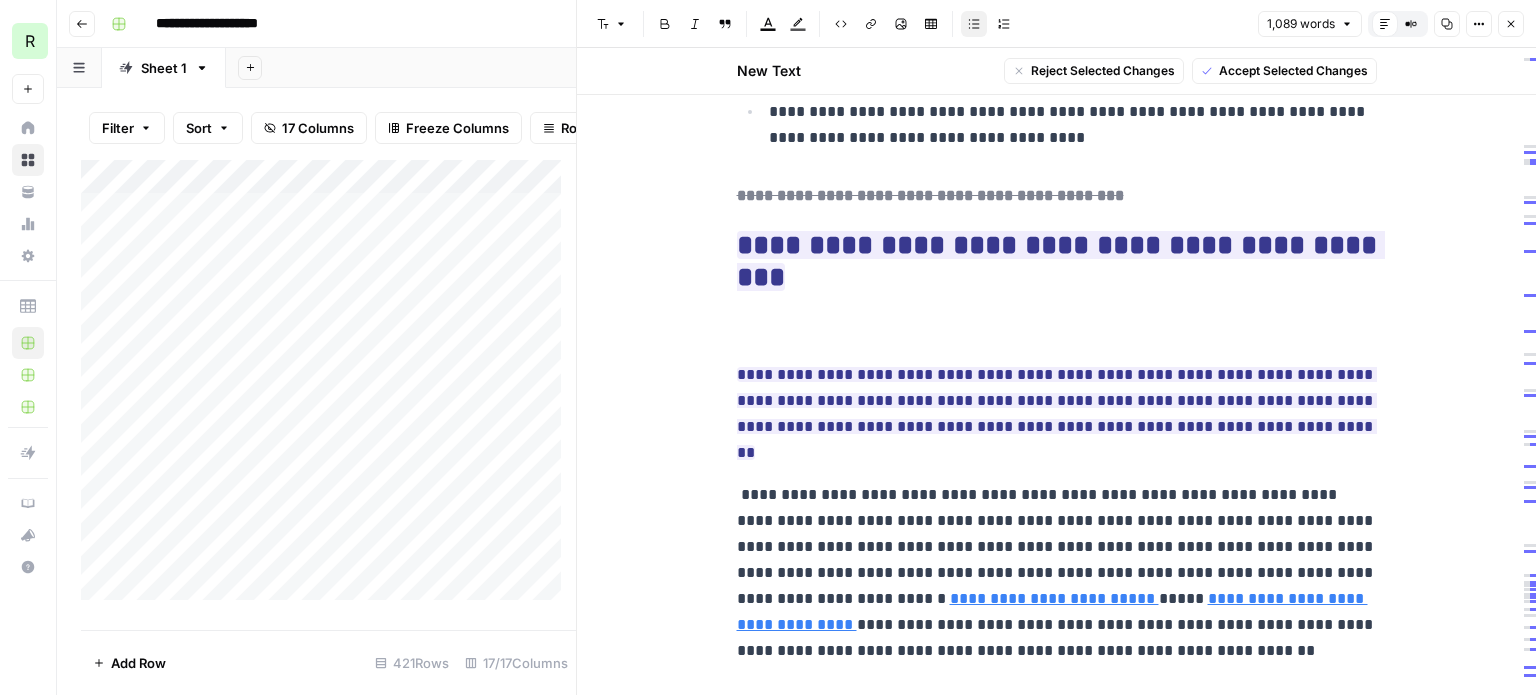 scroll, scrollTop: 3300, scrollLeft: 0, axis: vertical 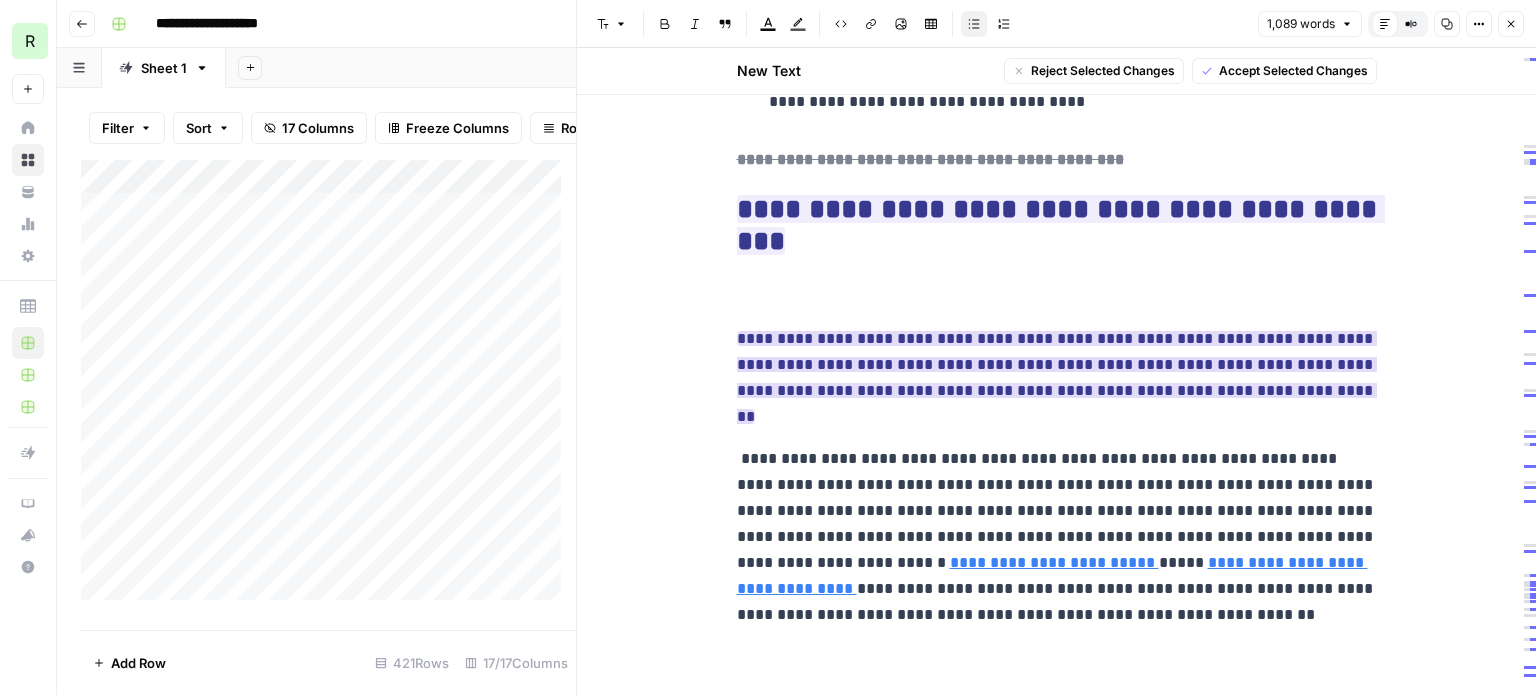 click on "**********" at bounding box center [1057, 377] 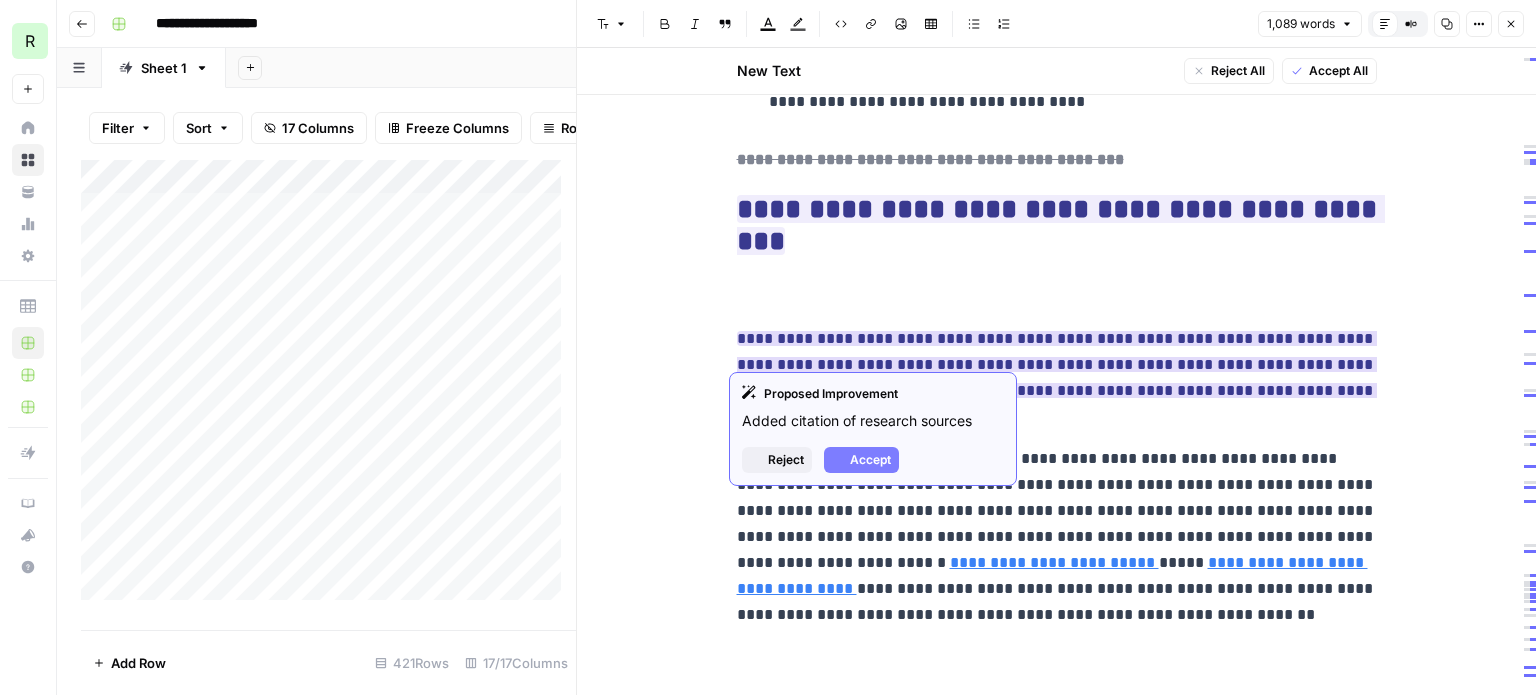 click on "**********" at bounding box center (1057, 377) 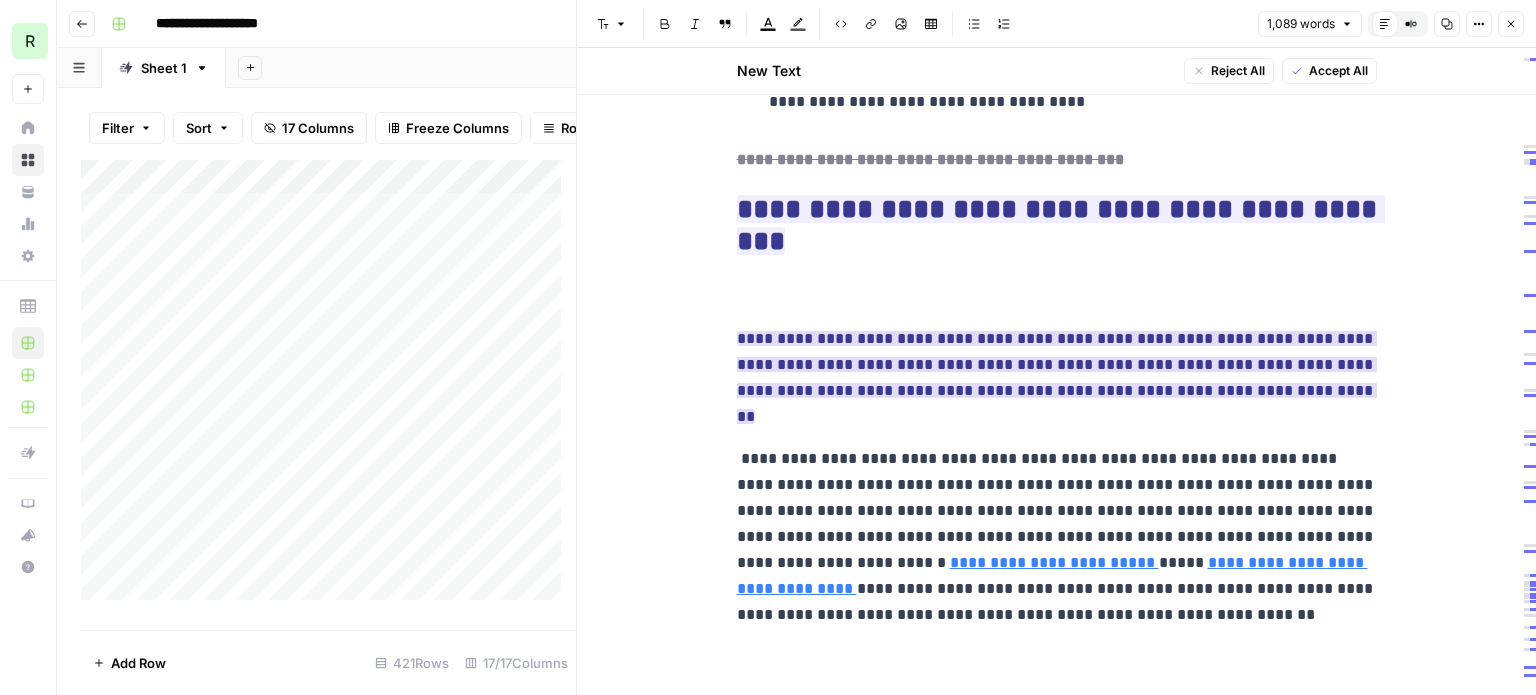 click on "**********" at bounding box center (1057, 377) 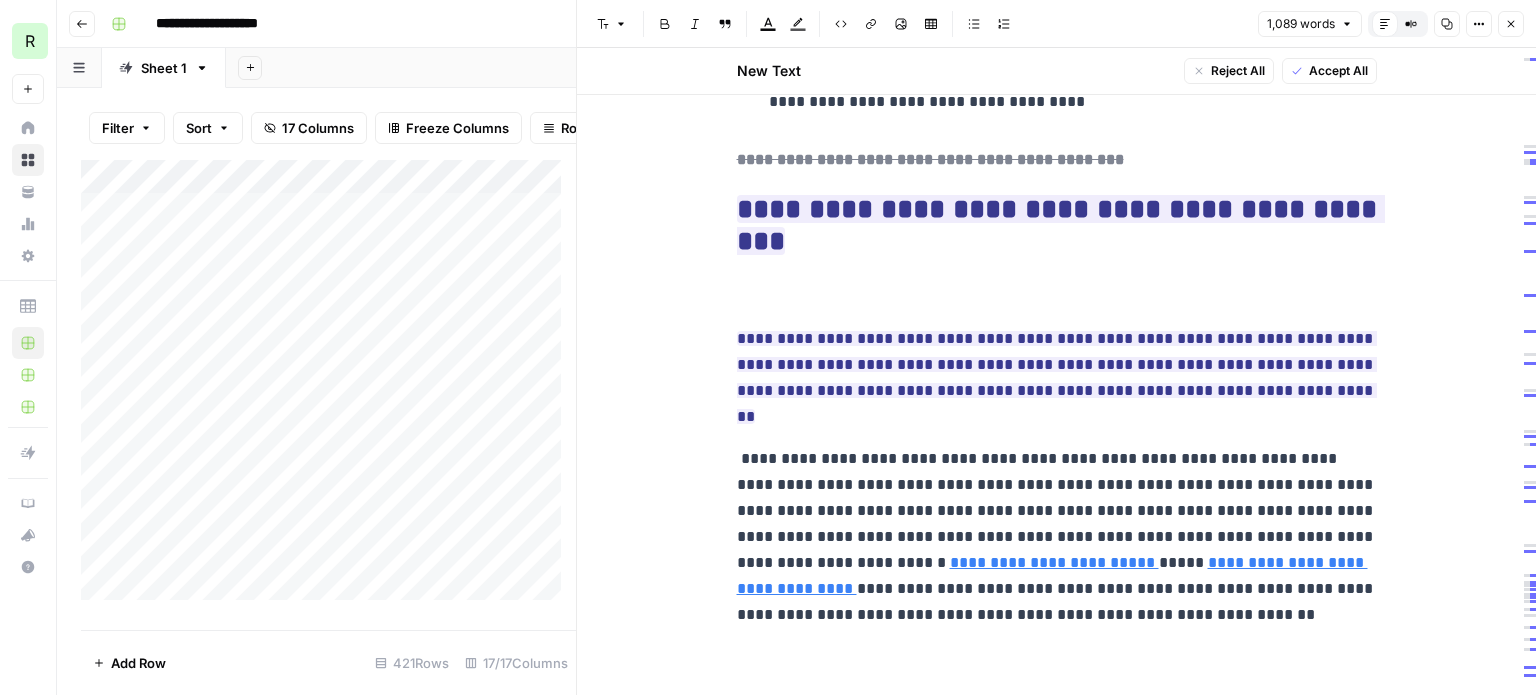 click on "**********" at bounding box center [1057, 378] 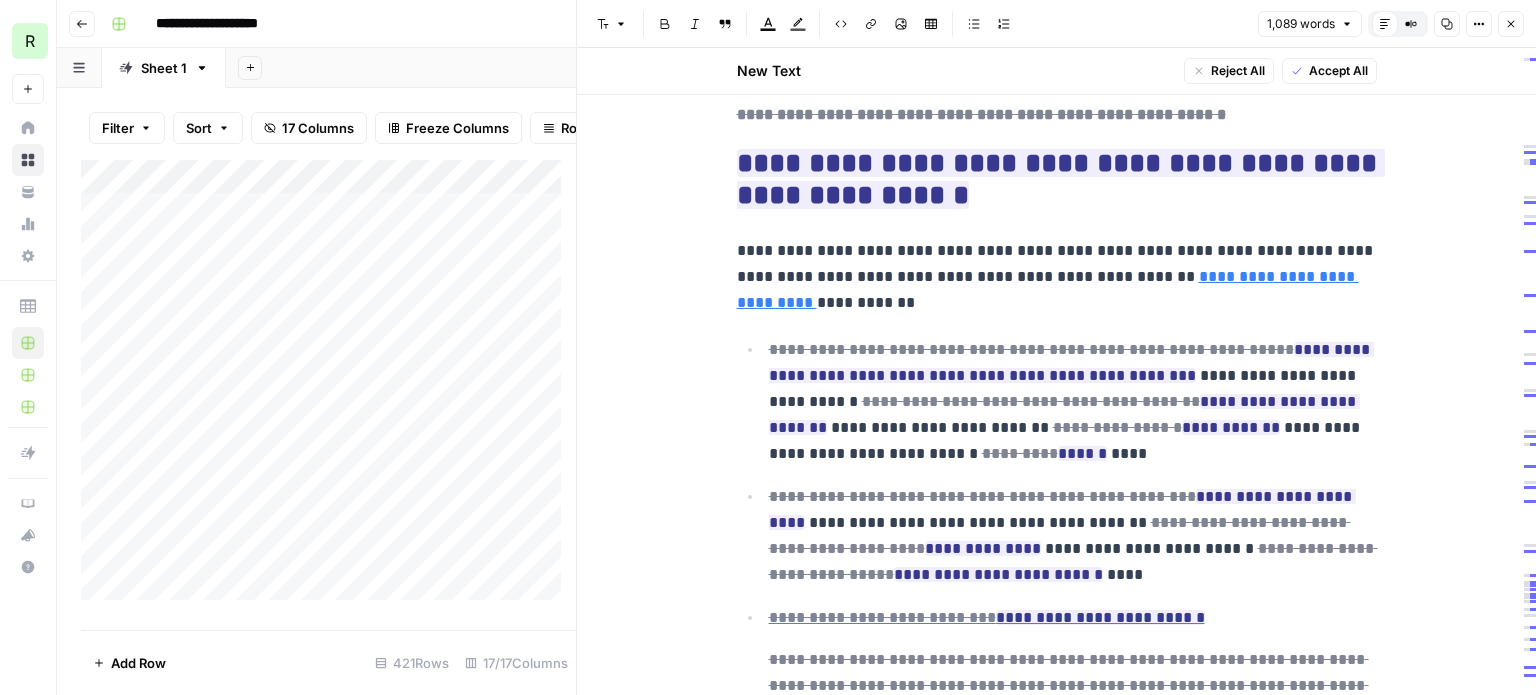 scroll, scrollTop: 4000, scrollLeft: 0, axis: vertical 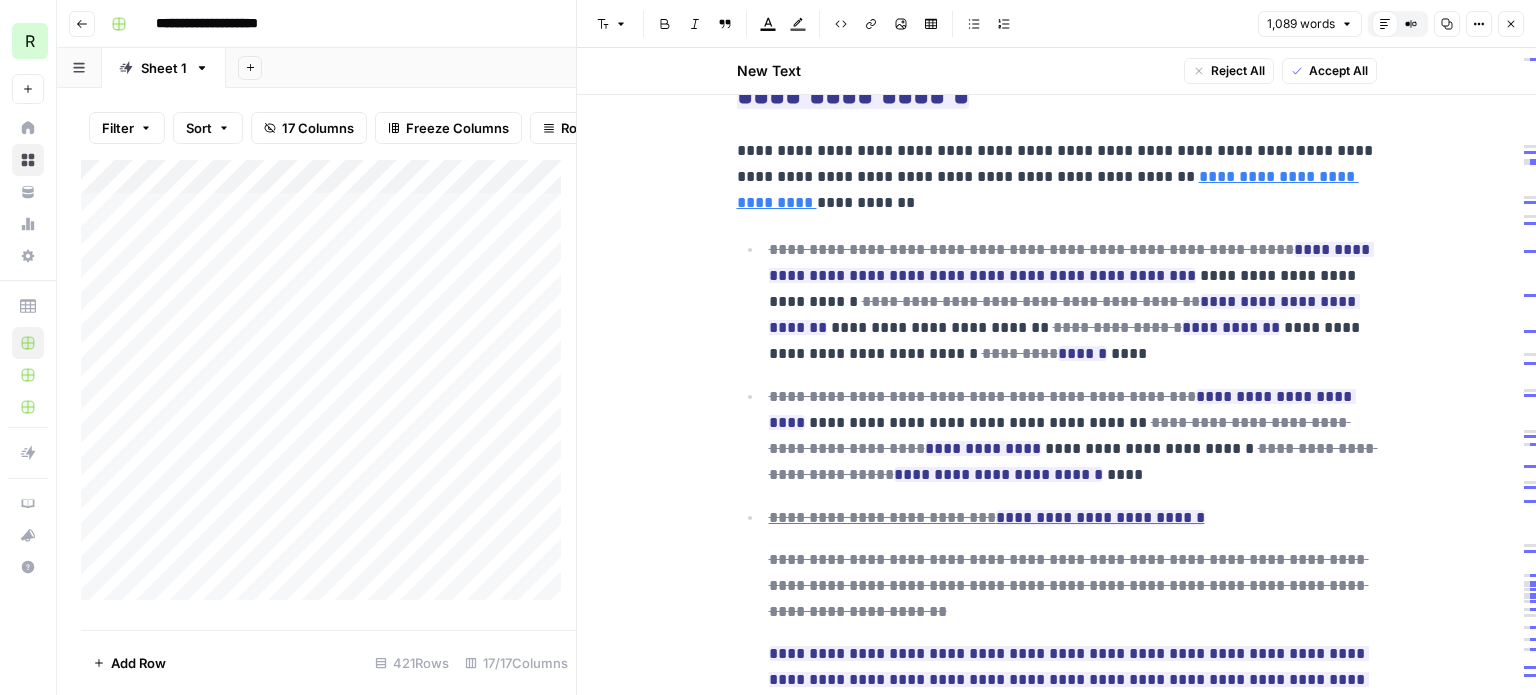 click on "**********" at bounding box center (1073, 302) 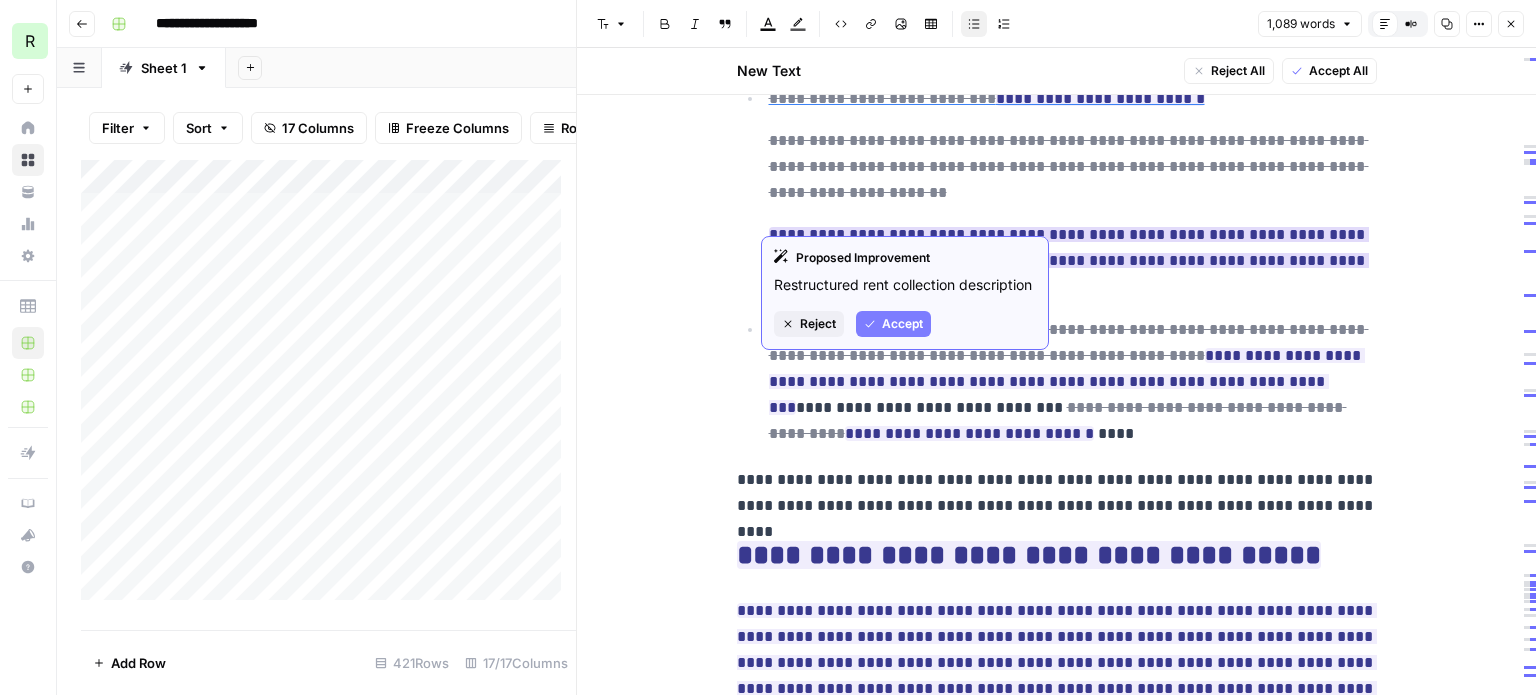 scroll, scrollTop: 4424, scrollLeft: 0, axis: vertical 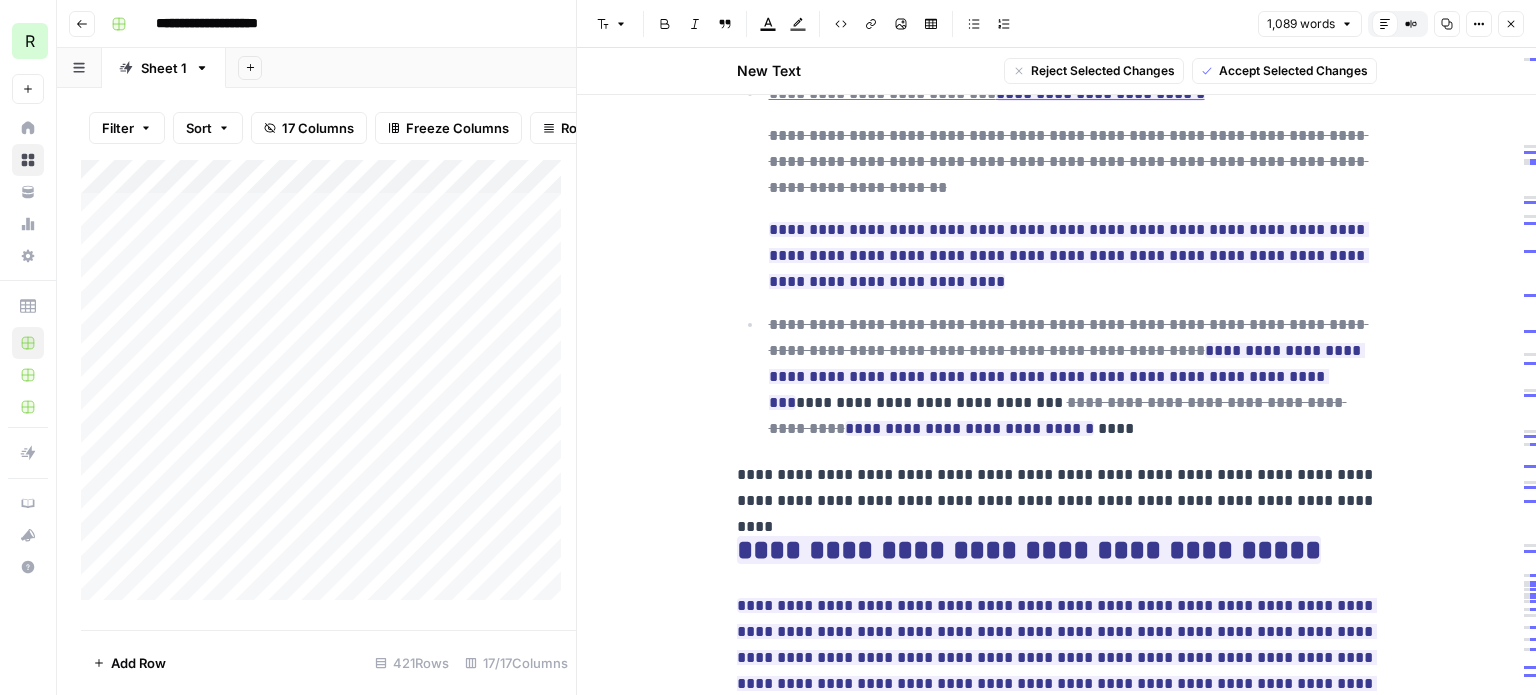 drag, startPoint x: 727, startPoint y: 543, endPoint x: 982, endPoint y: 667, distance: 283.5507 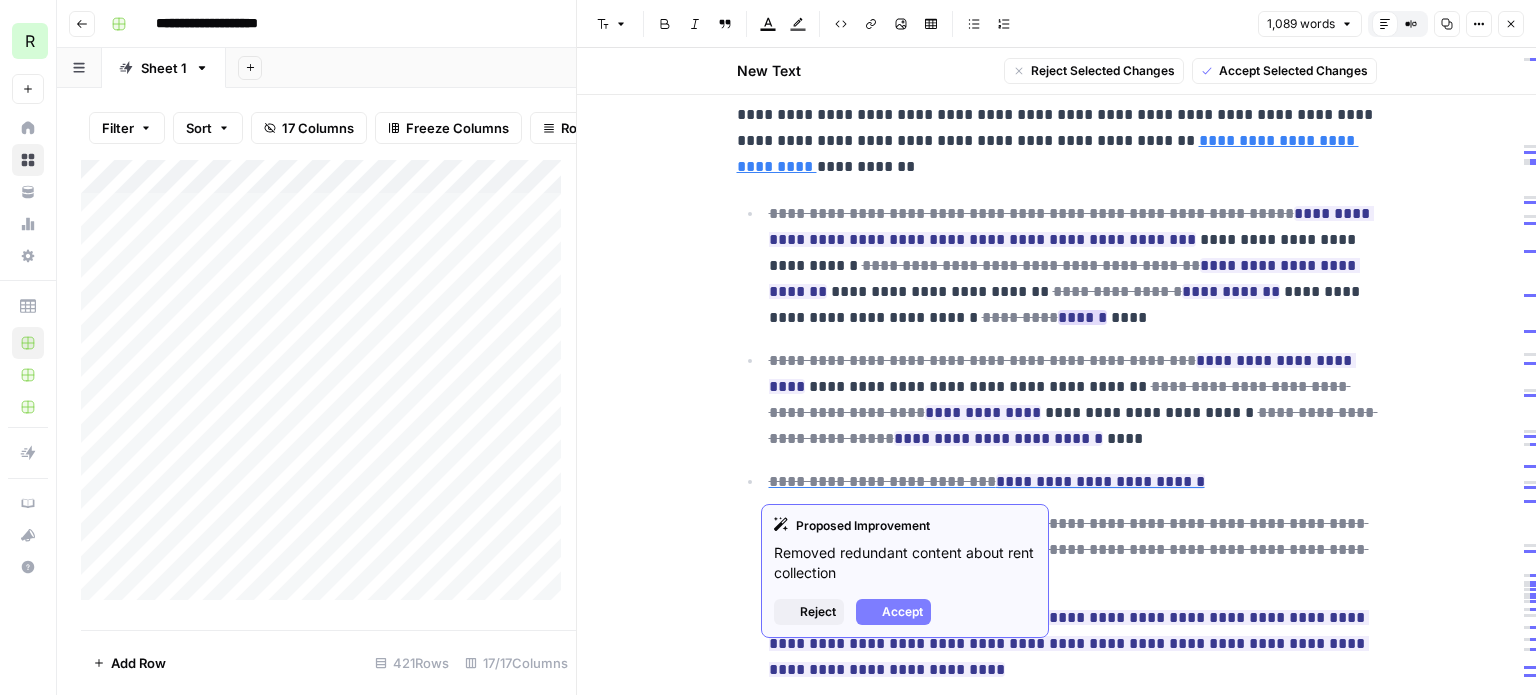 scroll, scrollTop: 4024, scrollLeft: 0, axis: vertical 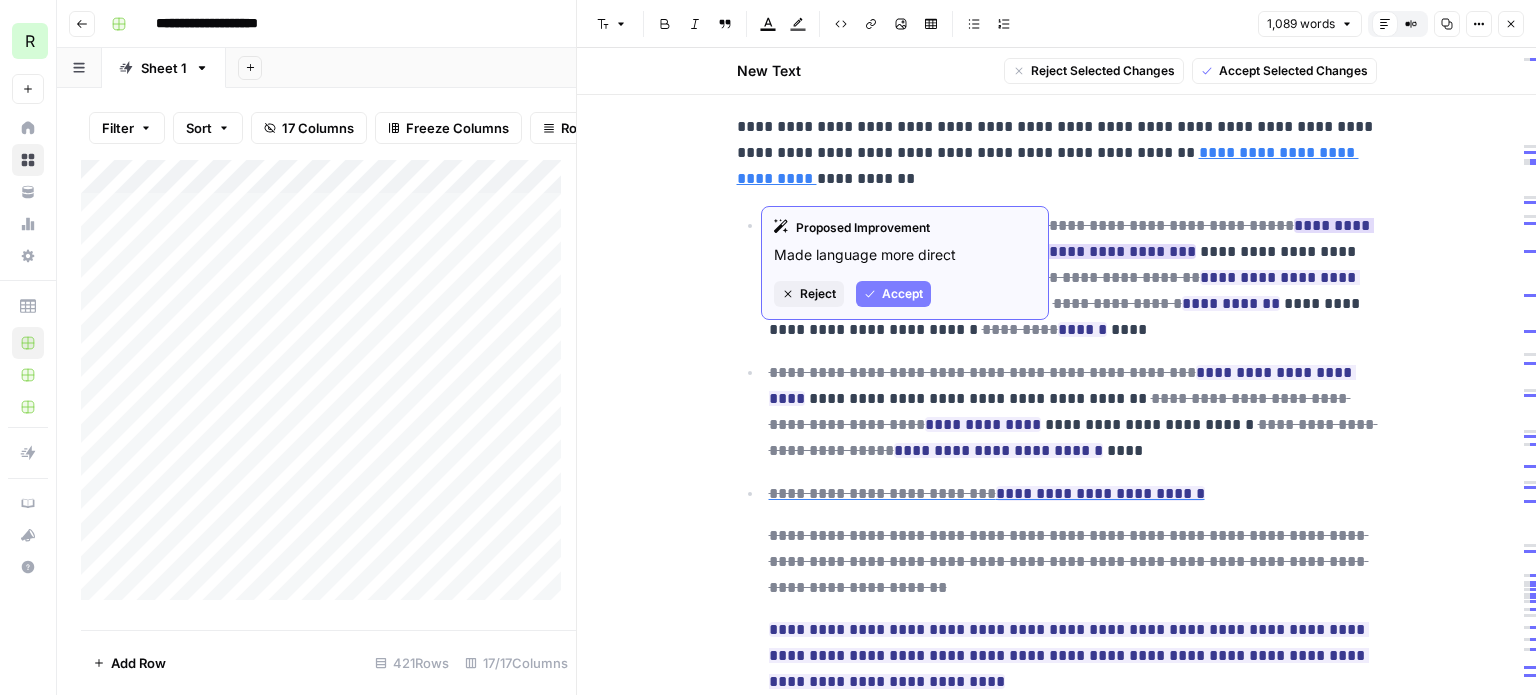 click on "Accept" at bounding box center [902, 294] 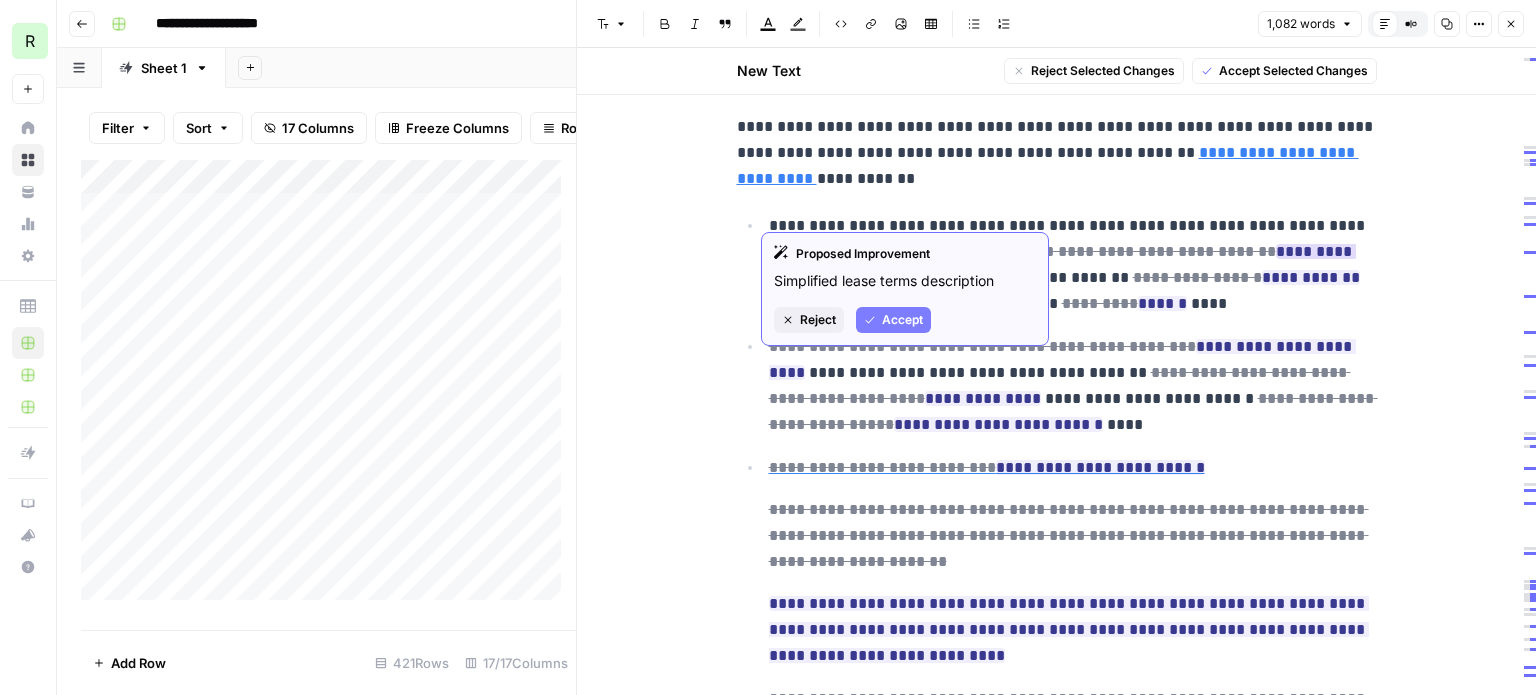 click on "Accept" at bounding box center [902, 320] 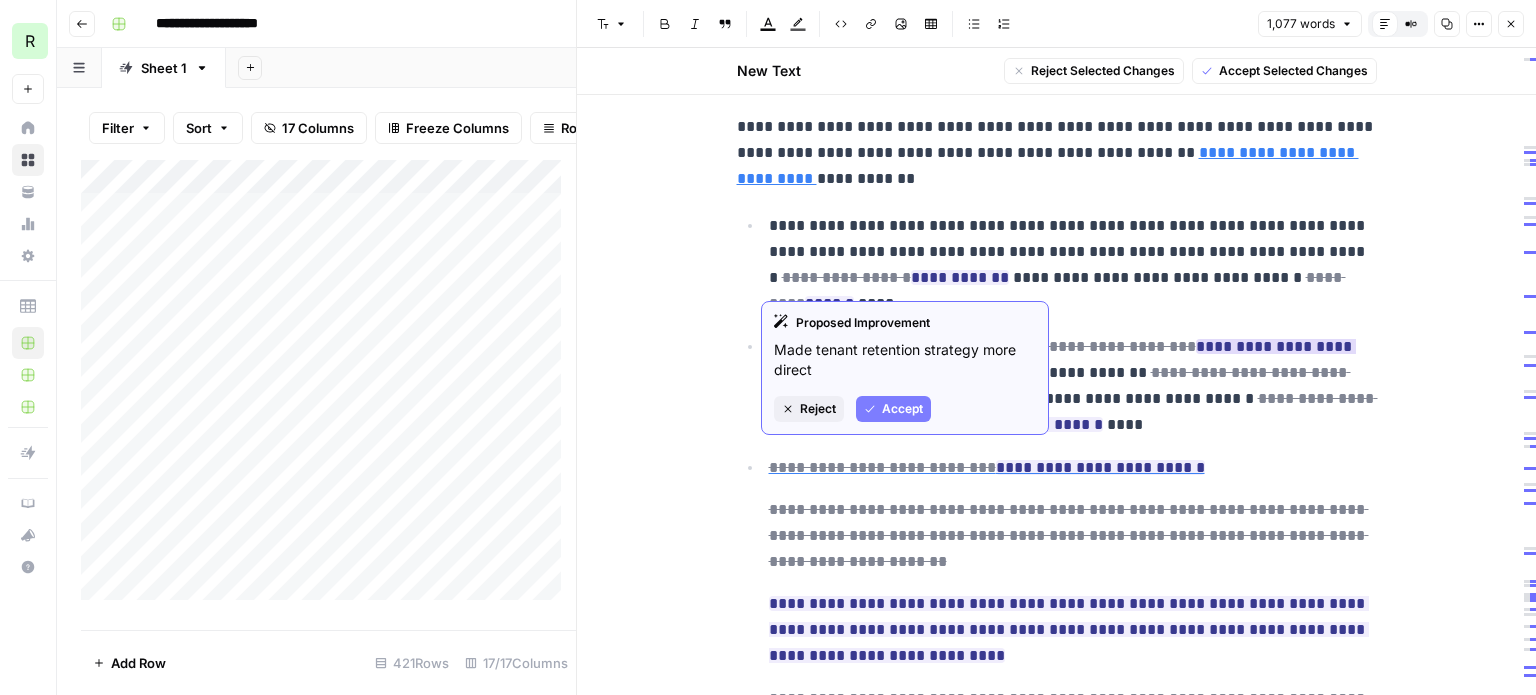 click on "Accept" at bounding box center (902, 409) 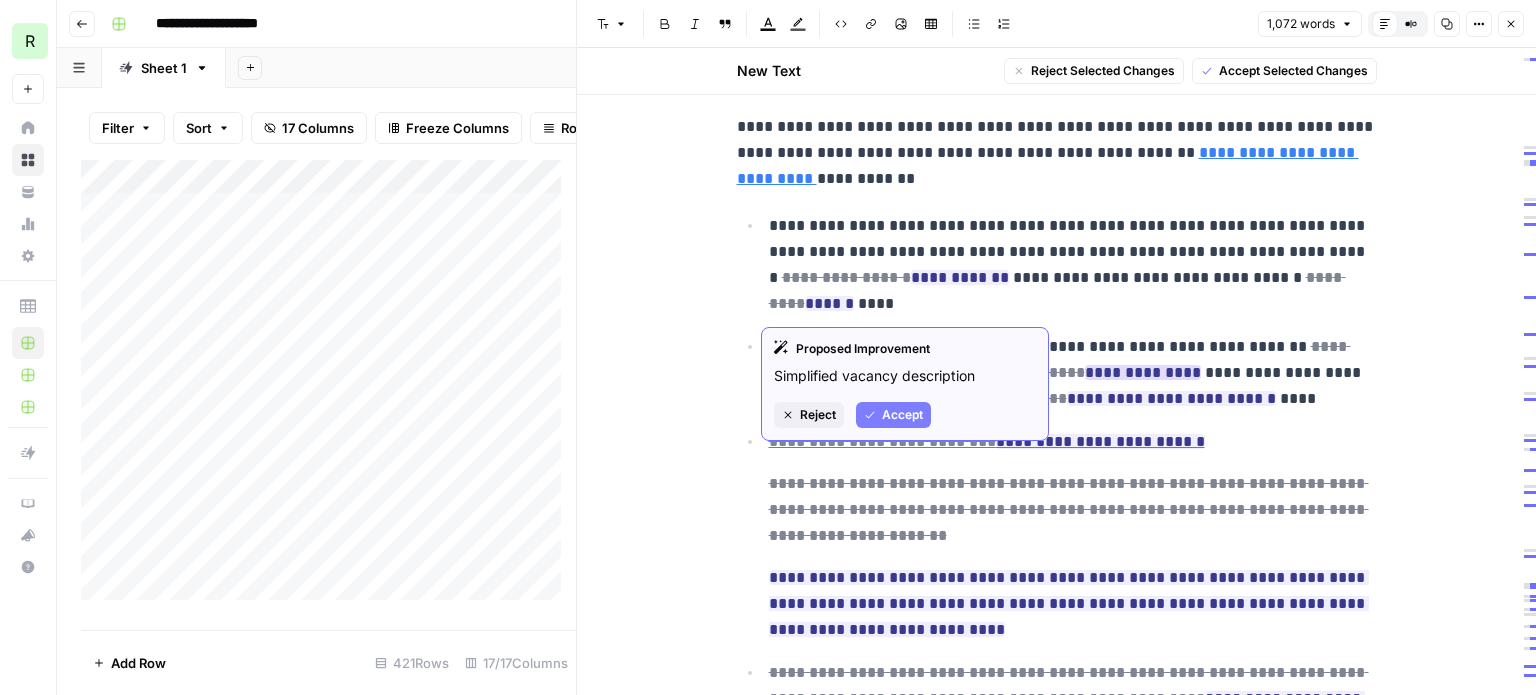 click on "Accept" at bounding box center (902, 415) 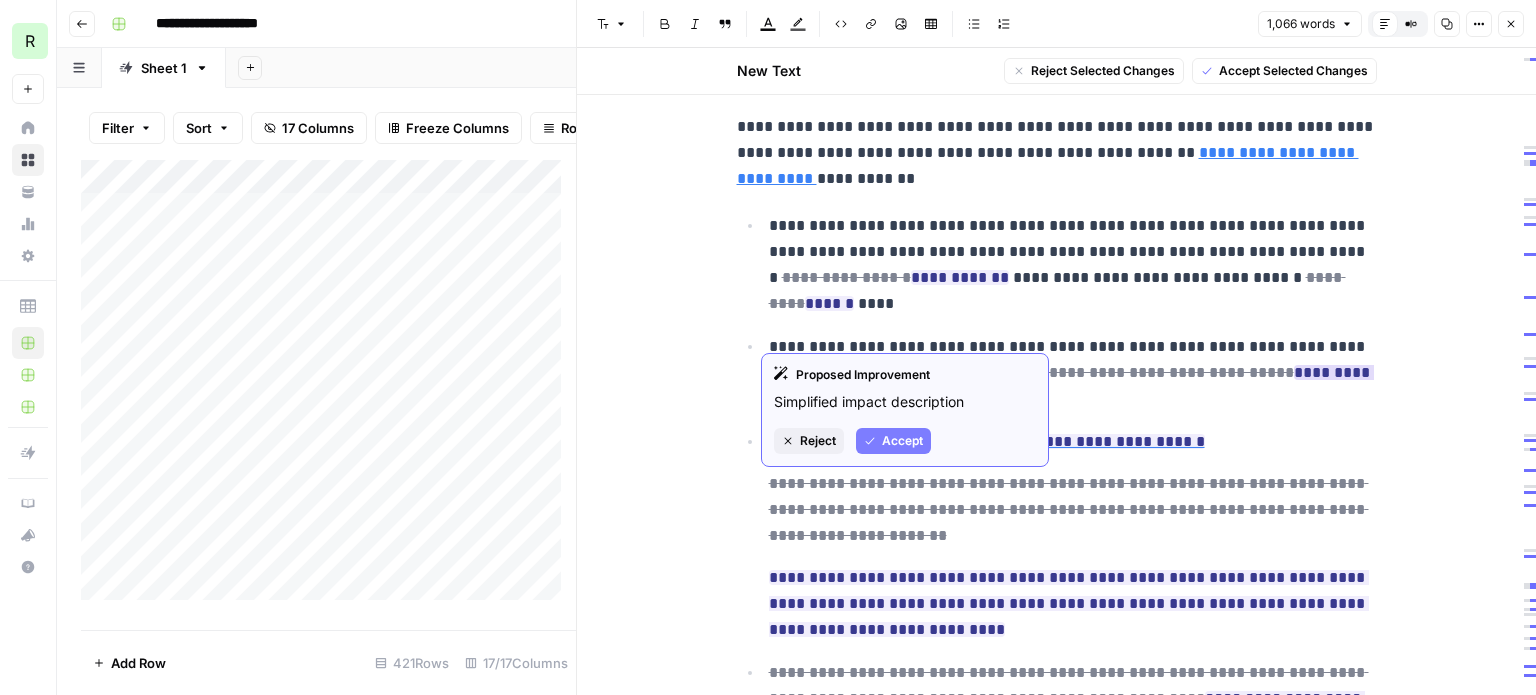click on "Accept" at bounding box center (902, 441) 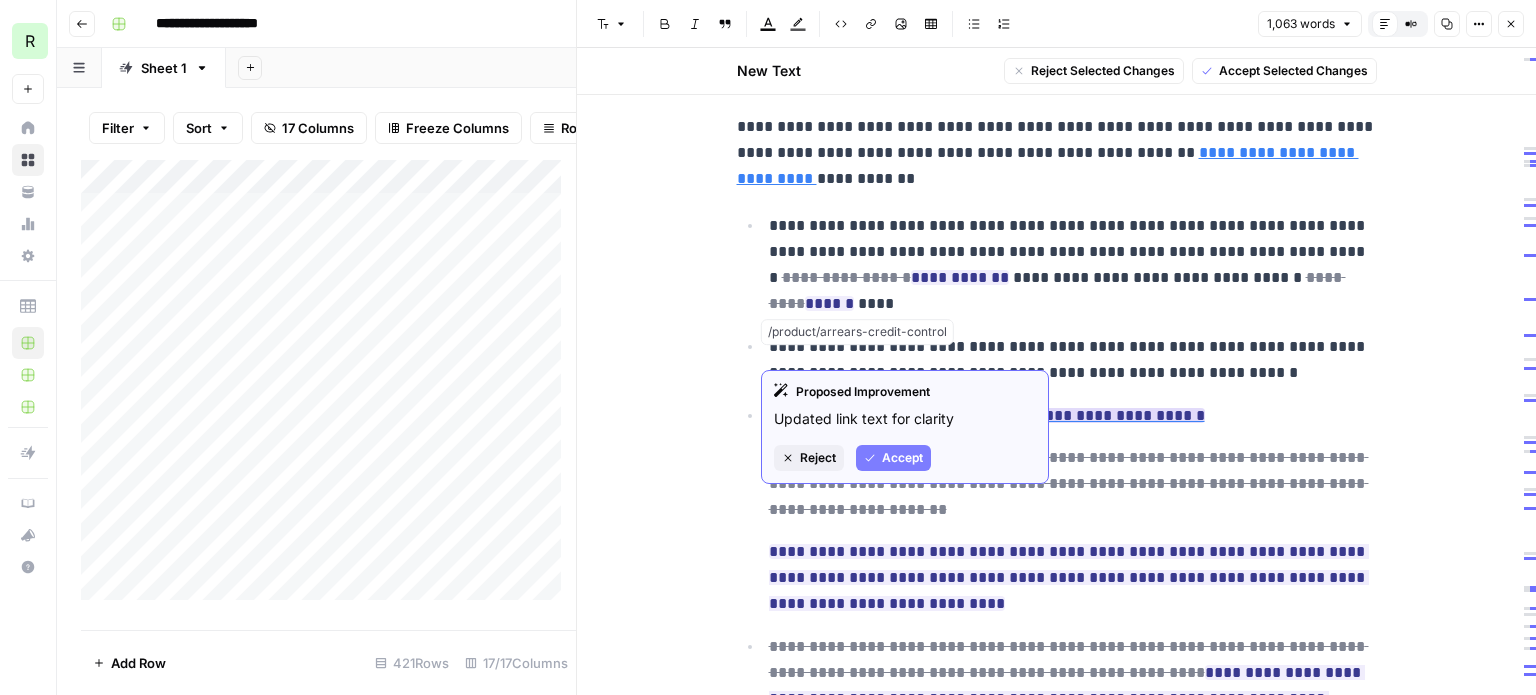 click on "Accept" at bounding box center (902, 458) 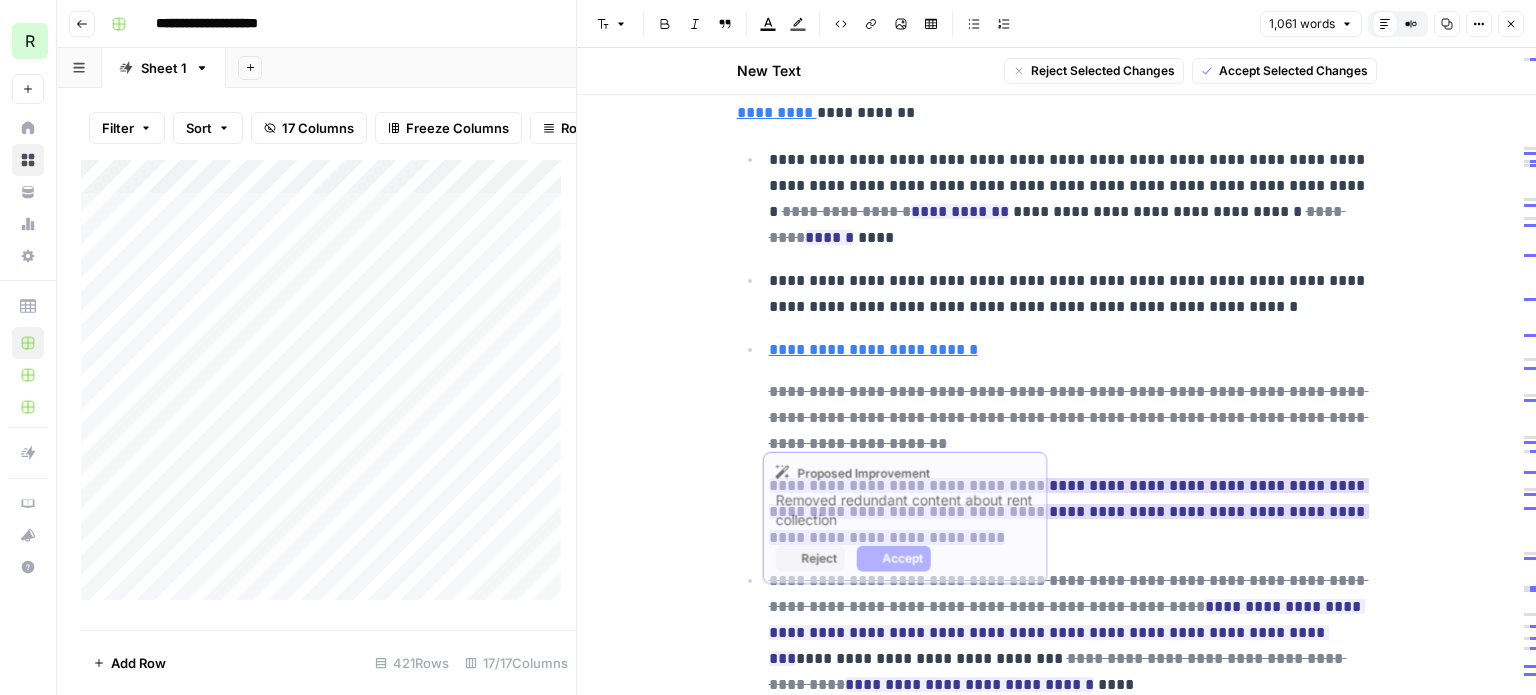 scroll, scrollTop: 4124, scrollLeft: 0, axis: vertical 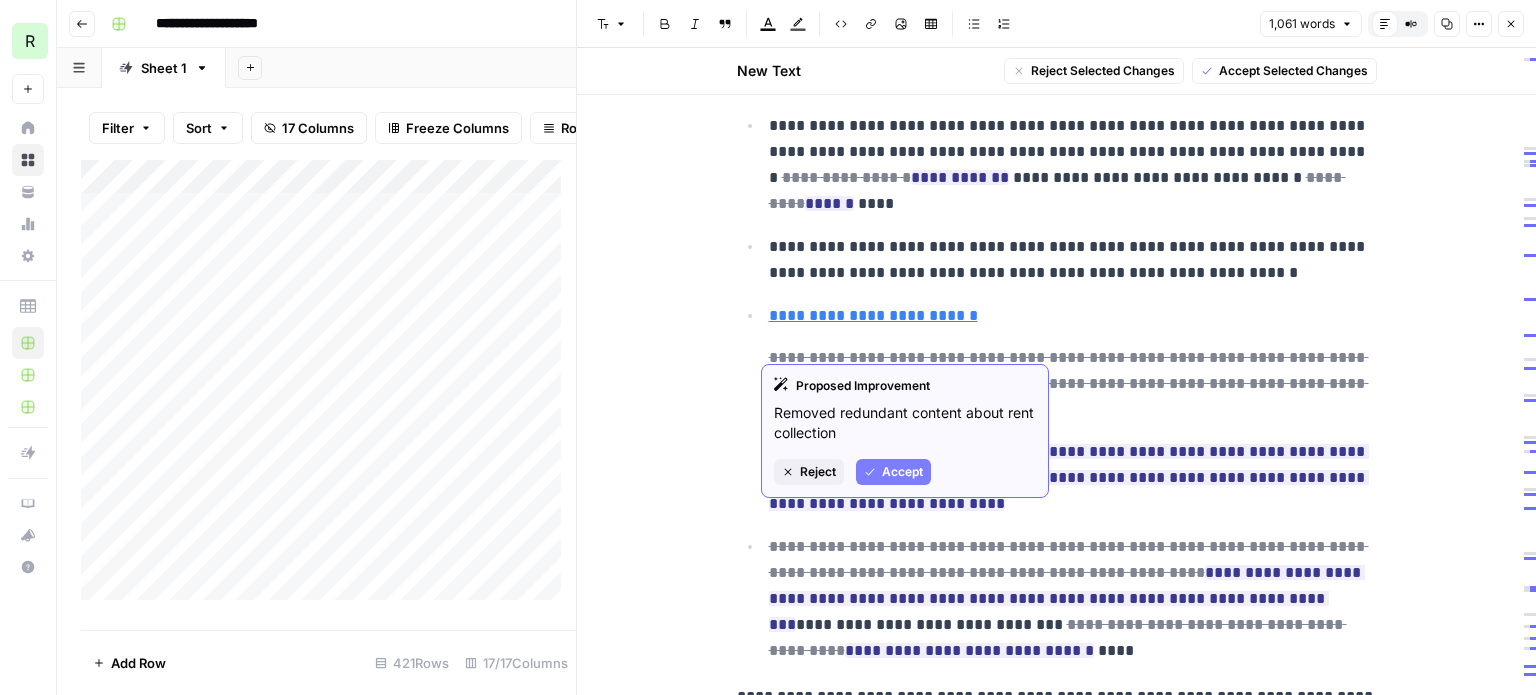 click 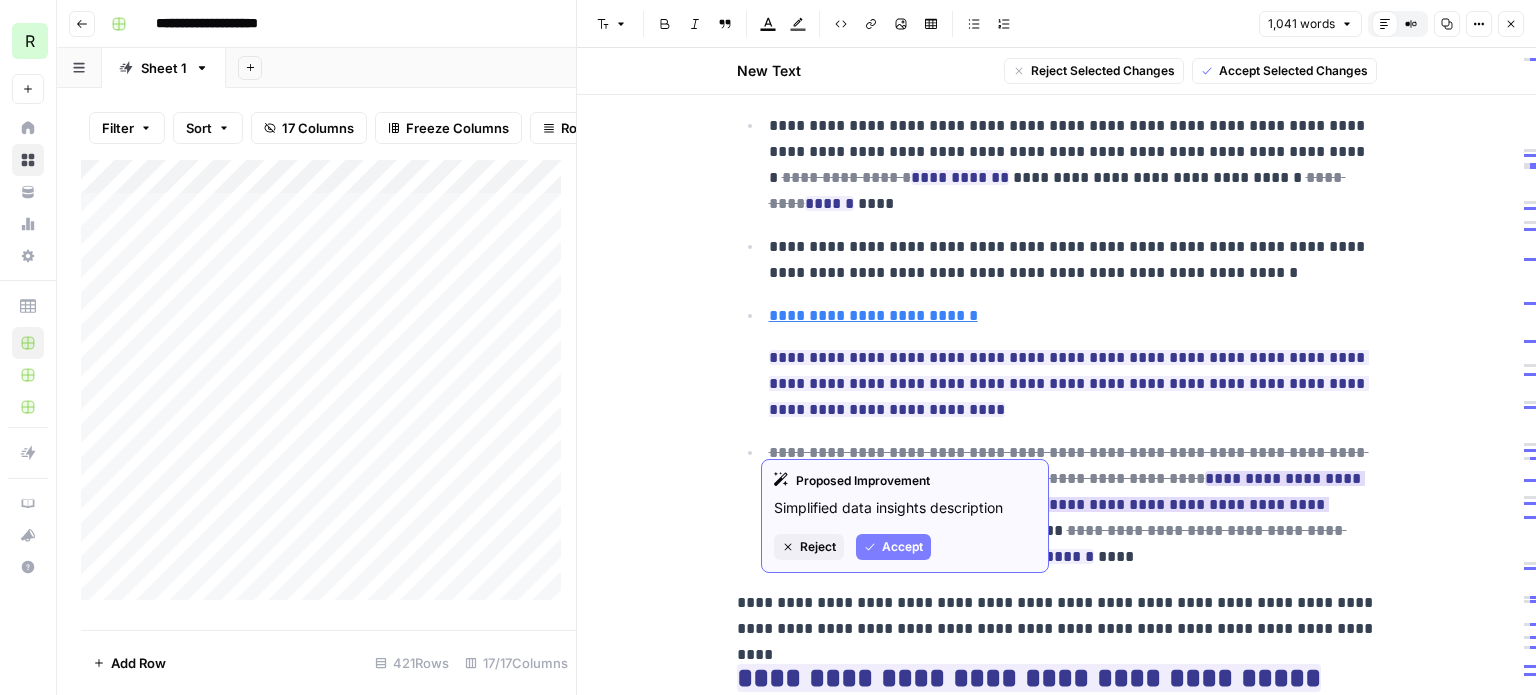 click on "Accept" at bounding box center [893, 547] 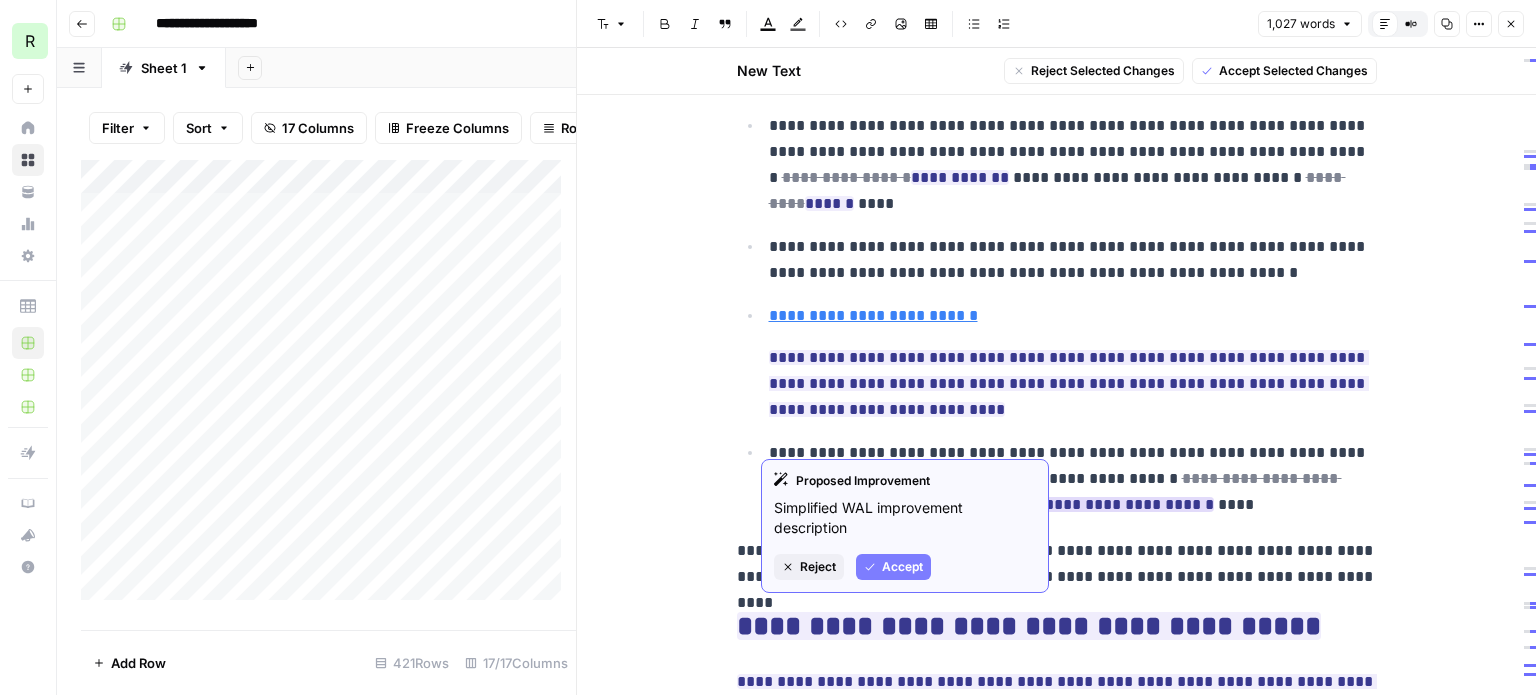 click on "Accept" at bounding box center (893, 567) 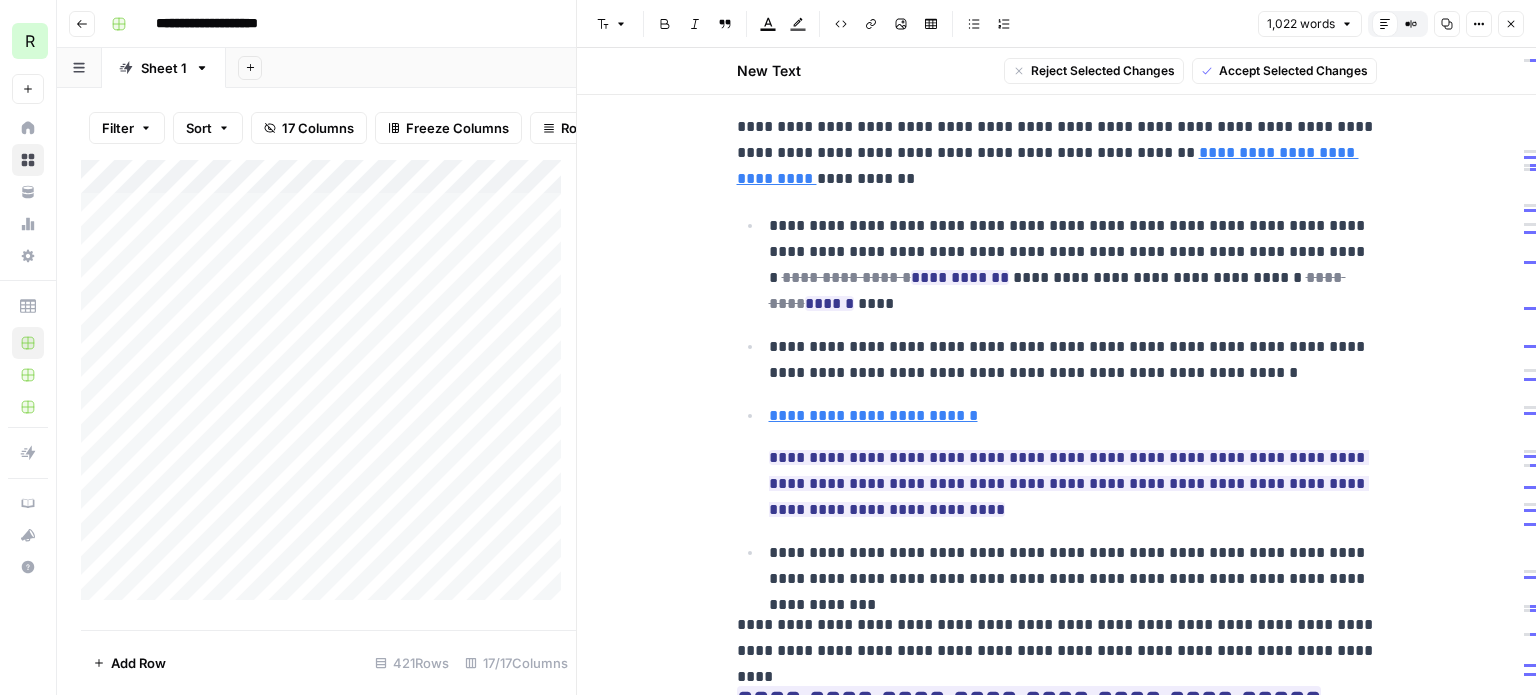 scroll, scrollTop: 3924, scrollLeft: 0, axis: vertical 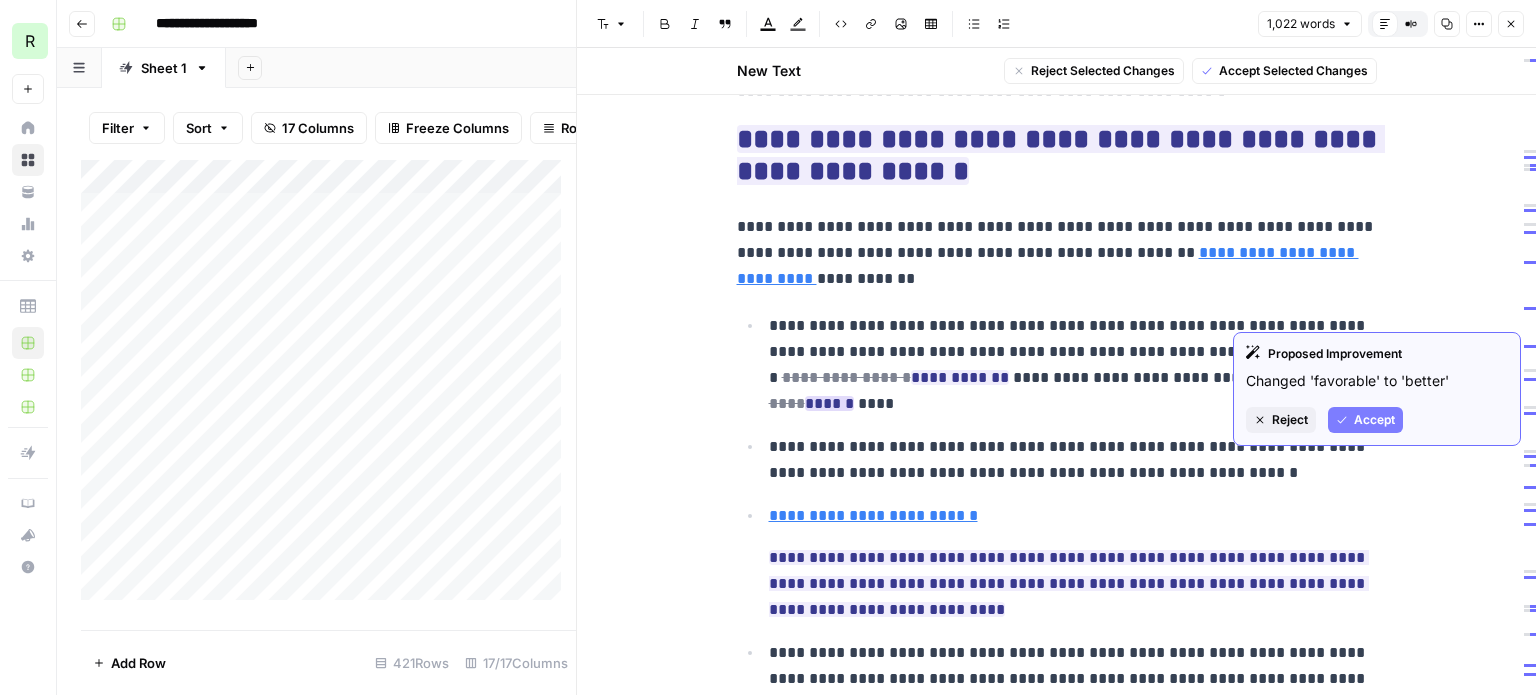 click on "Accept" at bounding box center [1374, 420] 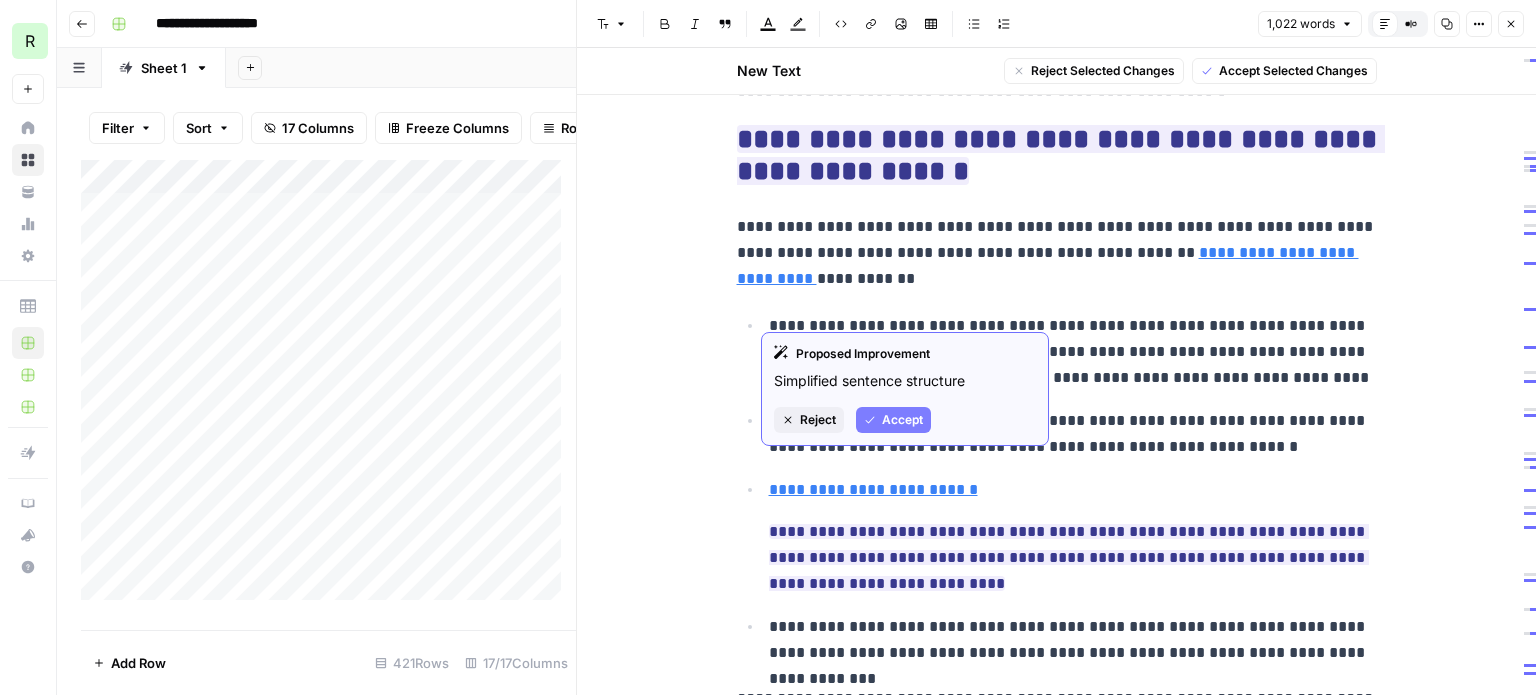 click on "Accept" at bounding box center [902, 420] 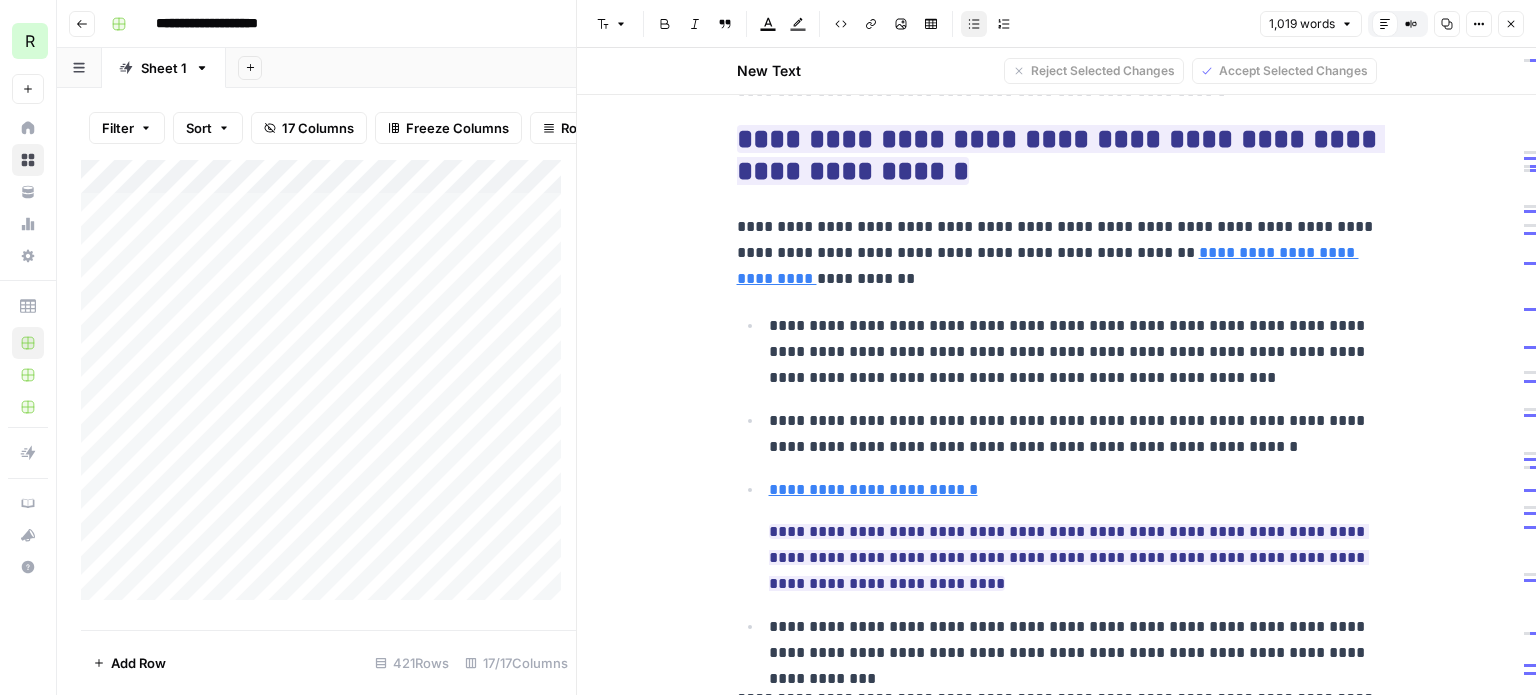 drag, startPoint x: 1196, startPoint y: 315, endPoint x: 957, endPoint y: 263, distance: 244.59149 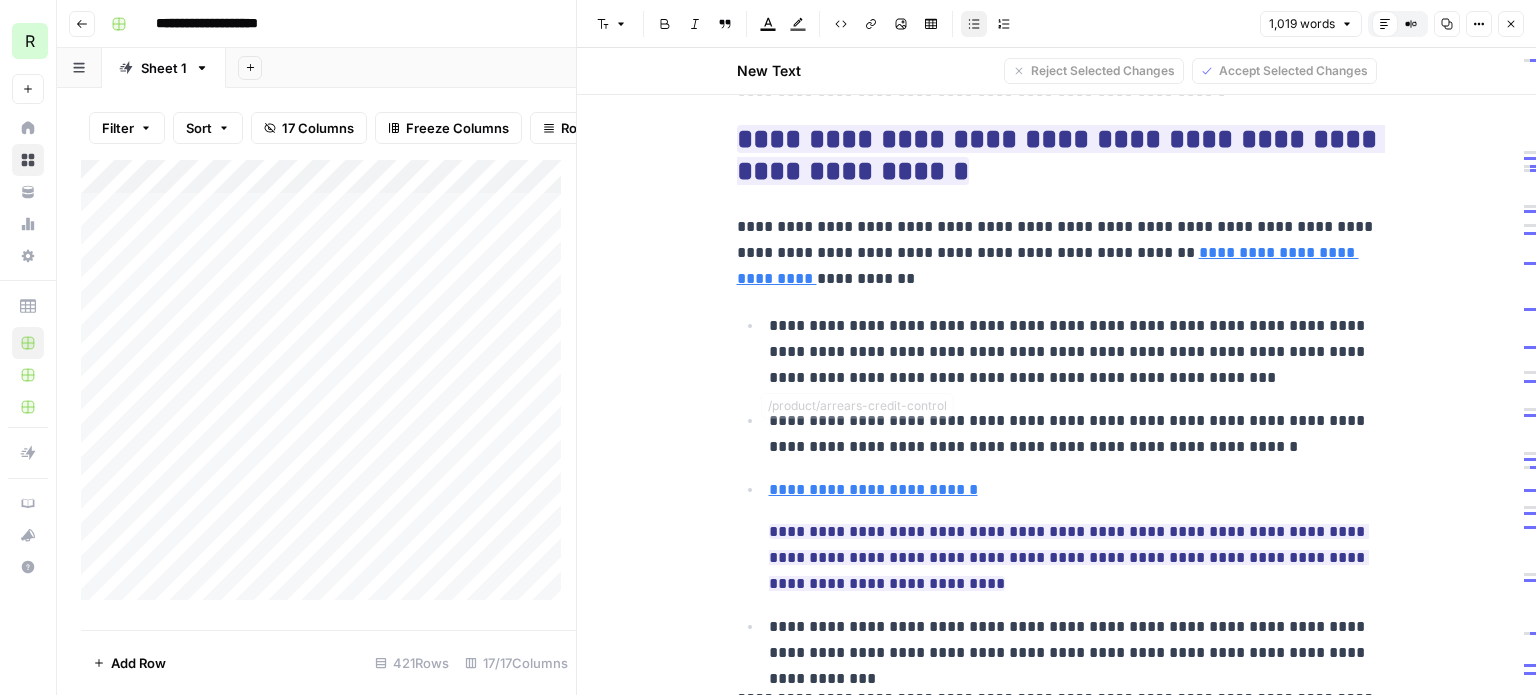 click on "**********" at bounding box center (1073, 434) 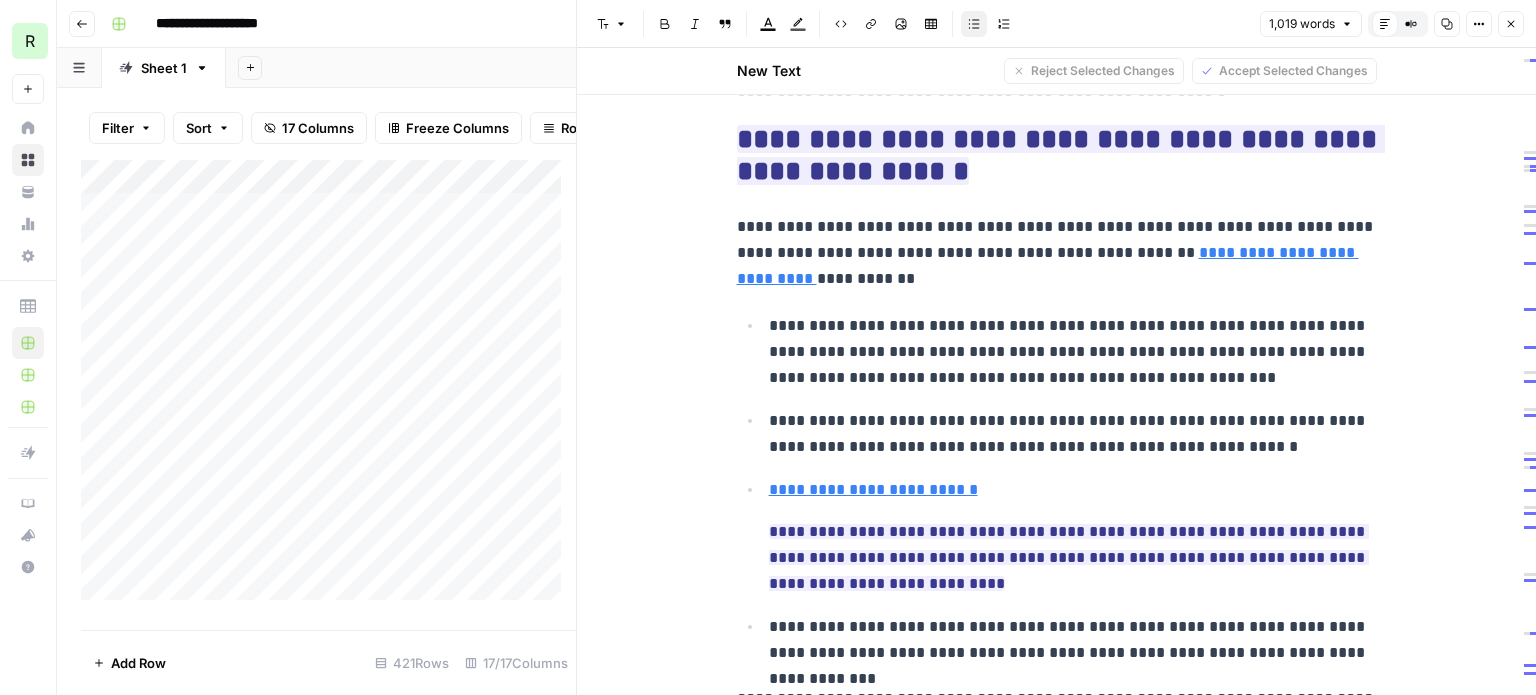 drag, startPoint x: 759, startPoint y: 356, endPoint x: 909, endPoint y: 366, distance: 150.33296 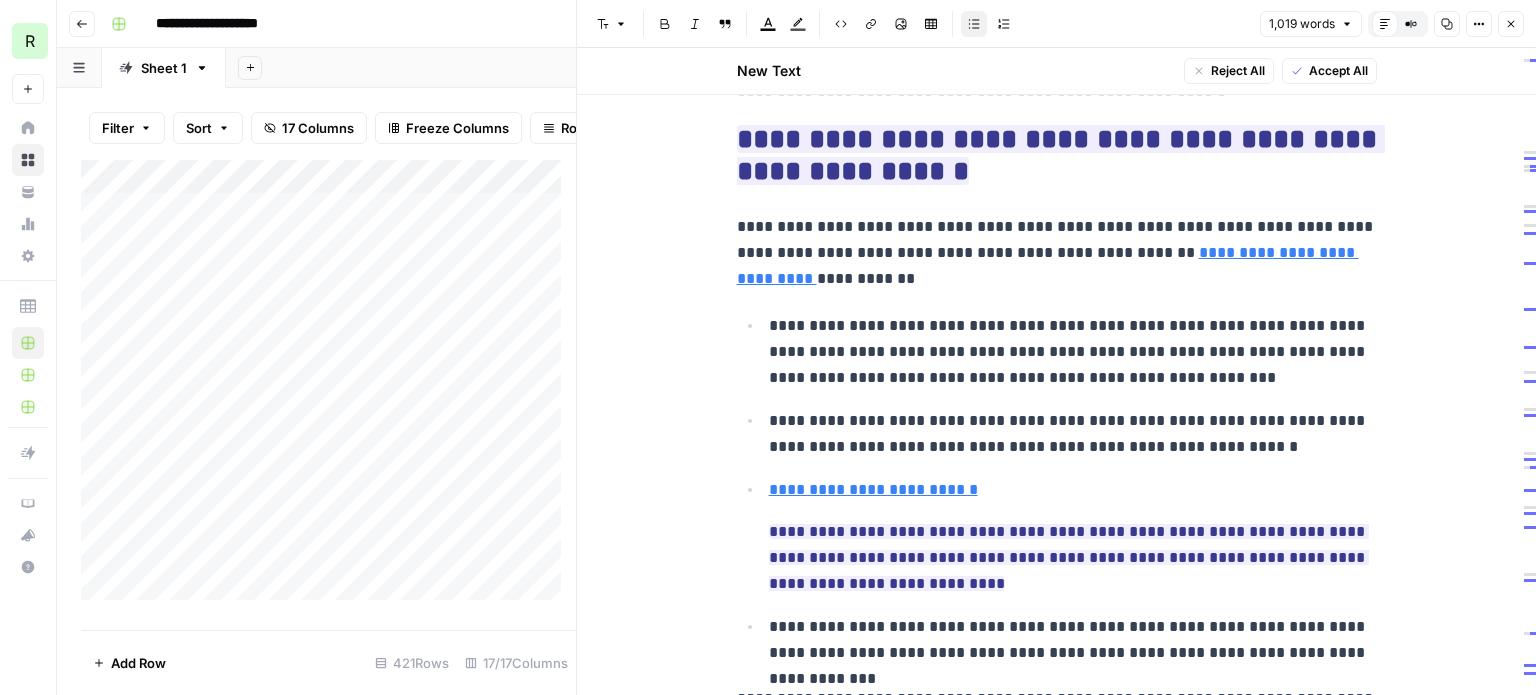 scroll, scrollTop: 4024, scrollLeft: 0, axis: vertical 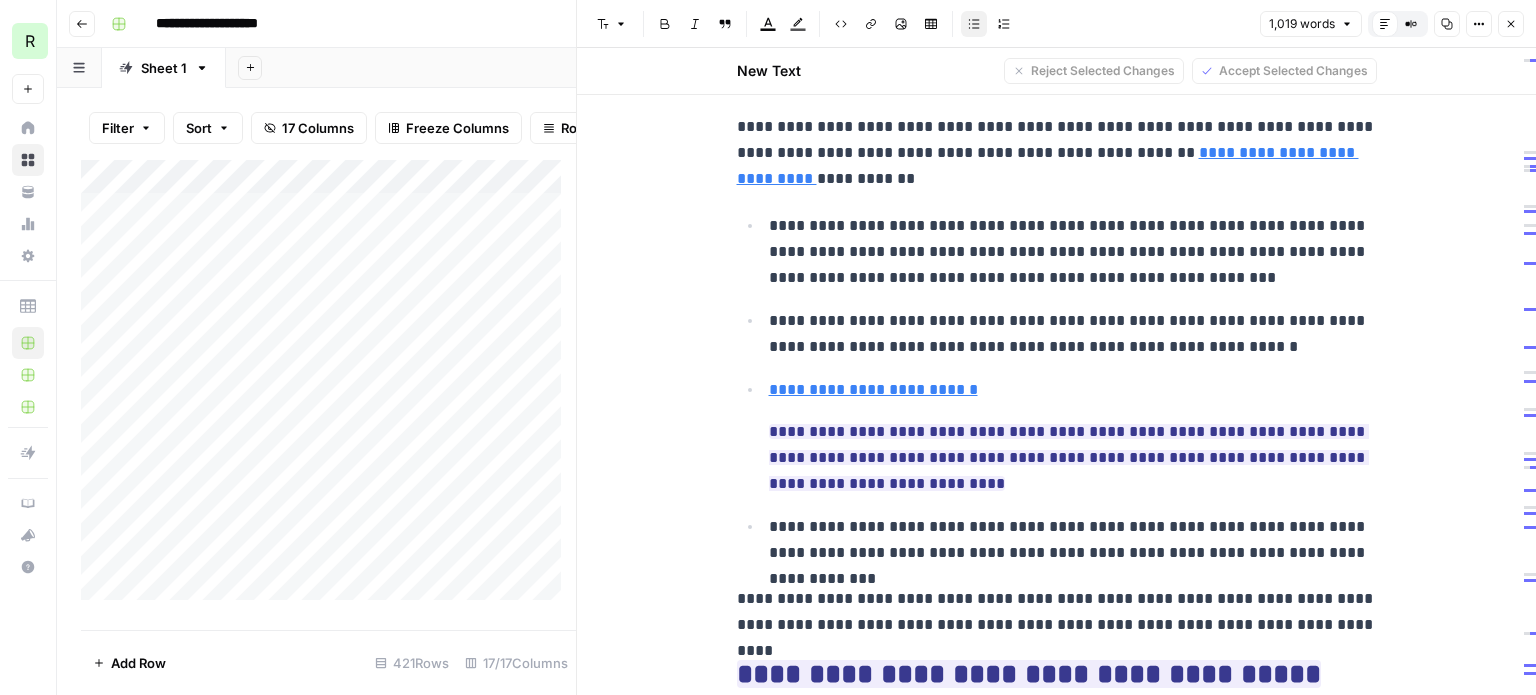 drag, startPoint x: 1288, startPoint y: 291, endPoint x: 921, endPoint y: 266, distance: 367.85052 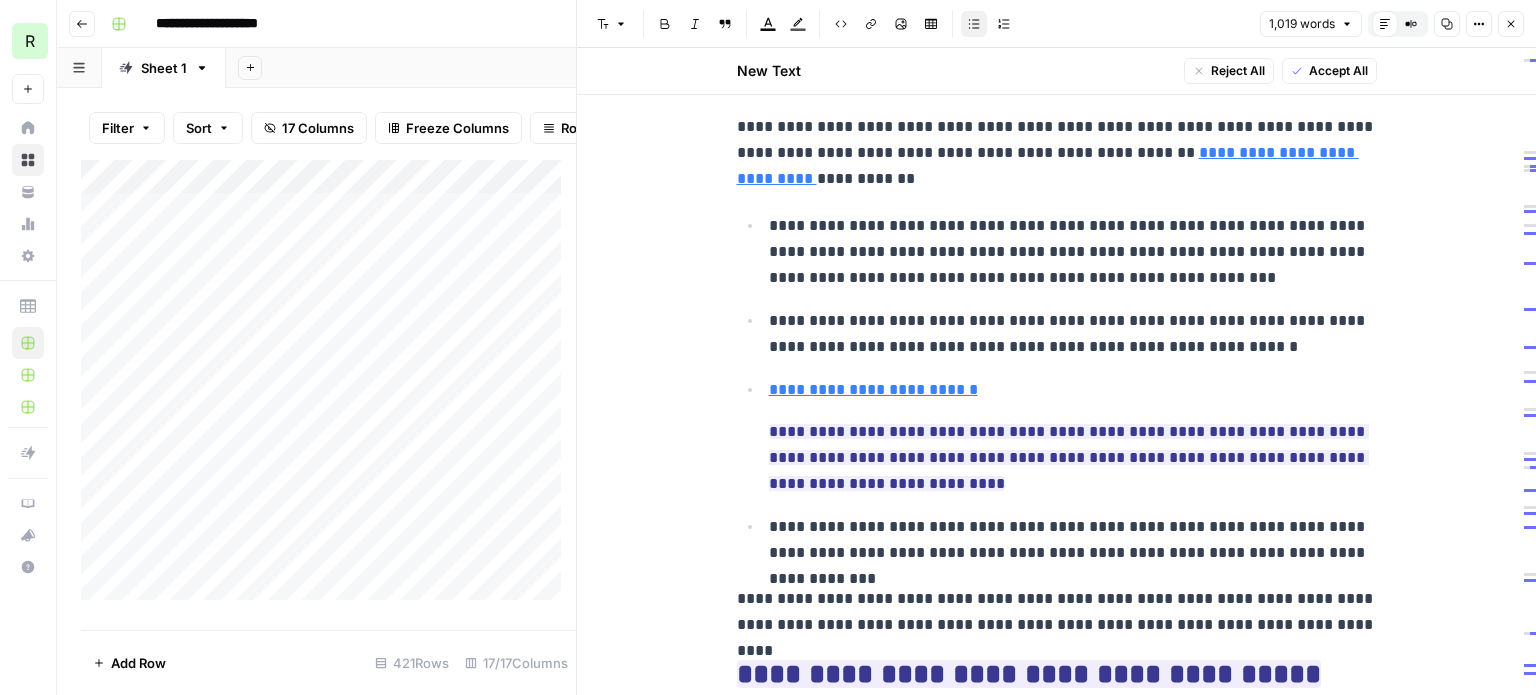 click on "**********" at bounding box center (1073, 334) 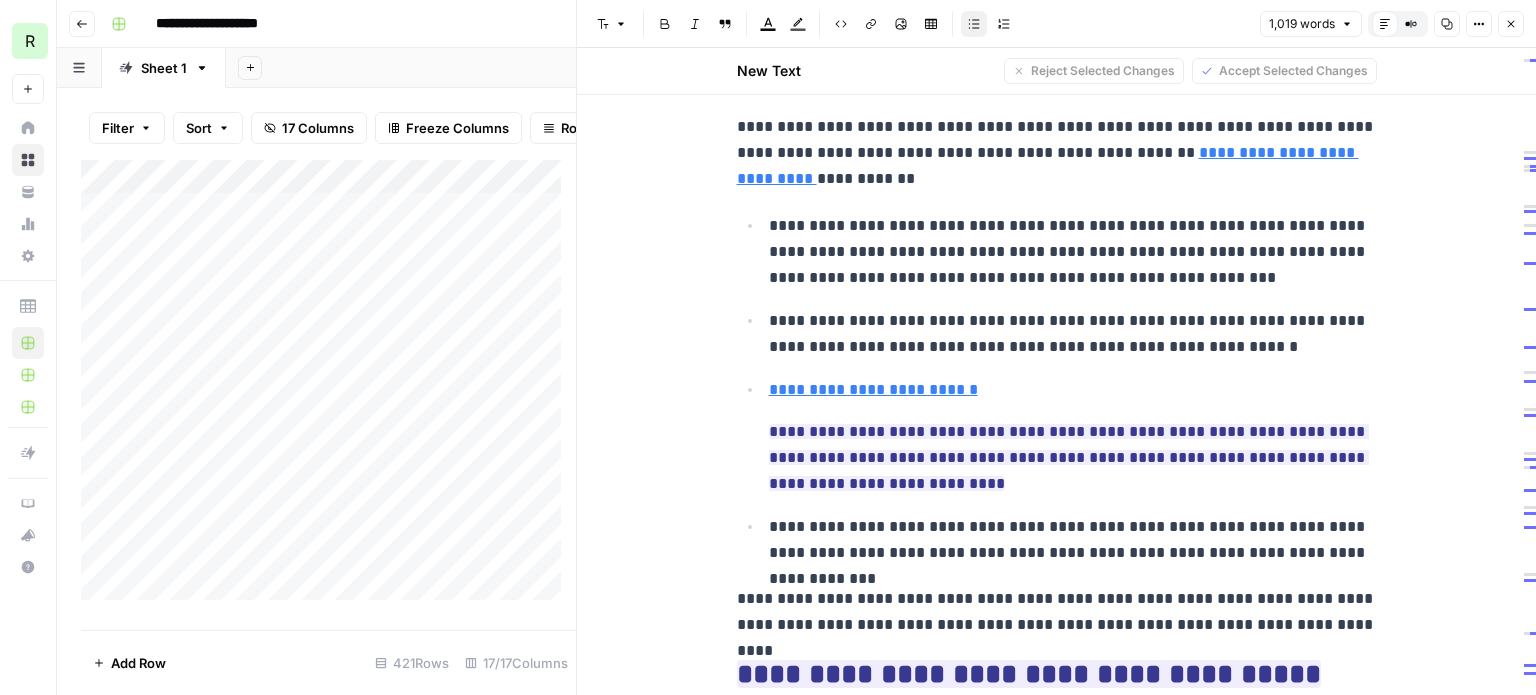 drag, startPoint x: 916, startPoint y: 259, endPoint x: 1331, endPoint y: 292, distance: 416.30997 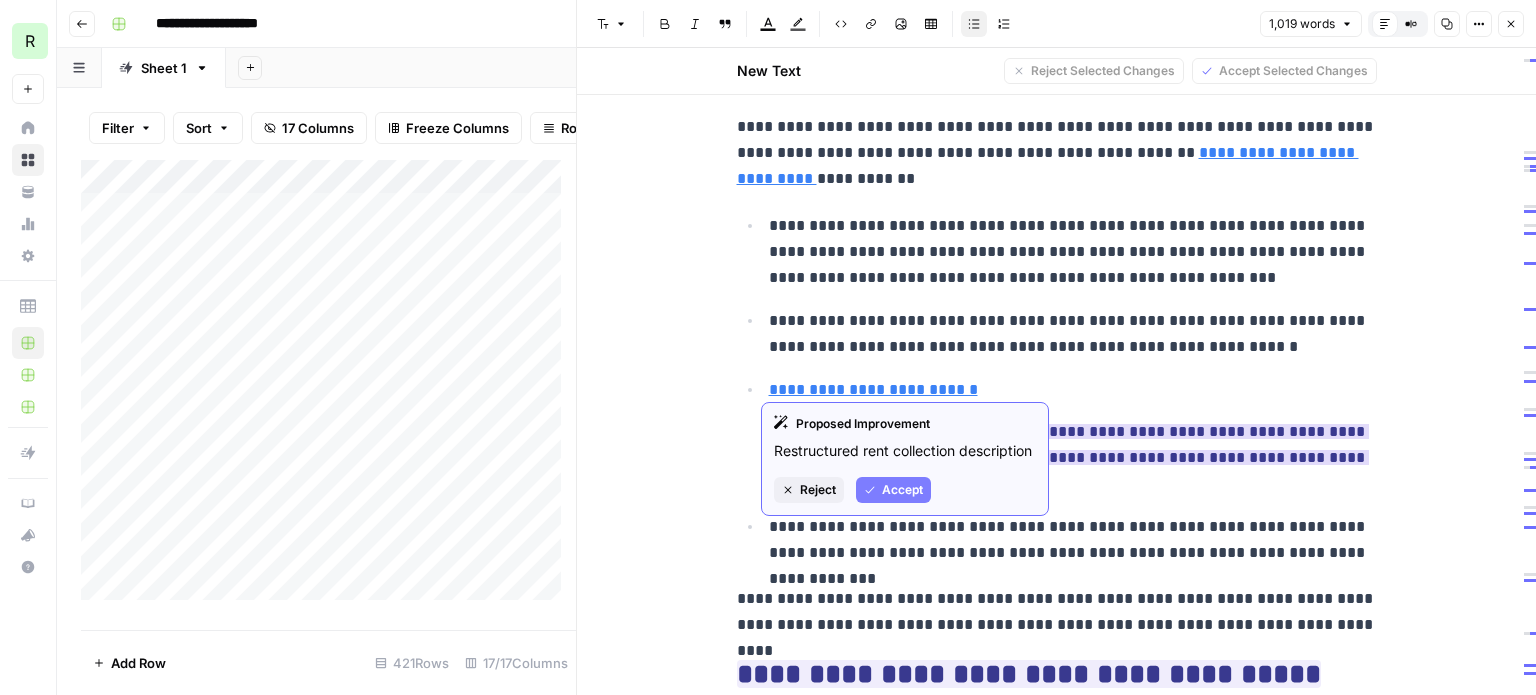scroll, scrollTop: 4124, scrollLeft: 0, axis: vertical 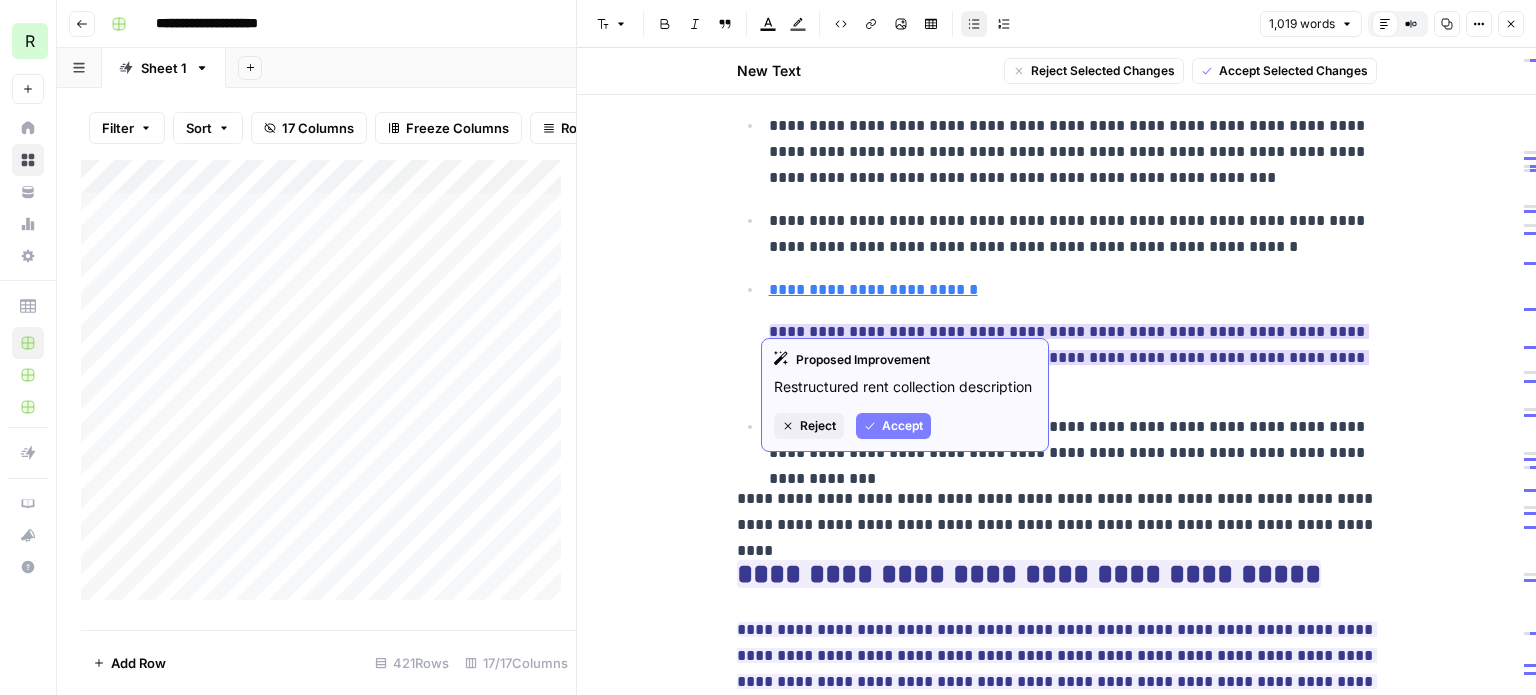 drag, startPoint x: 1005, startPoint y: 311, endPoint x: 772, endPoint y: 266, distance: 237.30571 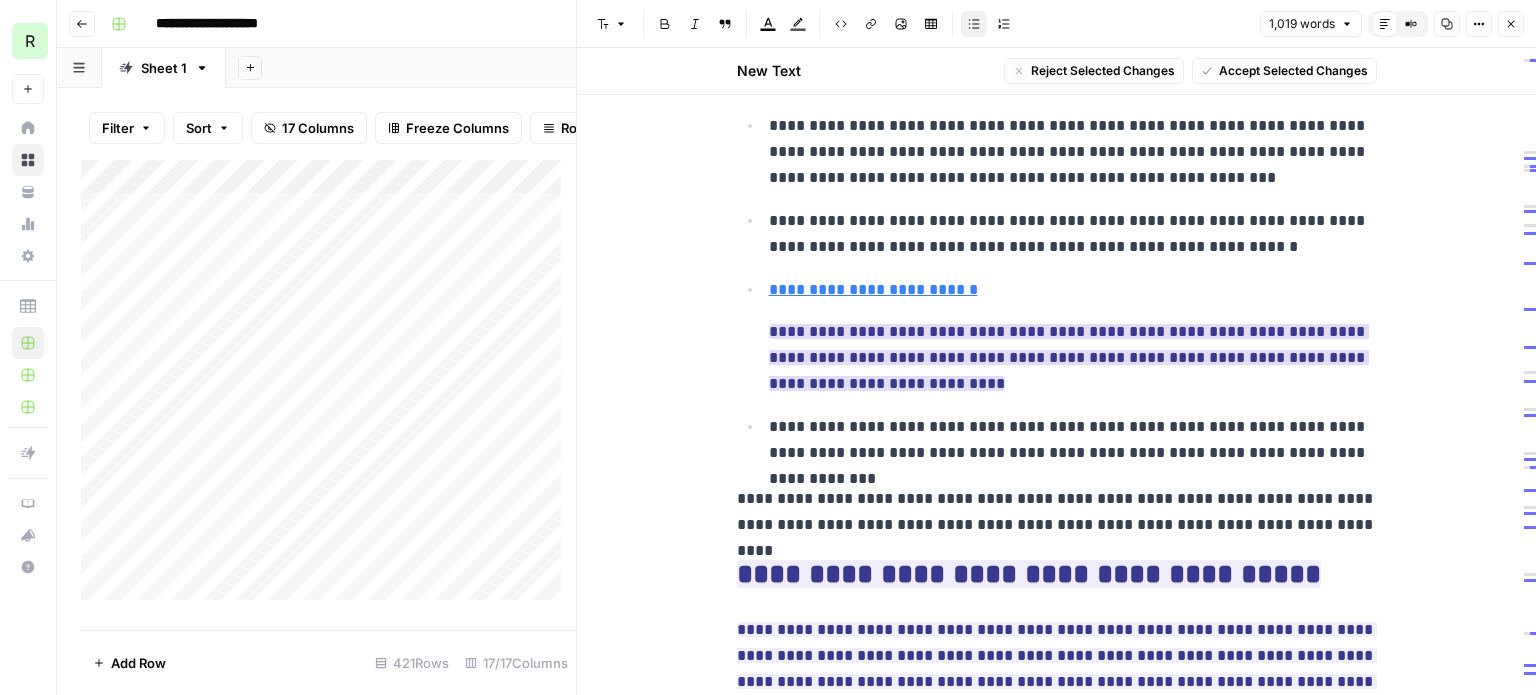 click on "**********" at bounding box center (1069, 357) 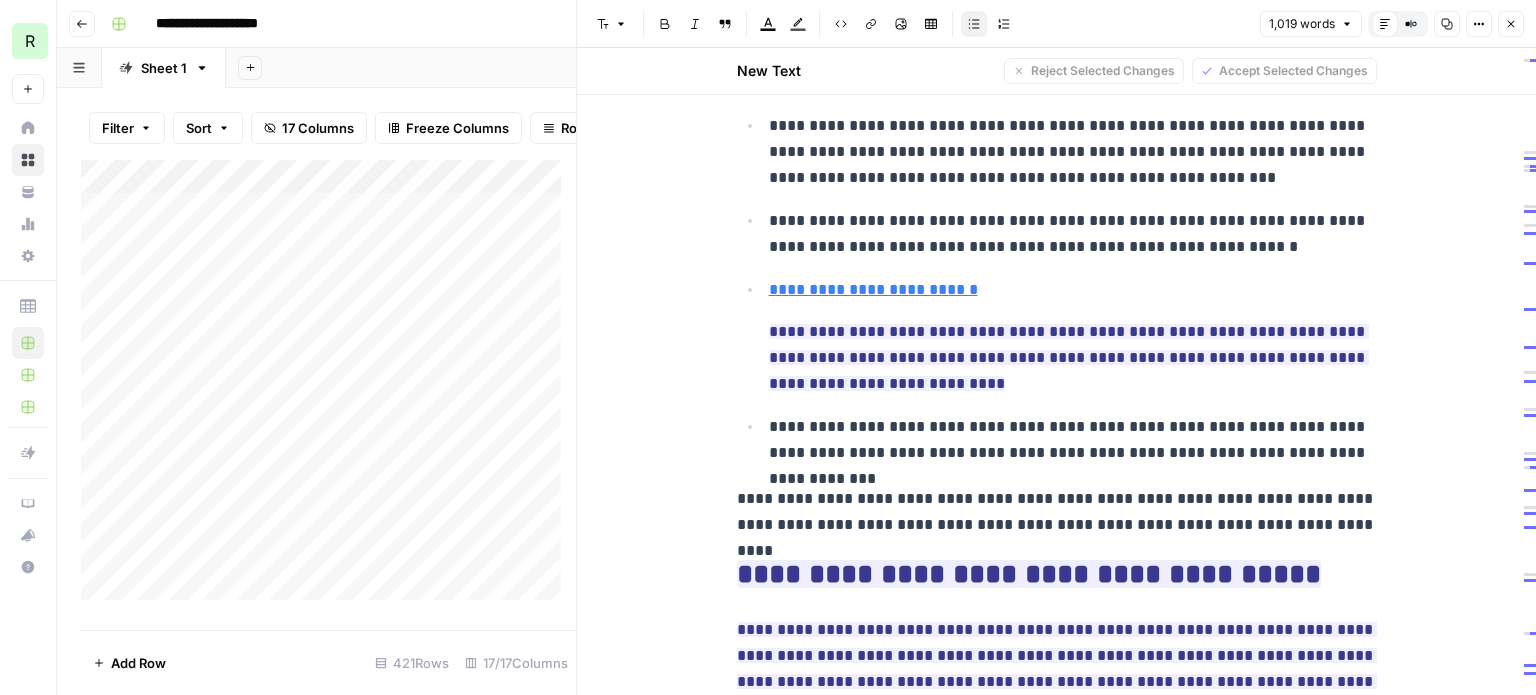 drag, startPoint x: 955, startPoint y: 364, endPoint x: 1204, endPoint y: 375, distance: 249.24286 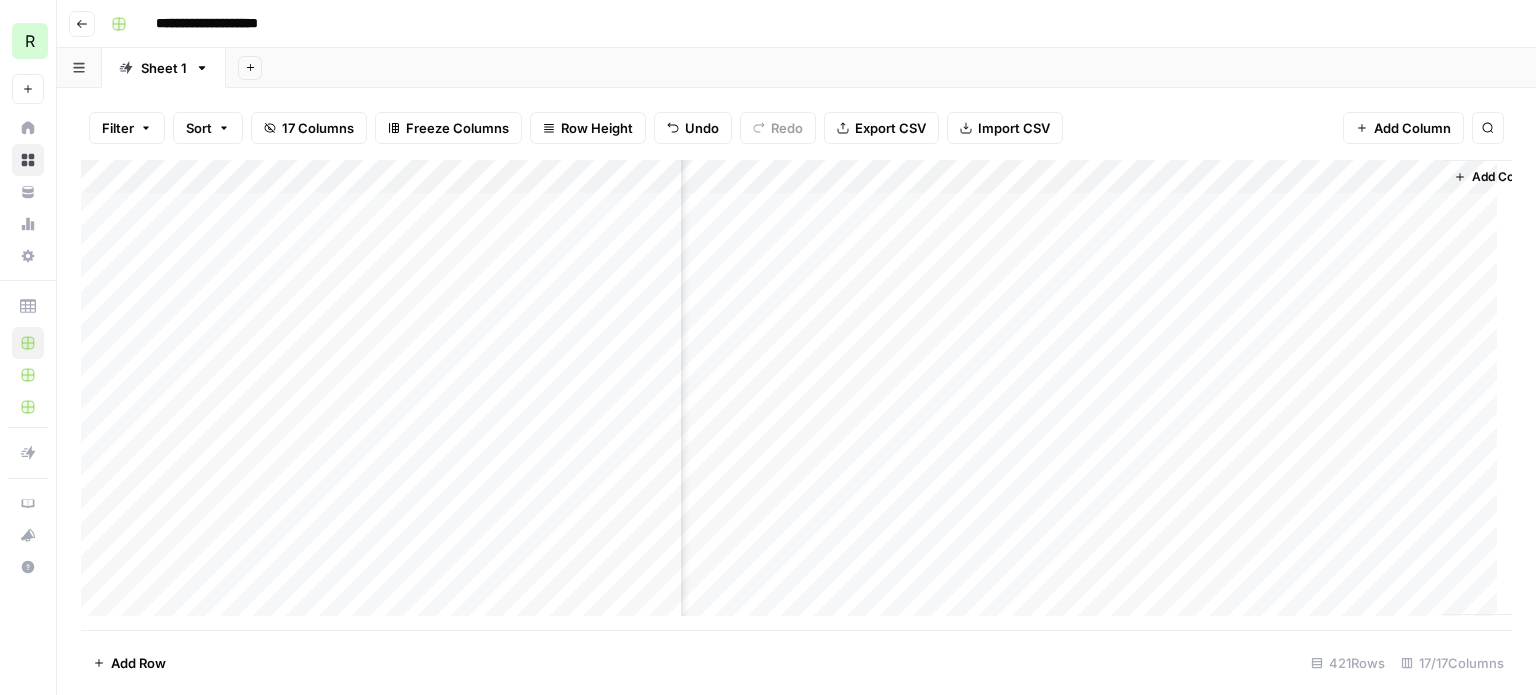 click on "Add Column" at bounding box center [796, 395] 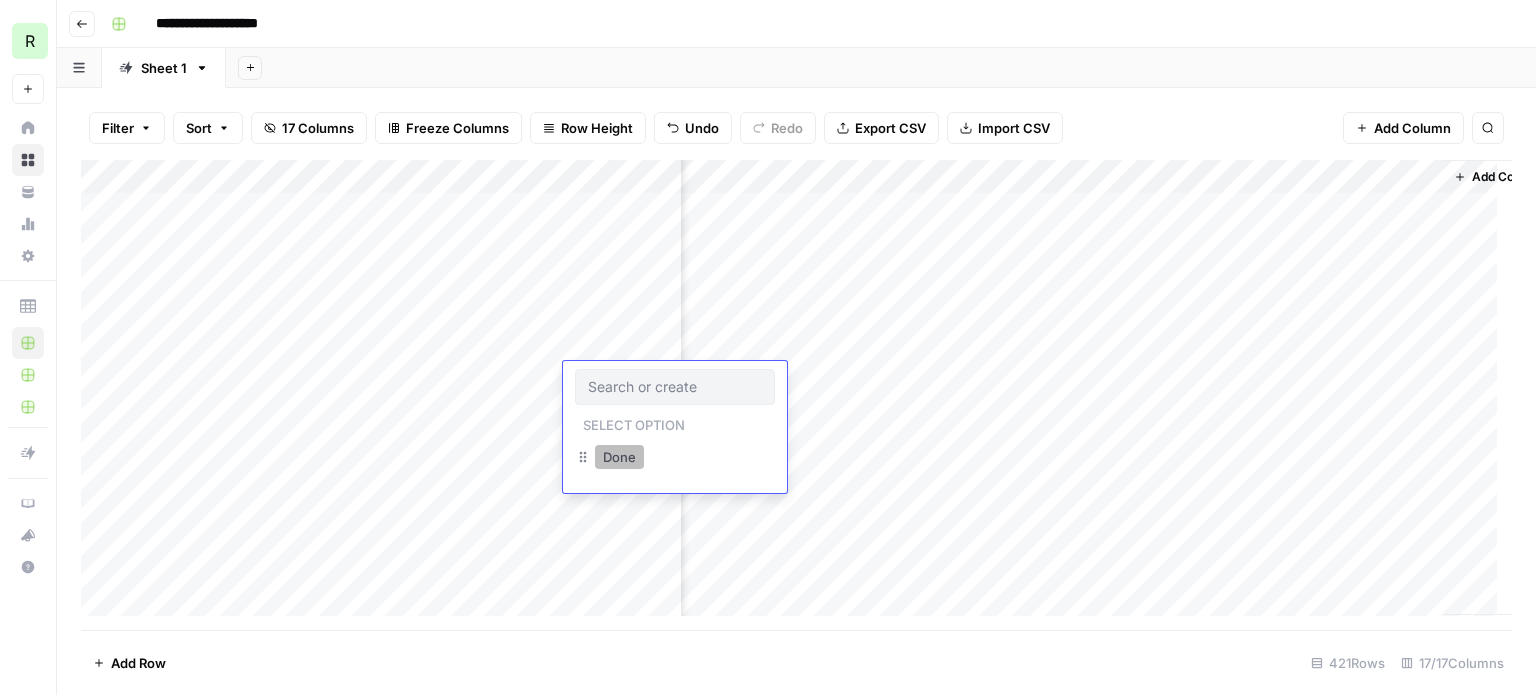 click on "Done" at bounding box center [619, 457] 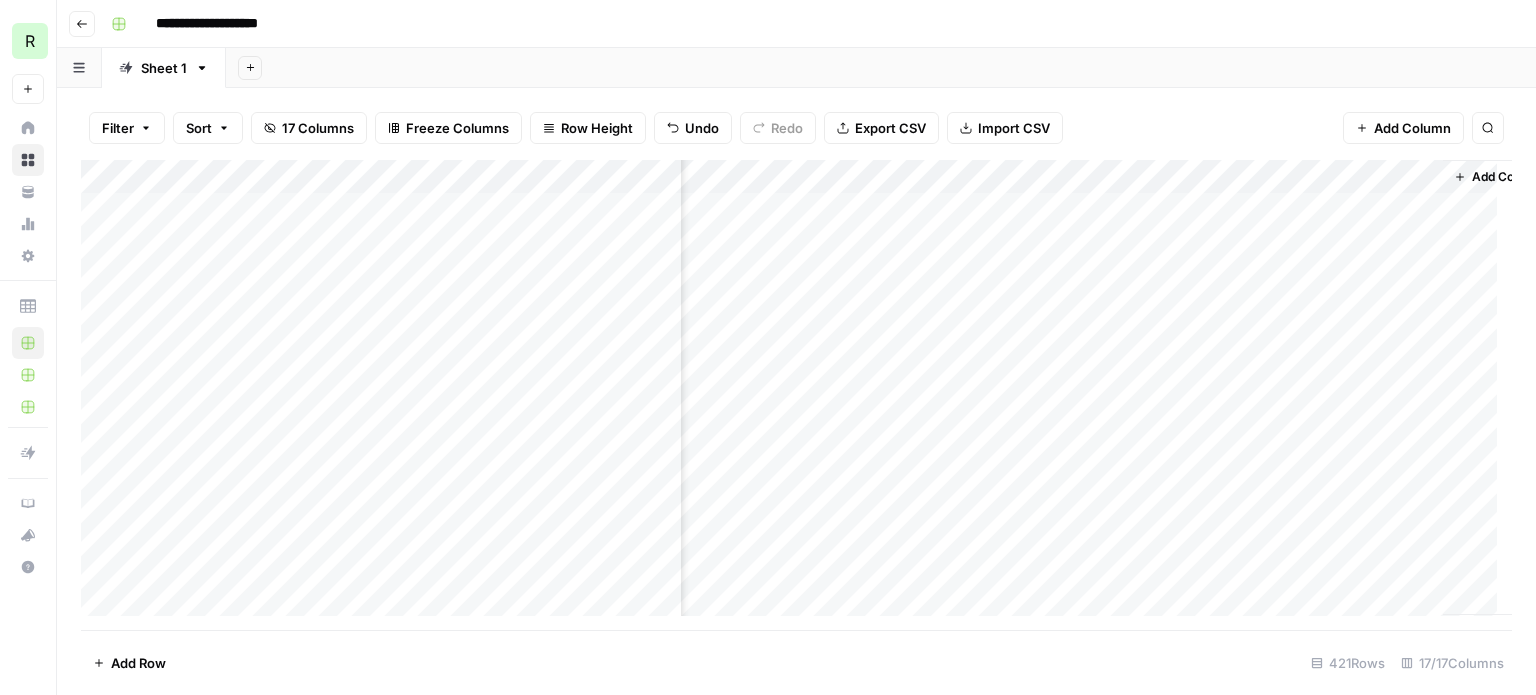 click on "Add Column" at bounding box center [796, 395] 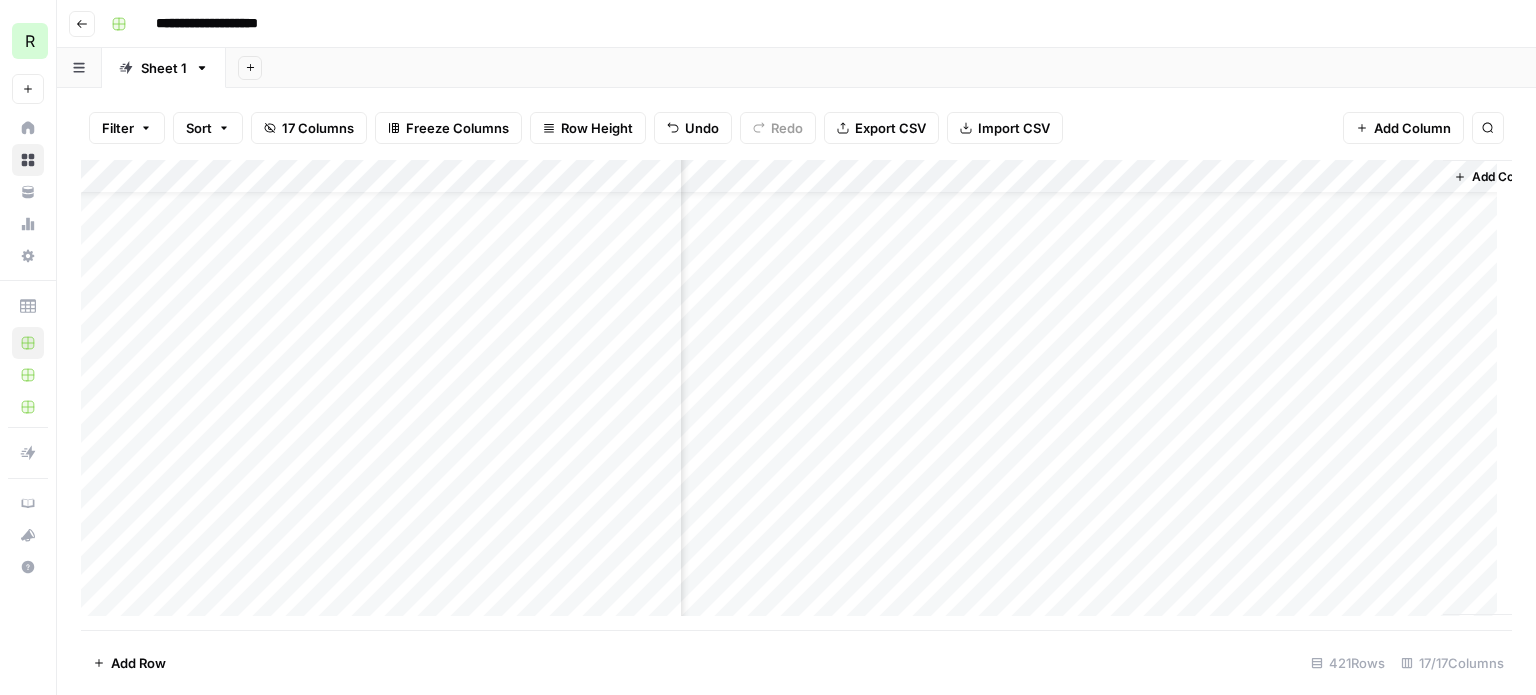 scroll, scrollTop: 0, scrollLeft: 1469, axis: horizontal 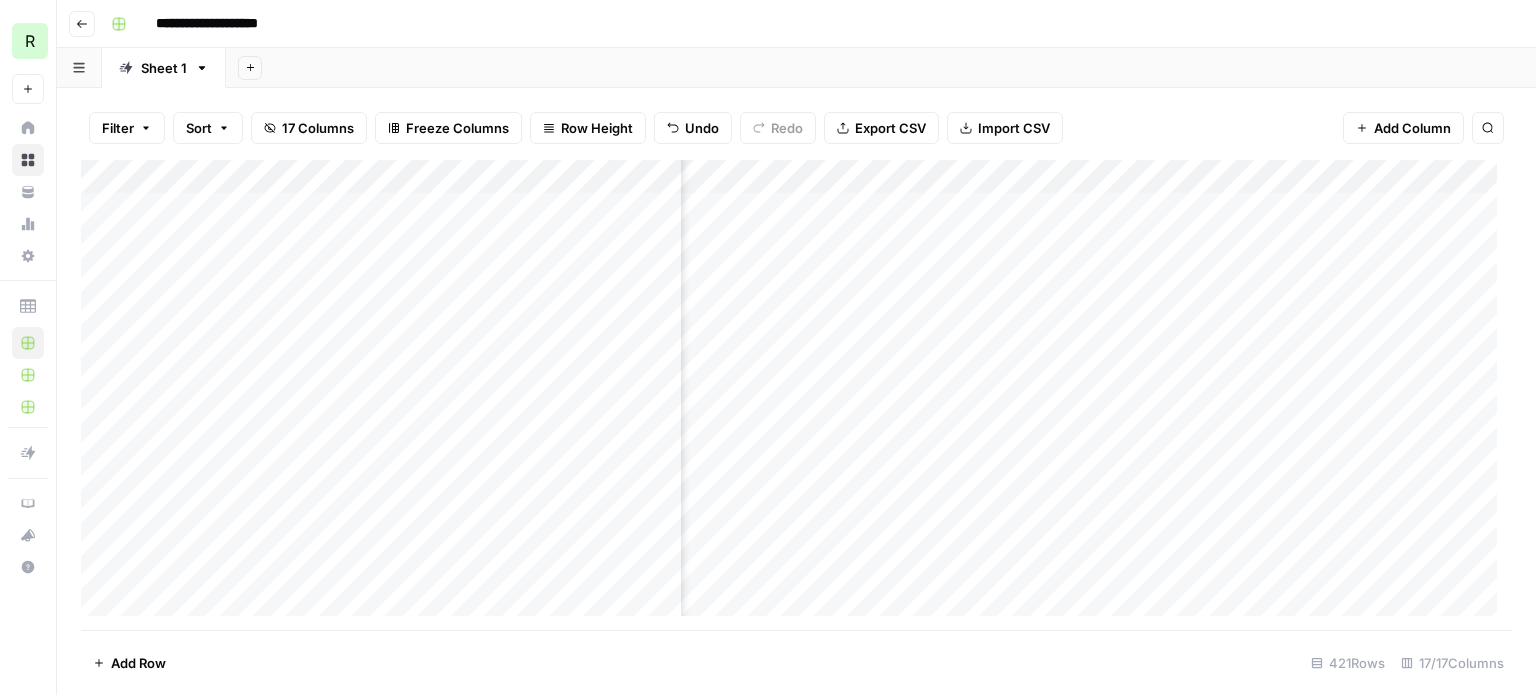 click on "Add Column" at bounding box center [796, 395] 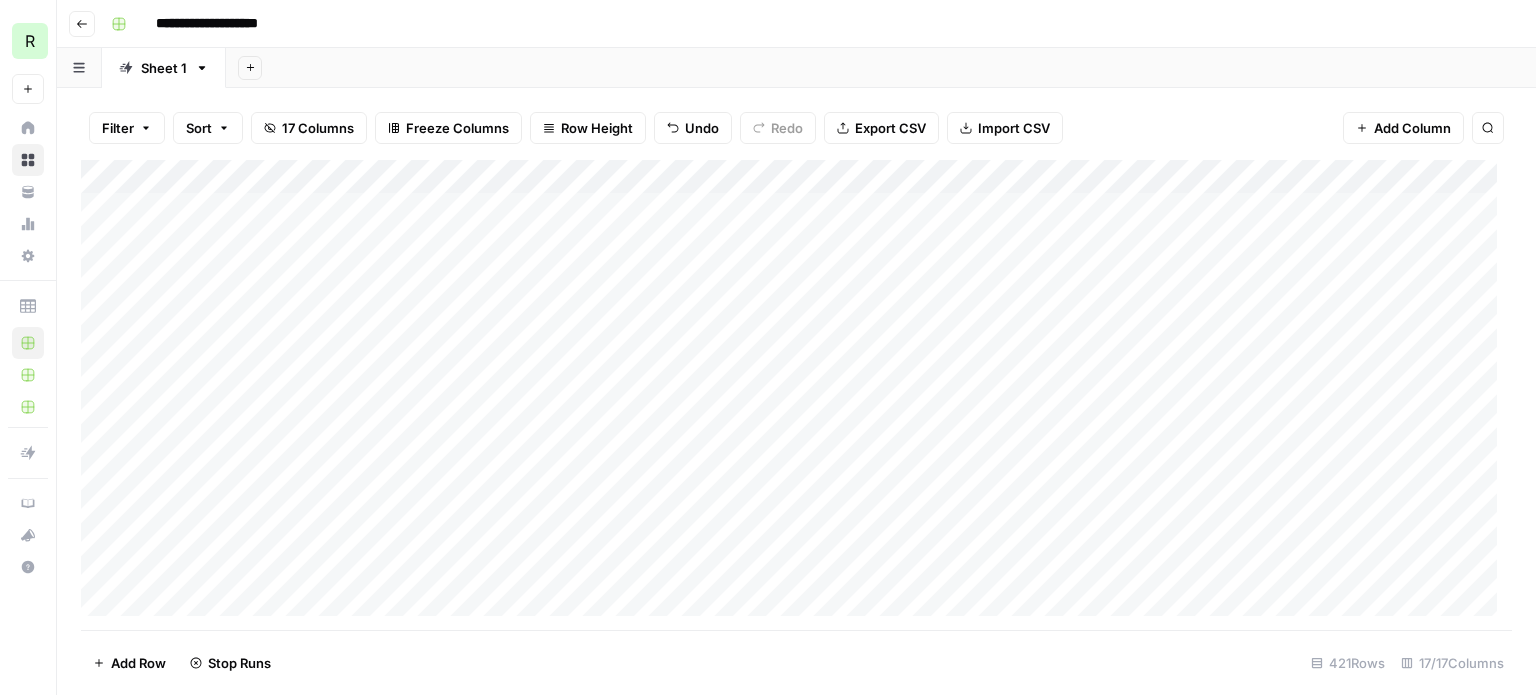 scroll, scrollTop: 0, scrollLeft: 0, axis: both 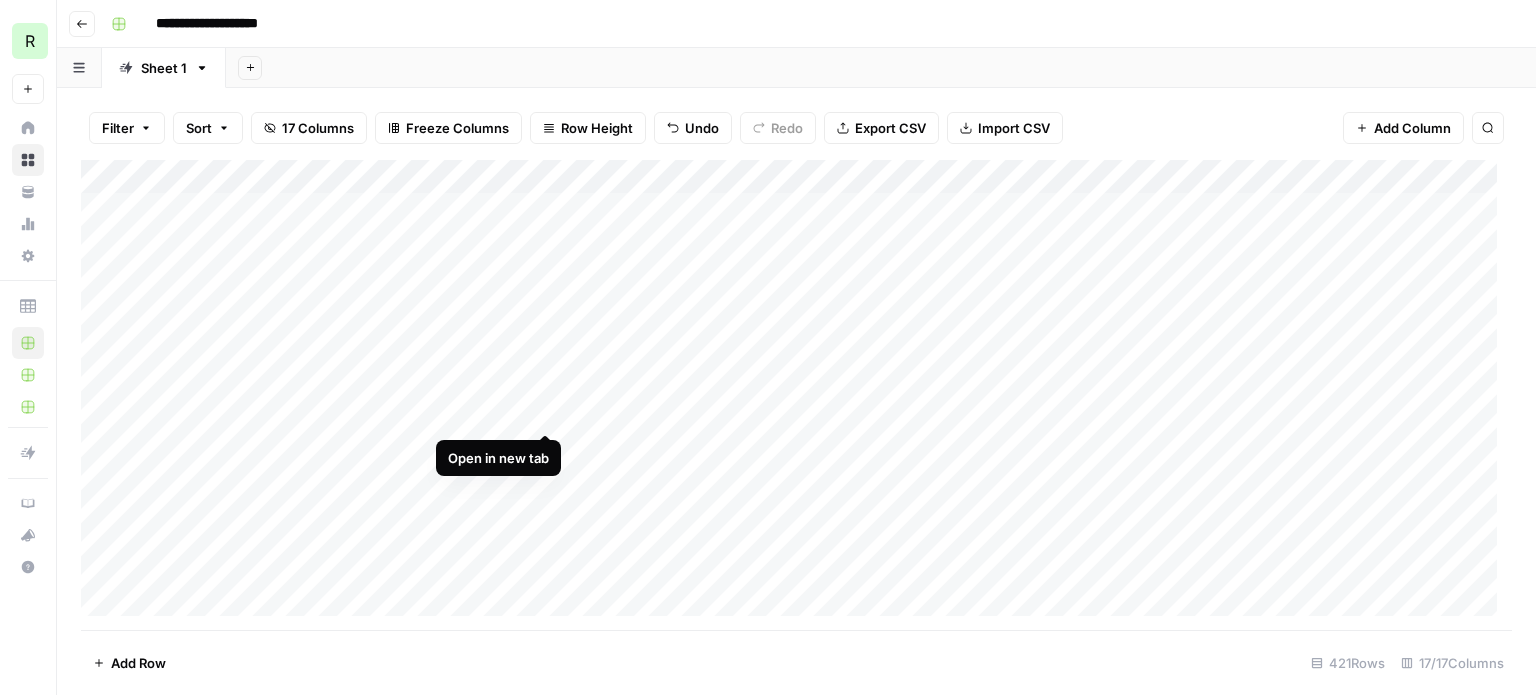 click on "Add Column" at bounding box center [796, 395] 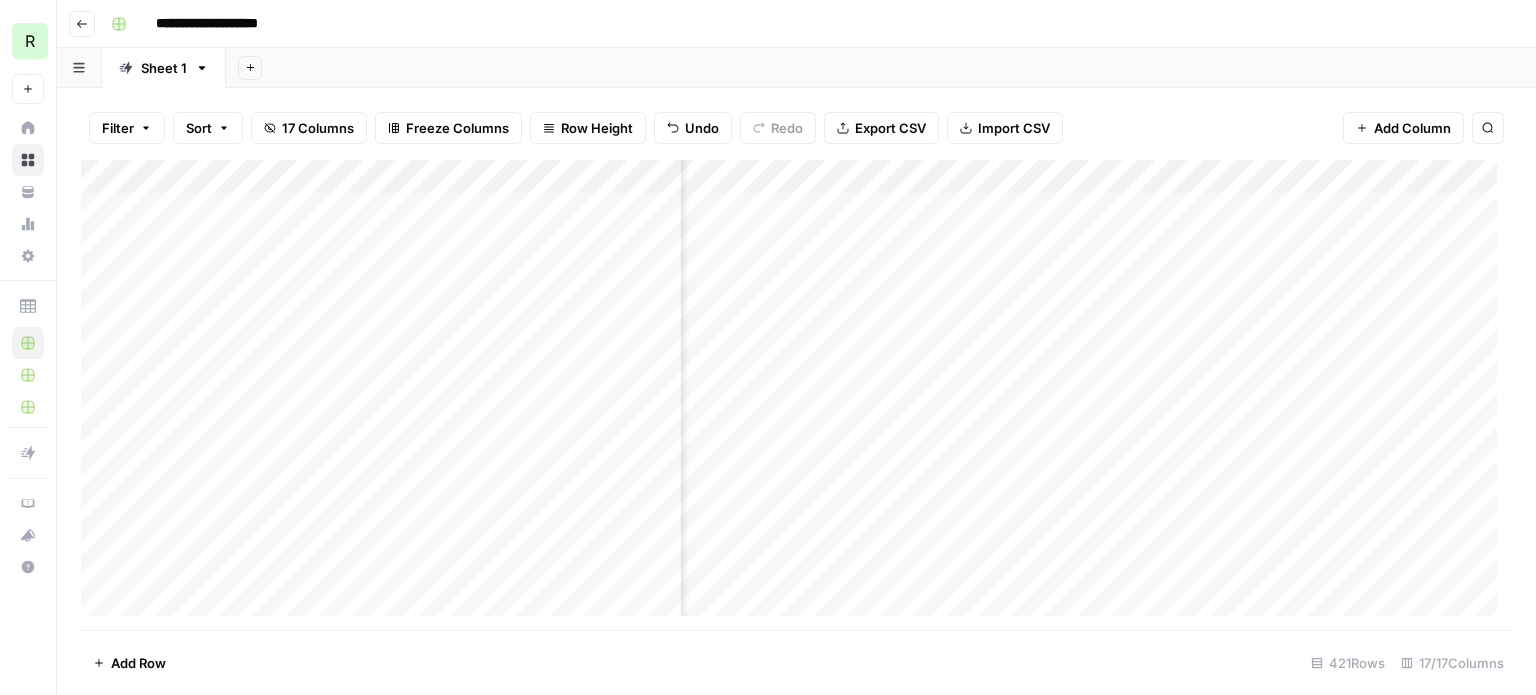 scroll, scrollTop: 0, scrollLeft: 257, axis: horizontal 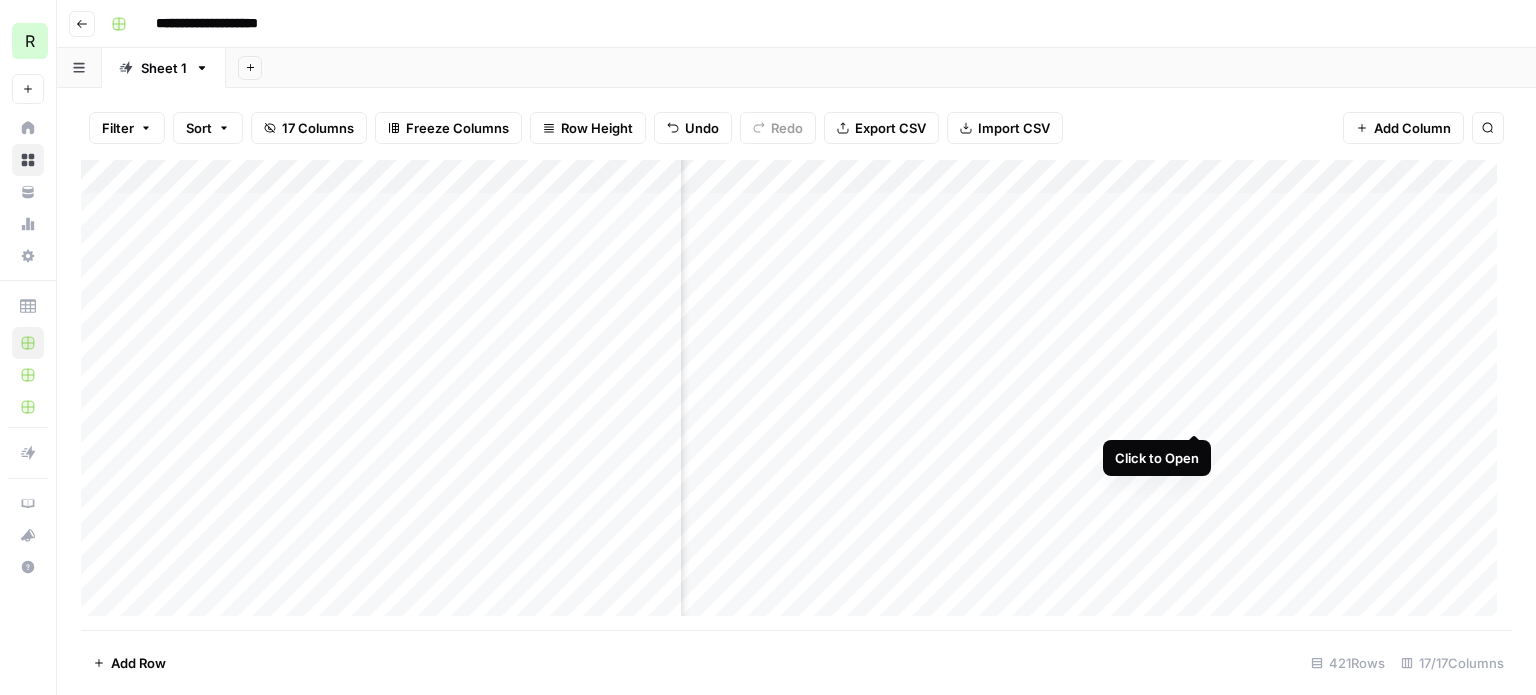 click on "Add Column" at bounding box center (796, 395) 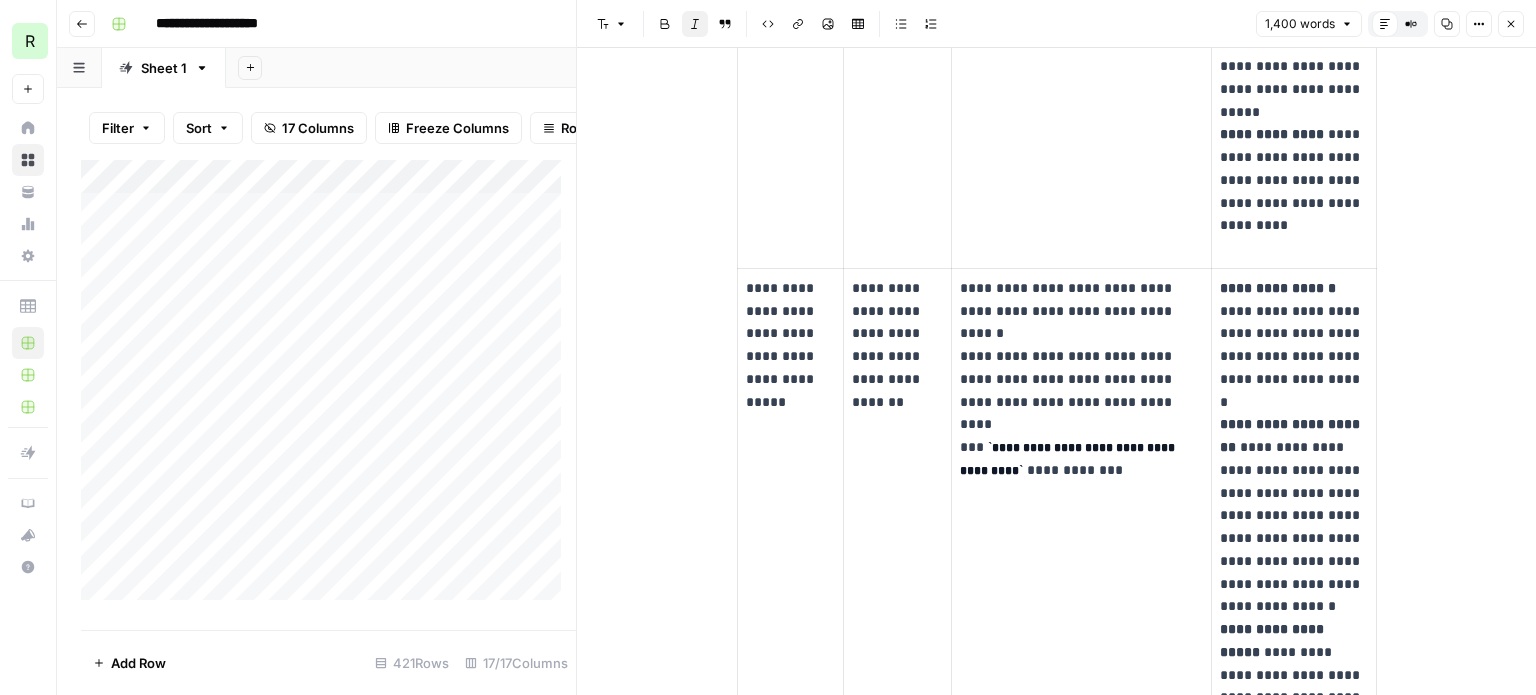 scroll, scrollTop: 3000, scrollLeft: 0, axis: vertical 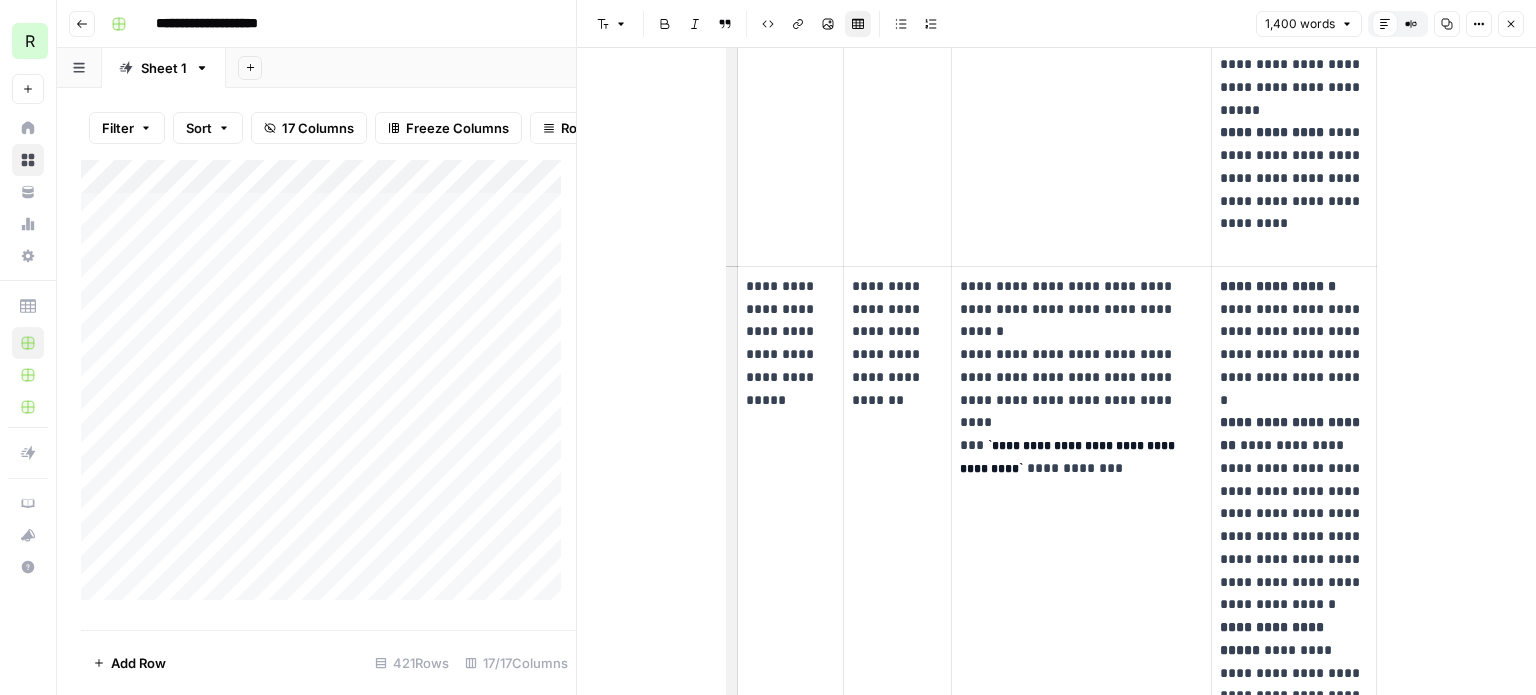 drag, startPoint x: 1057, startPoint y: 339, endPoint x: 1074, endPoint y: 362, distance: 28.600698 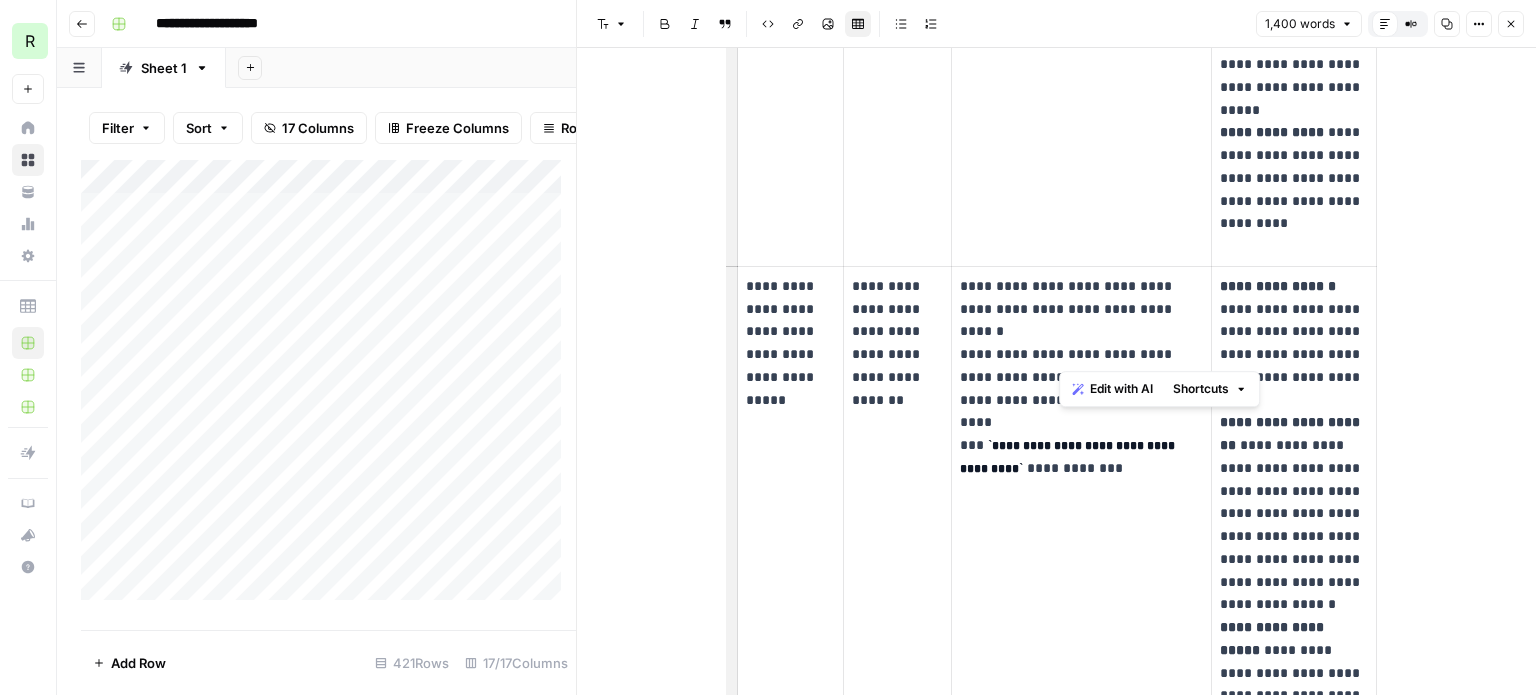 click on "**********" at bounding box center [1081, 366] 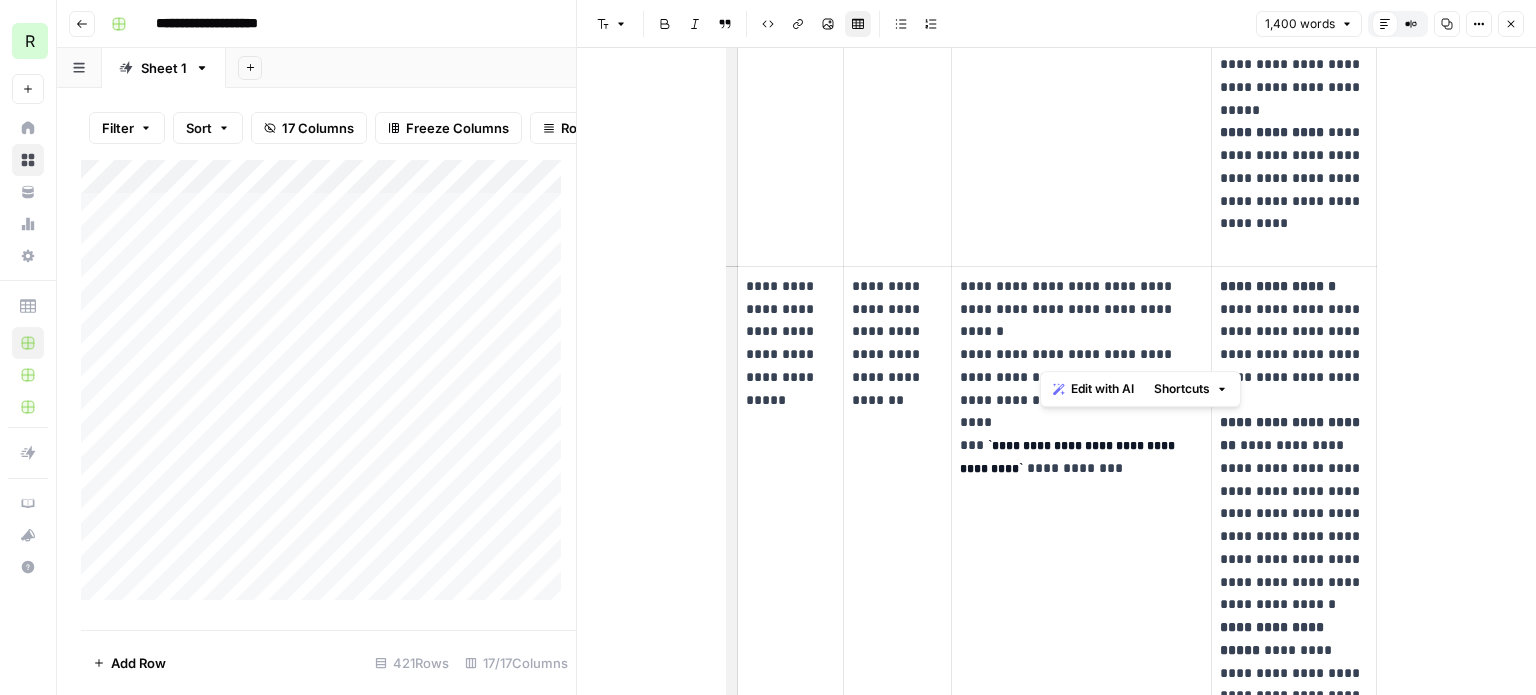 drag, startPoint x: 1038, startPoint y: 327, endPoint x: 1064, endPoint y: 360, distance: 42.0119 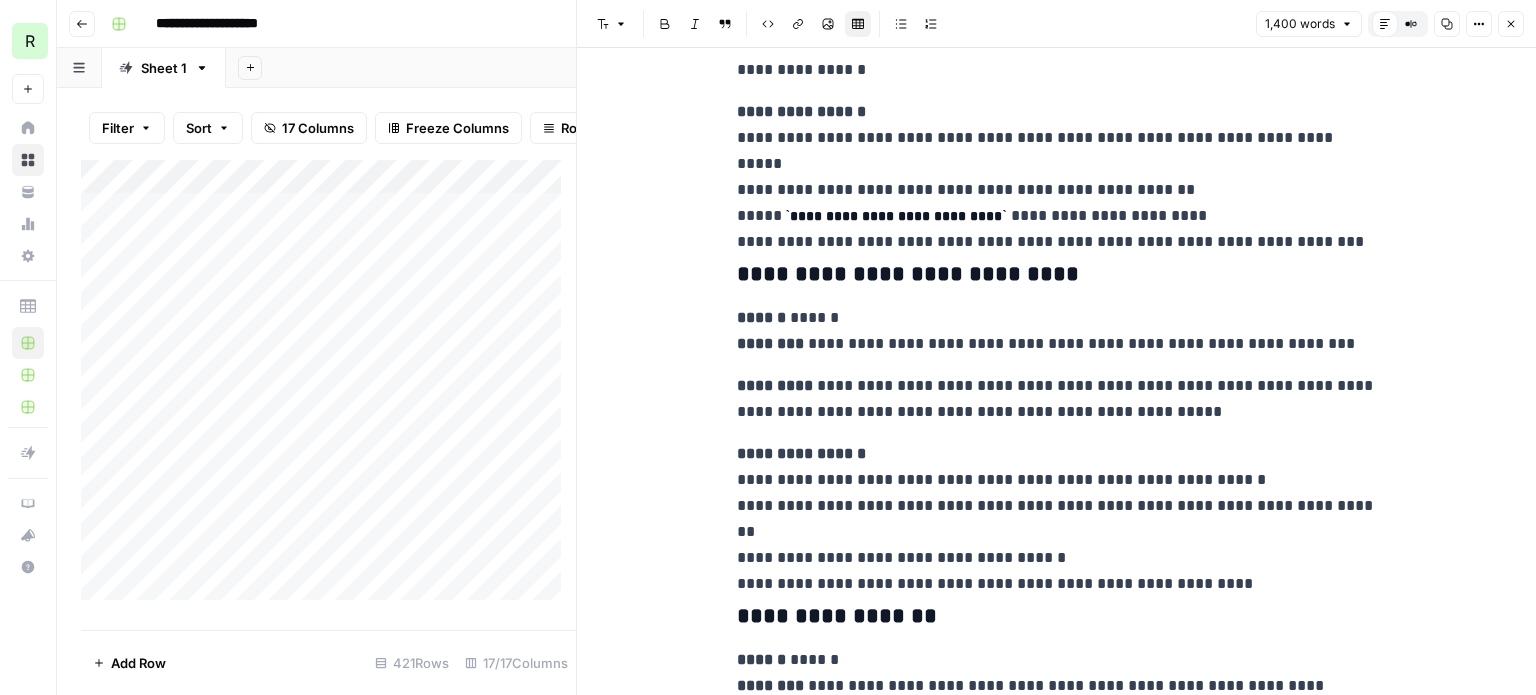 scroll, scrollTop: 6400, scrollLeft: 0, axis: vertical 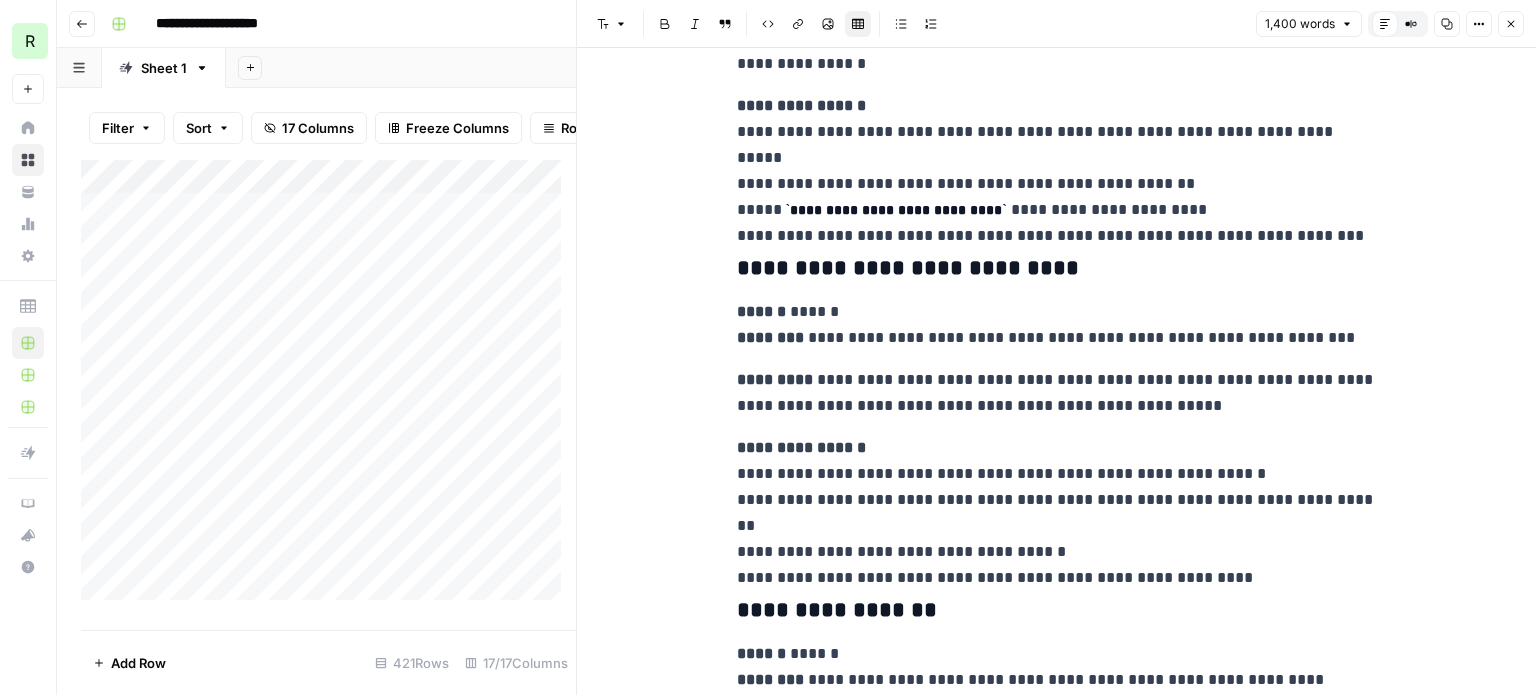 click 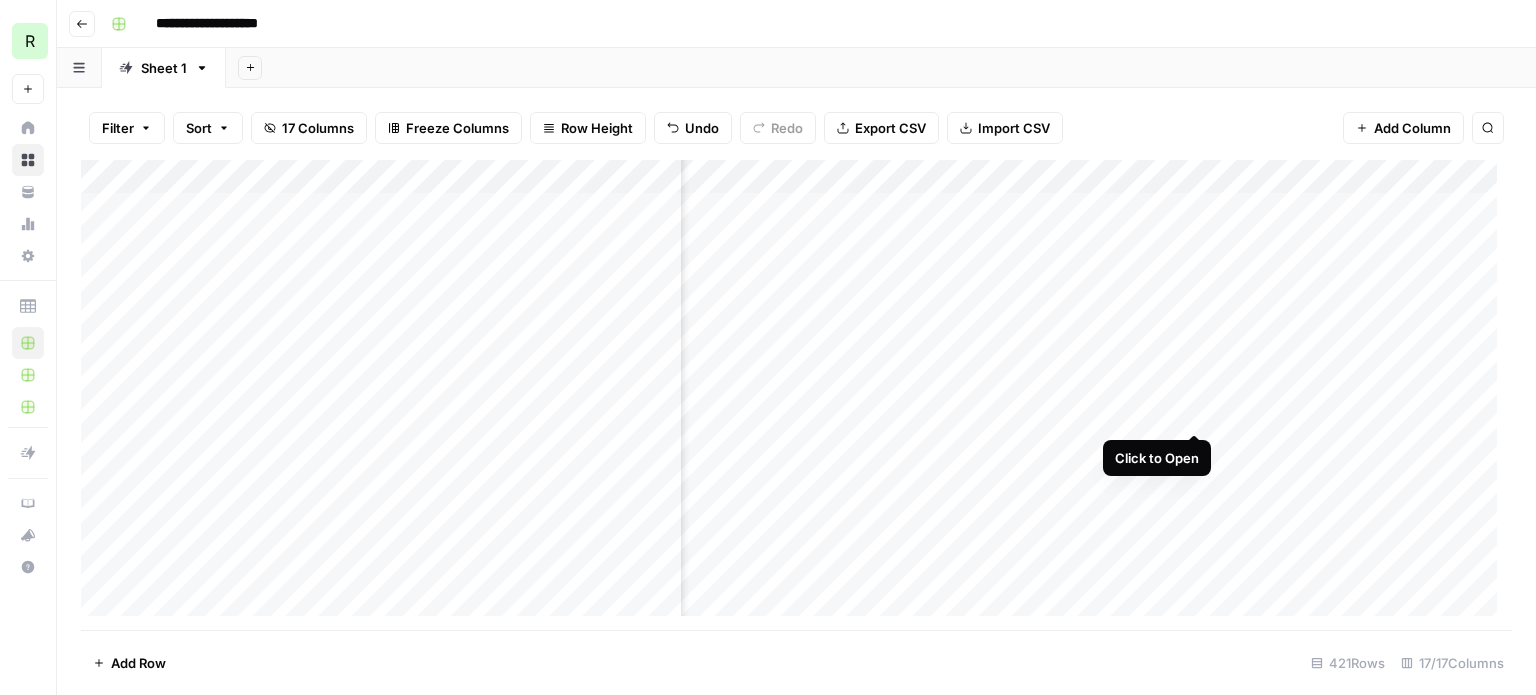 click on "Add Column" at bounding box center (796, 395) 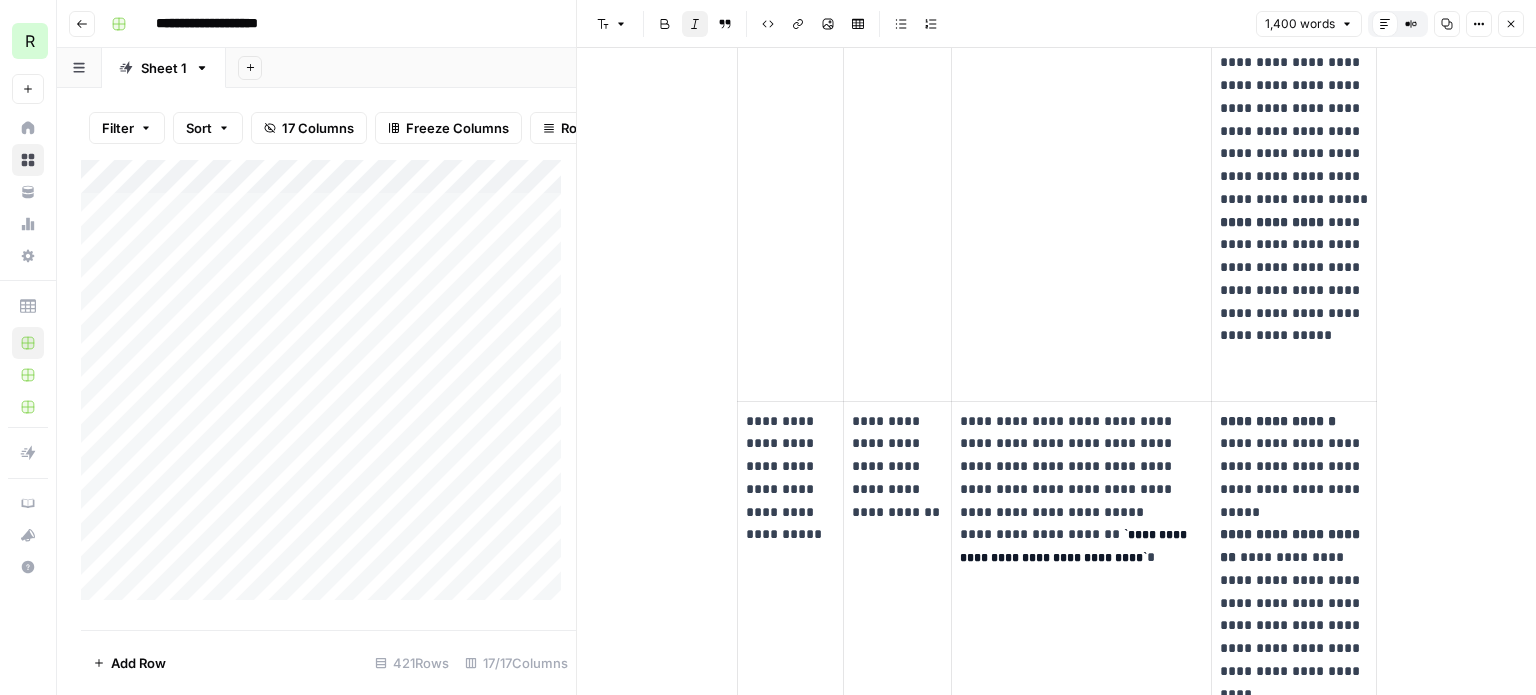 scroll, scrollTop: 2100, scrollLeft: 0, axis: vertical 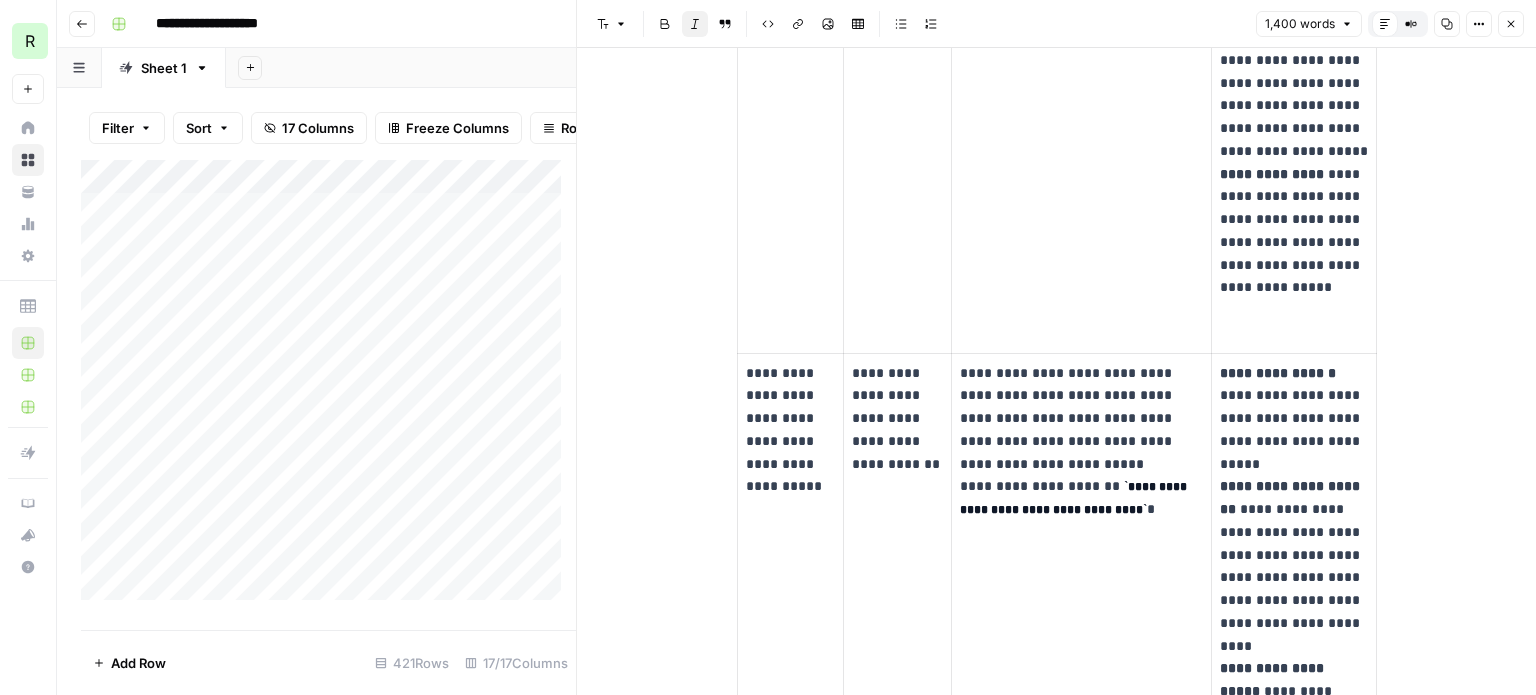 click on "**********" at bounding box center (1081, 453) 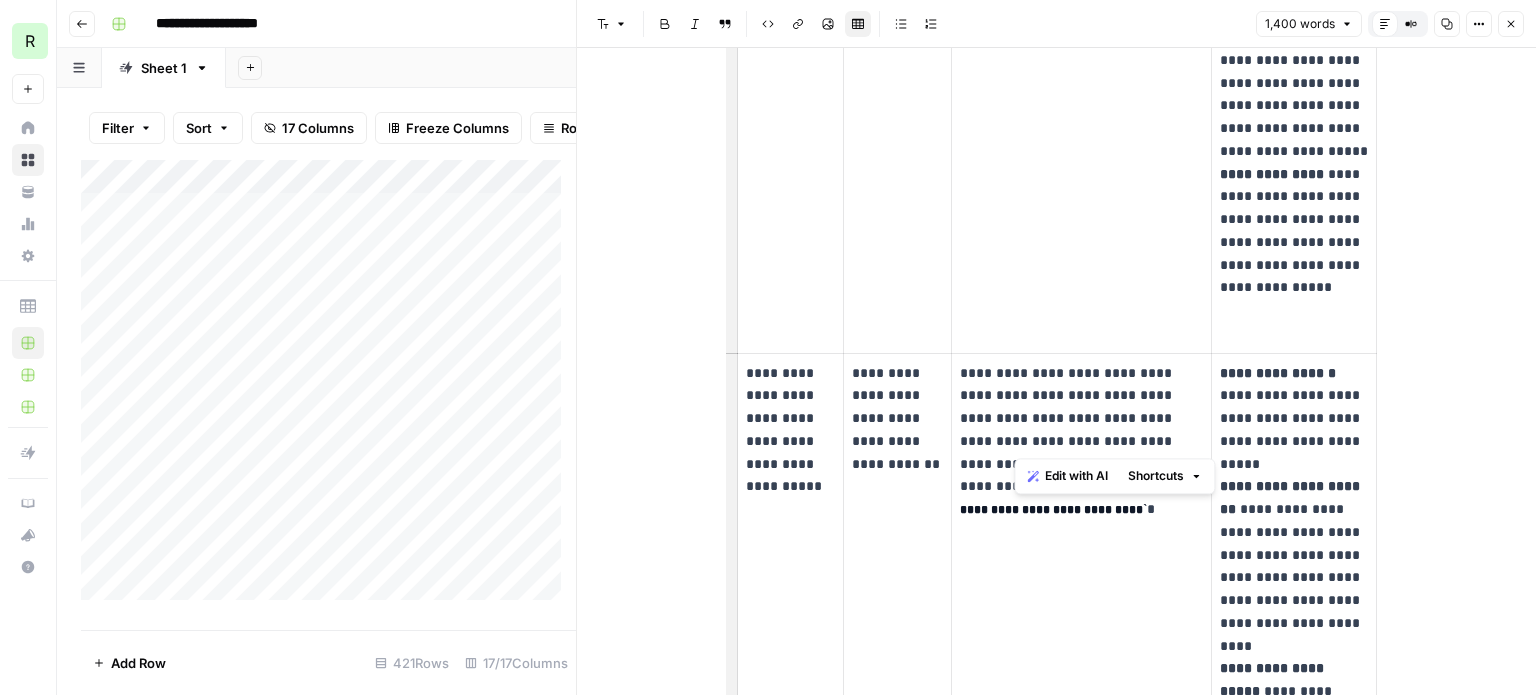 click on "**********" at bounding box center (1081, 453) 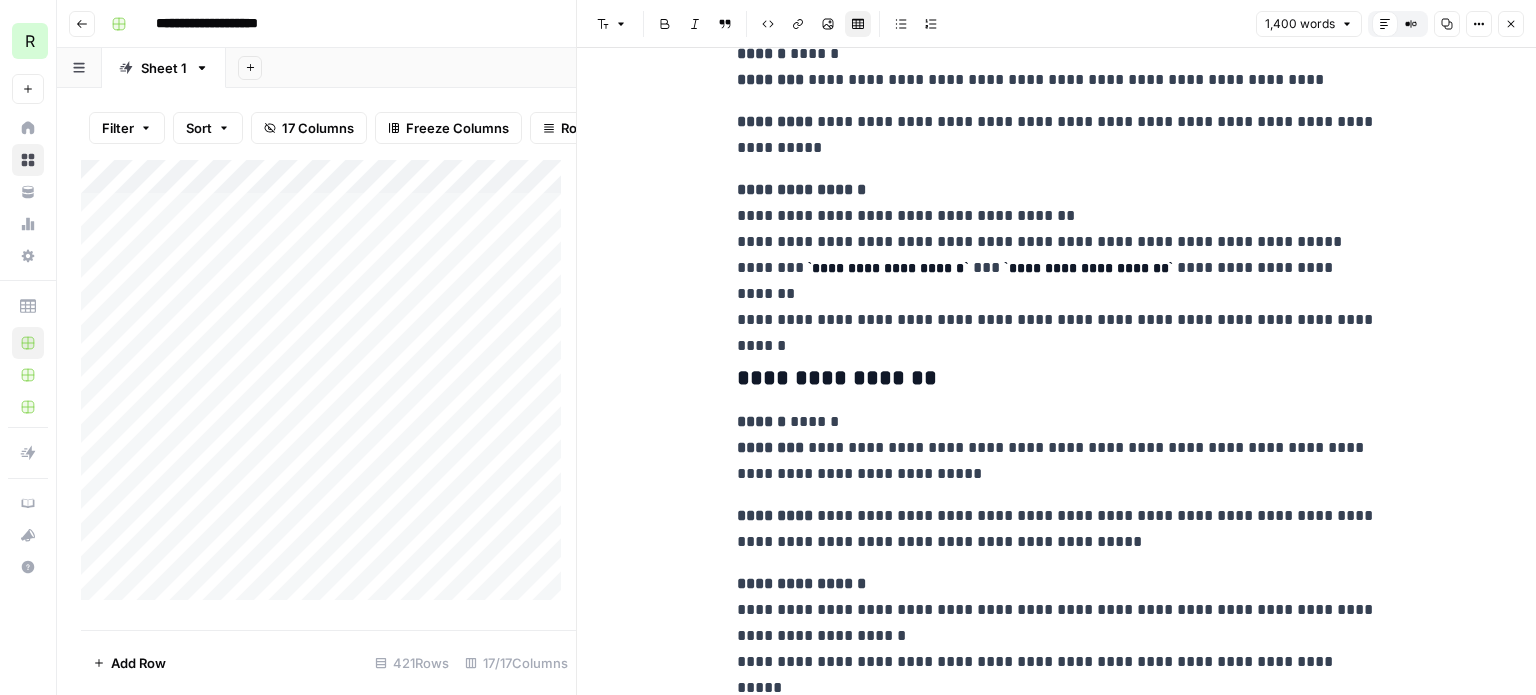 scroll, scrollTop: 7100, scrollLeft: 0, axis: vertical 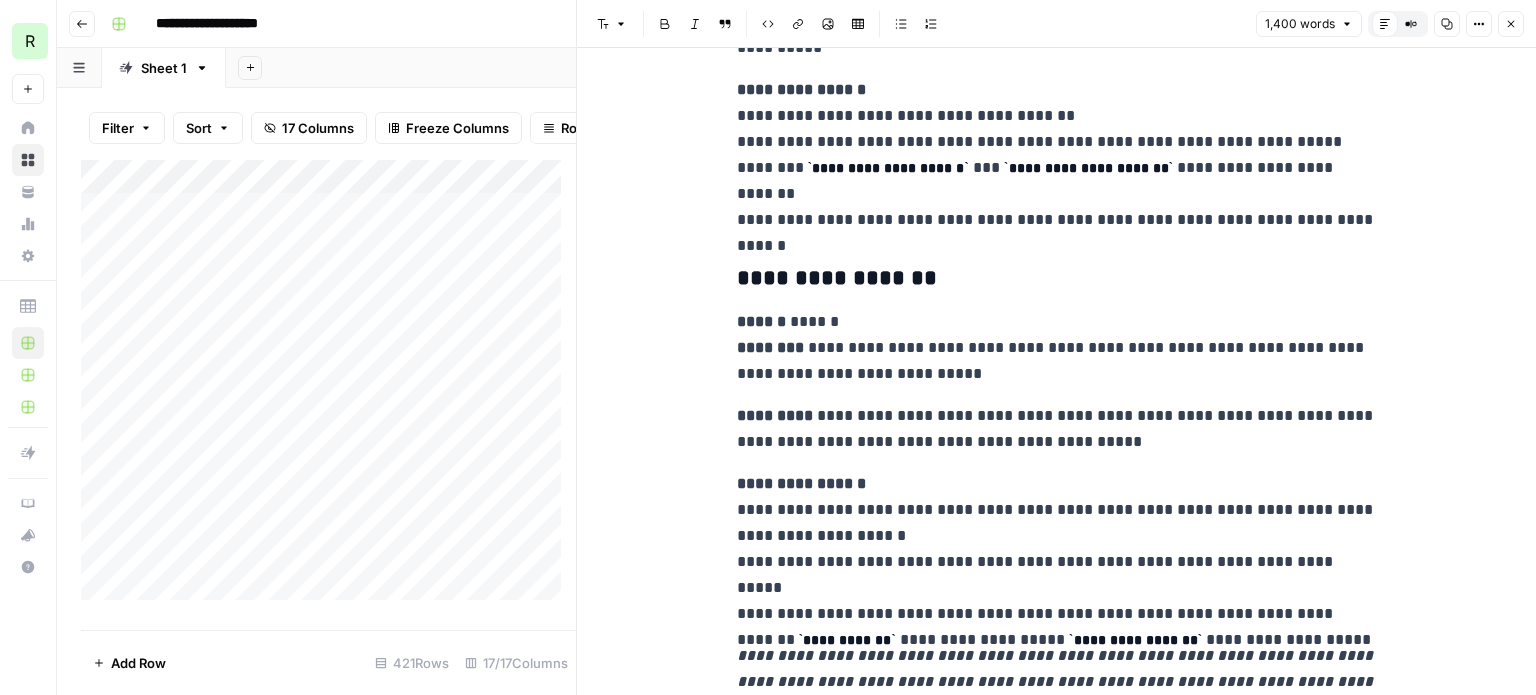 drag, startPoint x: 1051, startPoint y: 358, endPoint x: 1056, endPoint y: 370, distance: 13 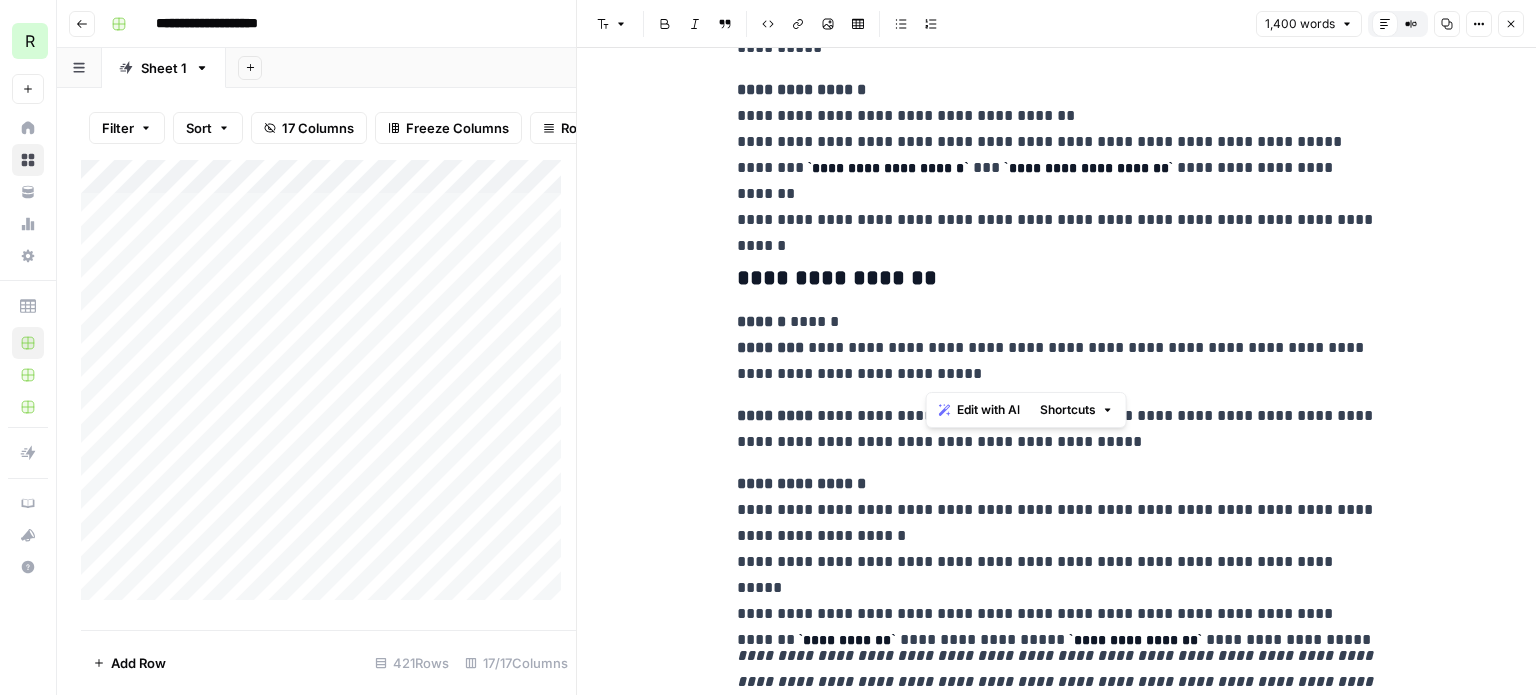 click on "**********" at bounding box center [1057, 348] 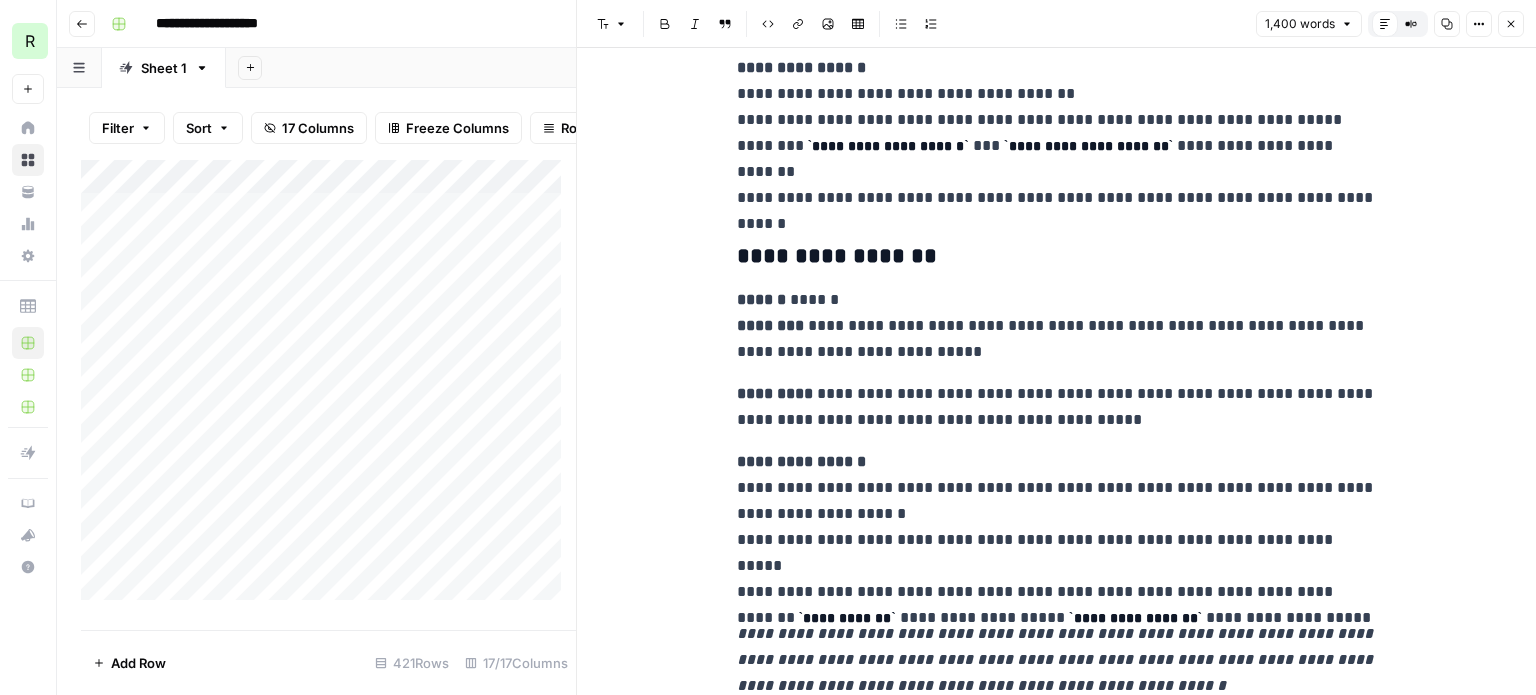 scroll, scrollTop: 7132, scrollLeft: 0, axis: vertical 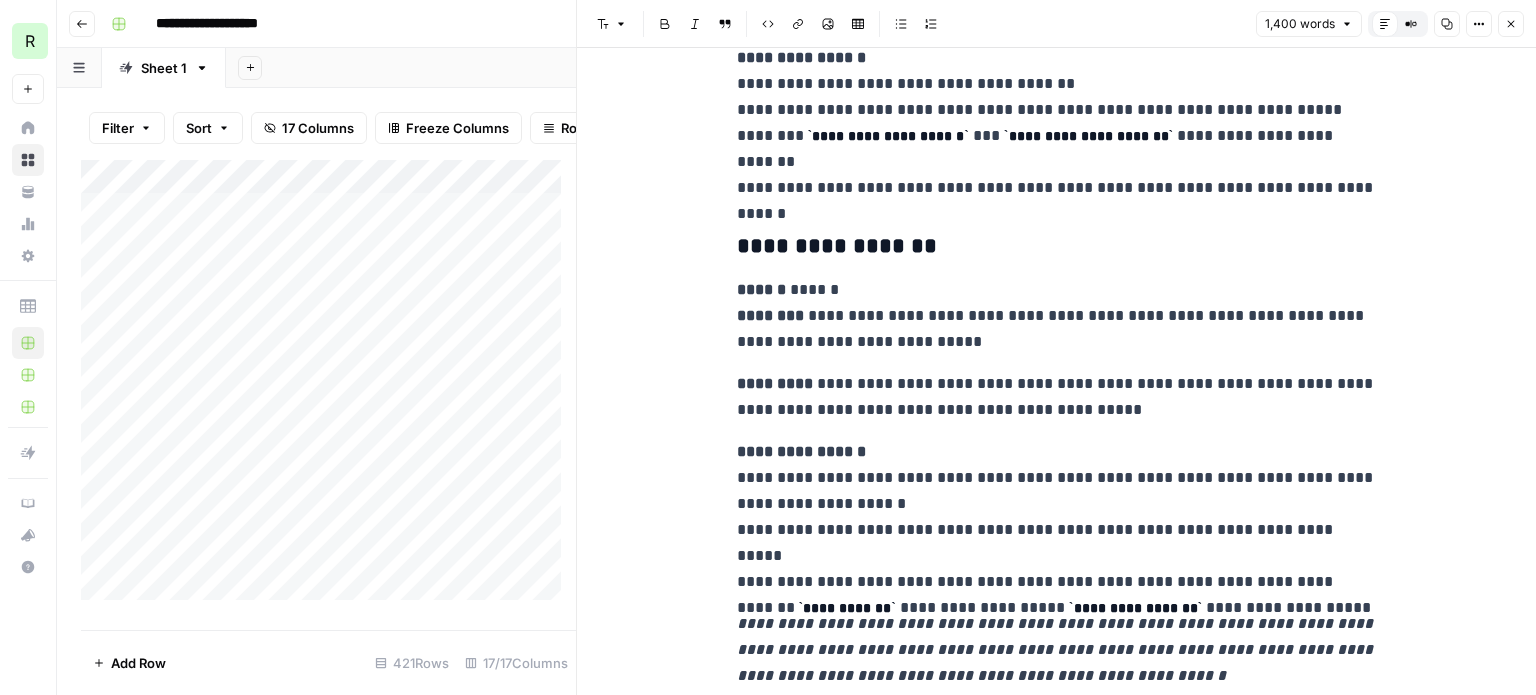 click 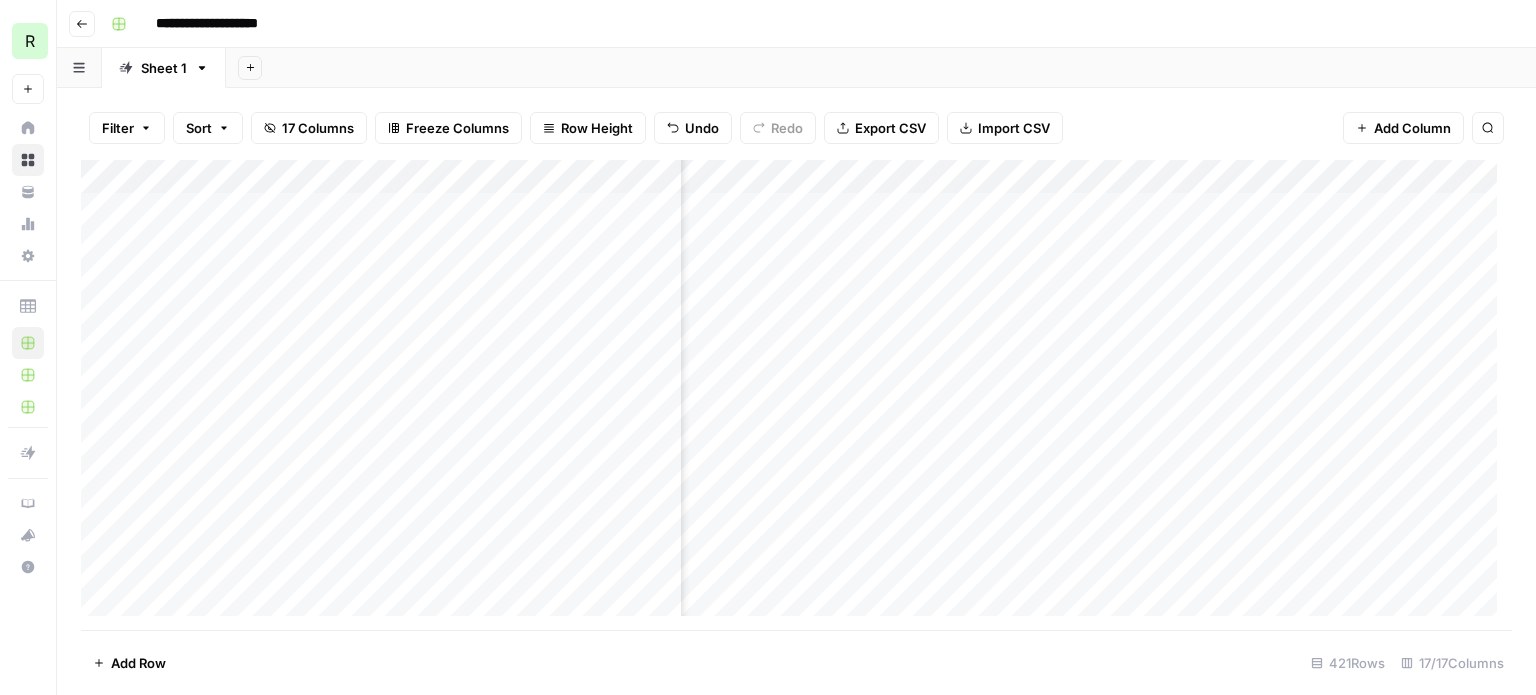 scroll, scrollTop: 0, scrollLeft: 759, axis: horizontal 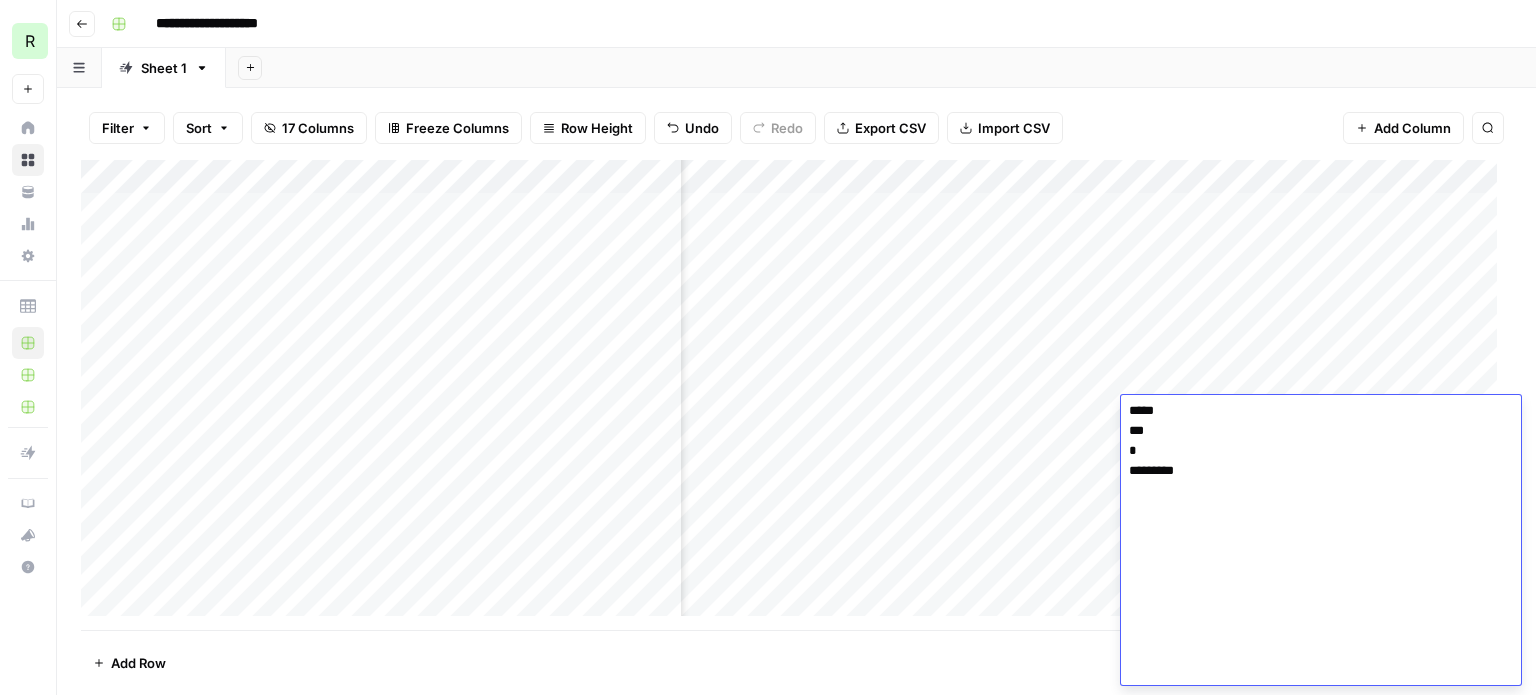 click at bounding box center [1313, -639] 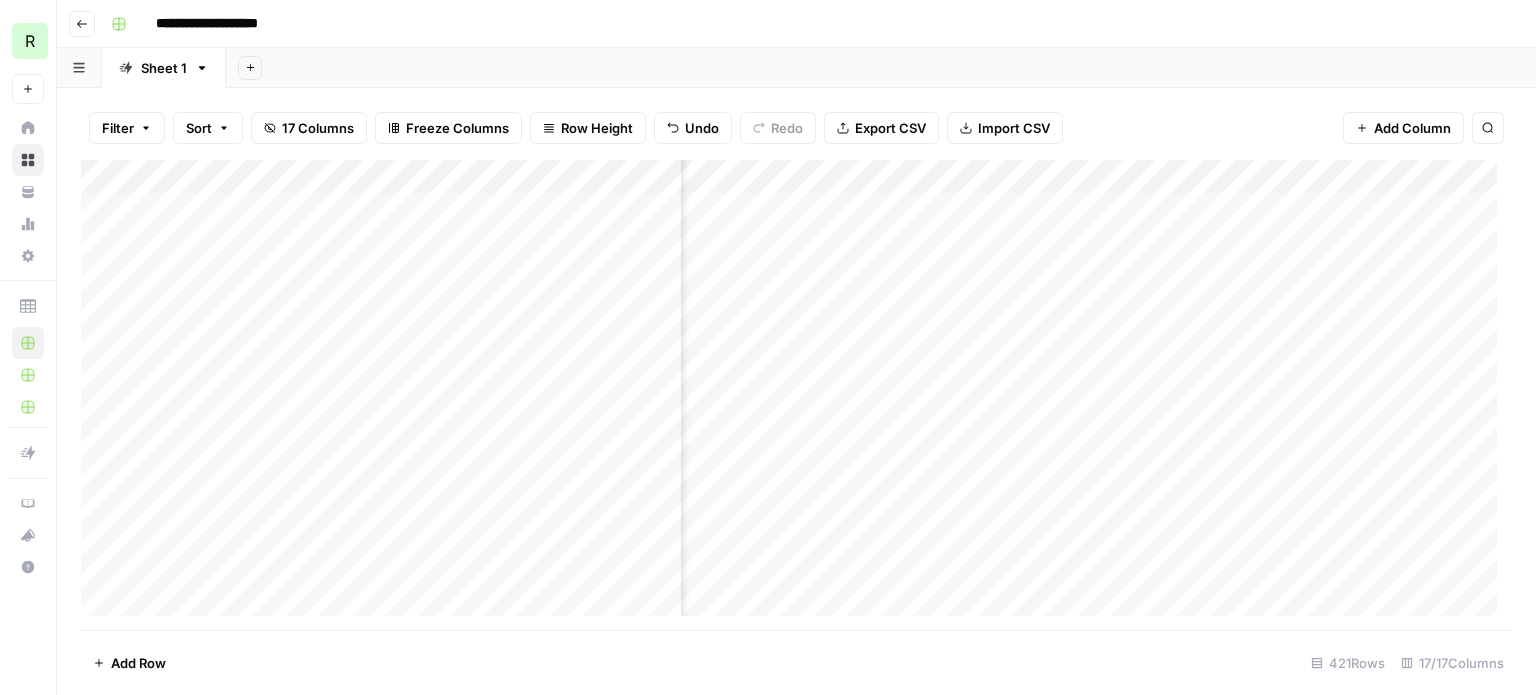 click on "Filter Sort 17 Columns Freeze Columns Row Height Undo Redo Export CSV Import CSV Add Column Search" at bounding box center [796, 128] 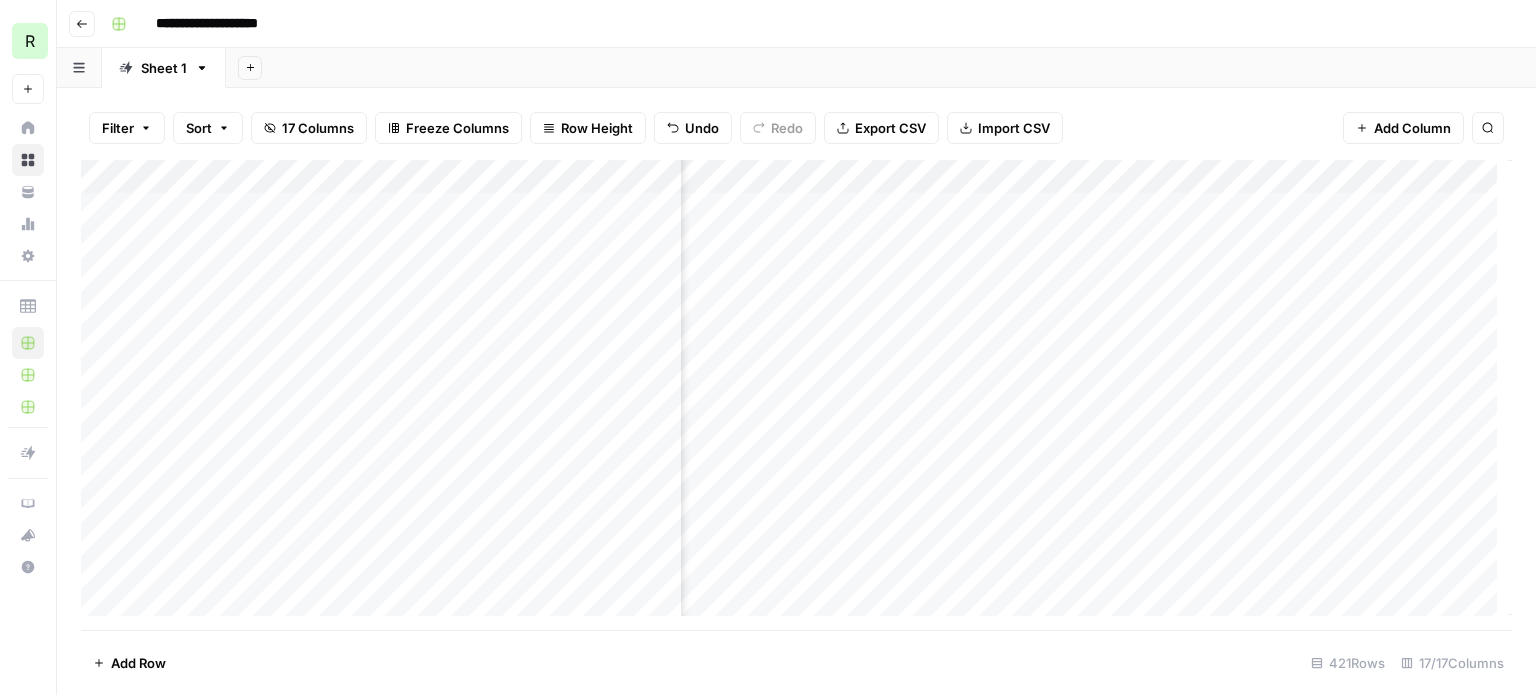 scroll, scrollTop: 0, scrollLeft: 1412, axis: horizontal 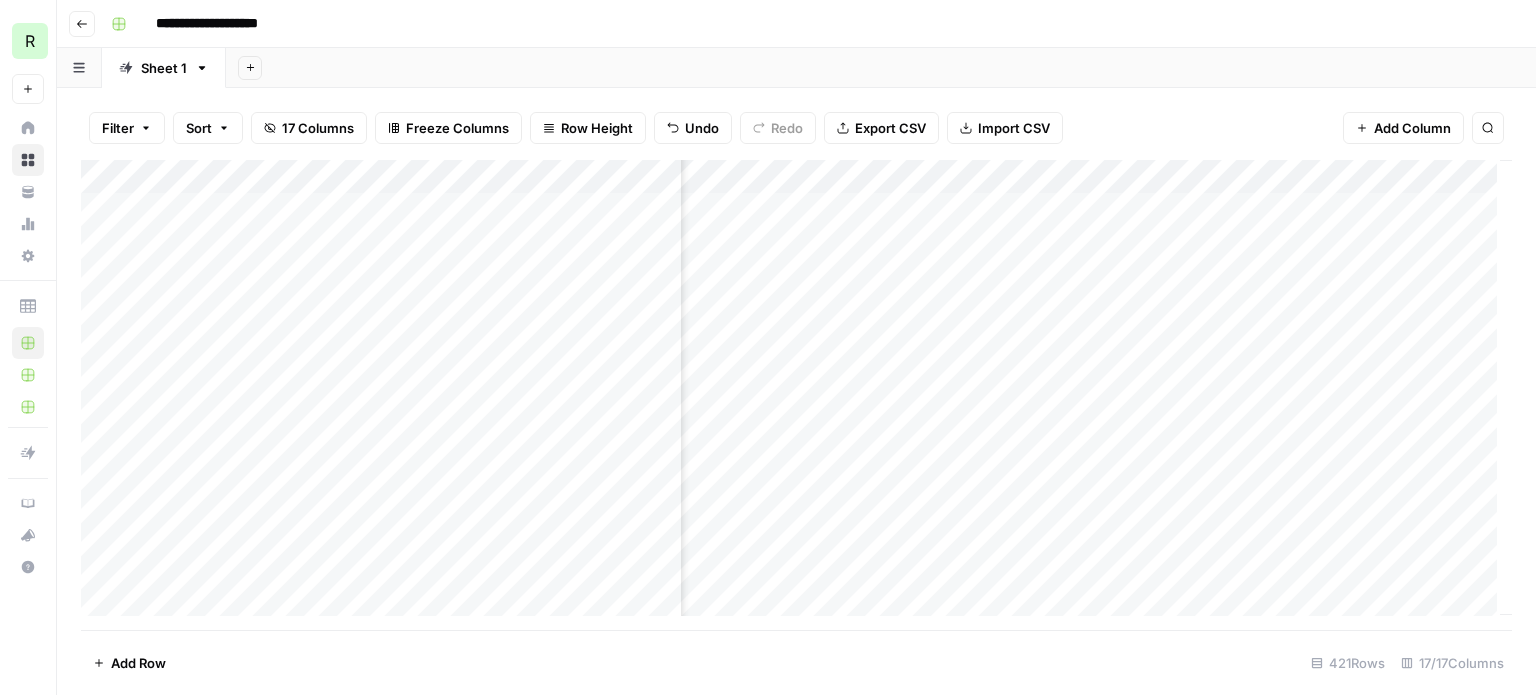 click on "Add Column" at bounding box center [796, 395] 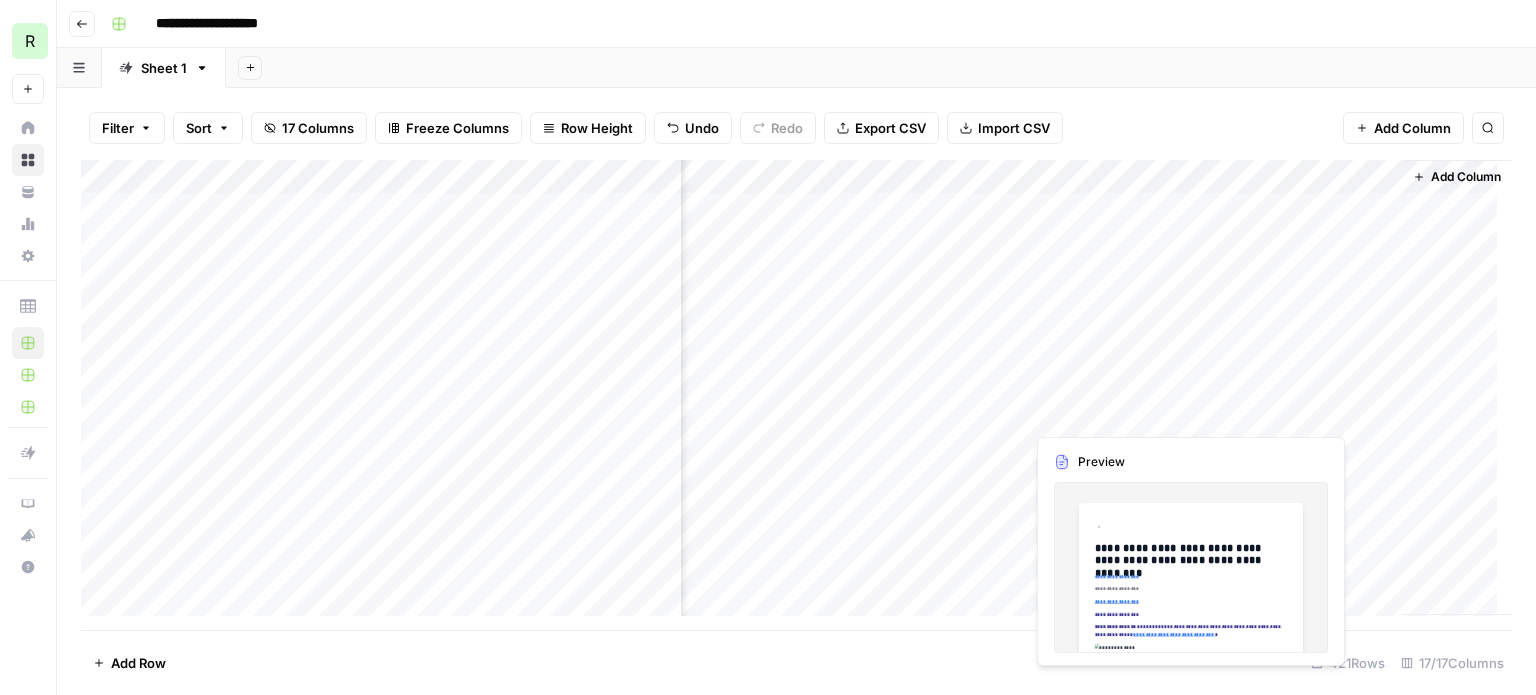 click on "Add Column" at bounding box center (796, 395) 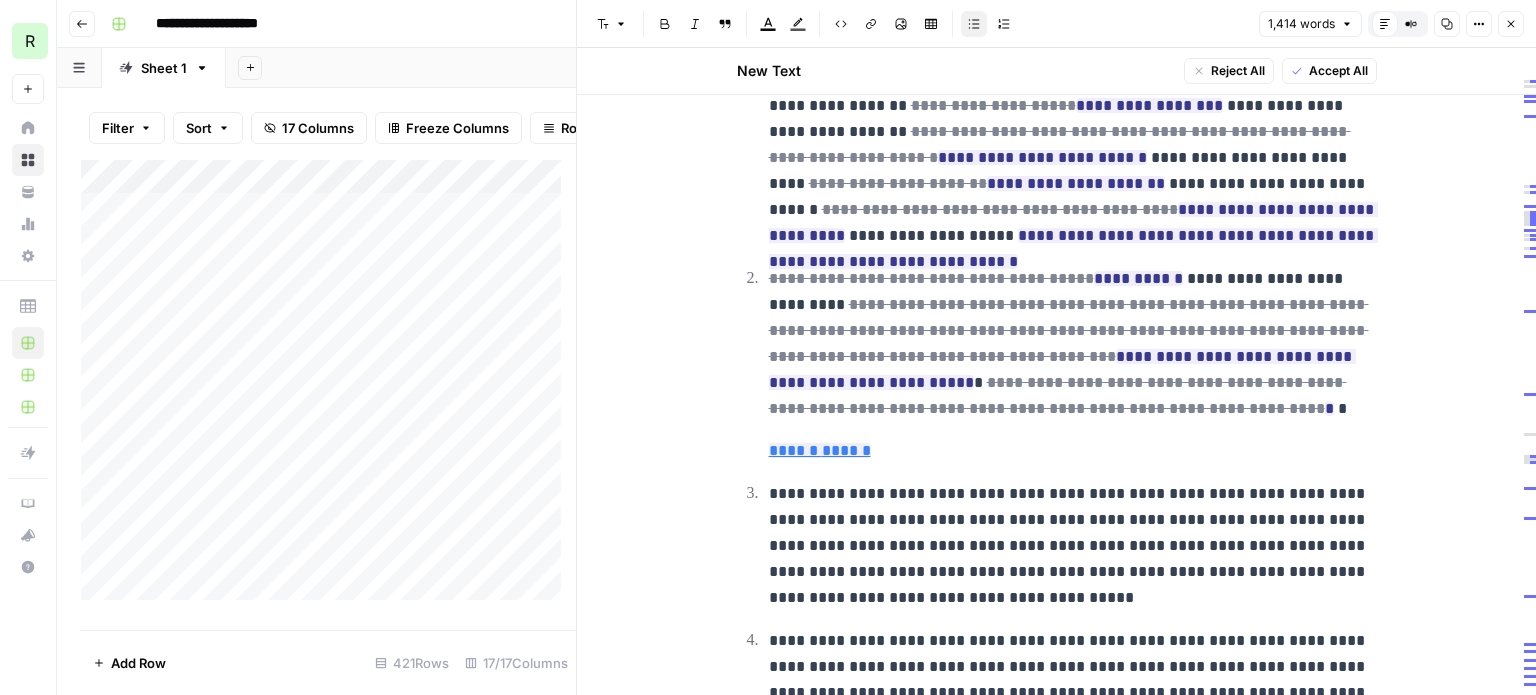 scroll, scrollTop: 1400, scrollLeft: 0, axis: vertical 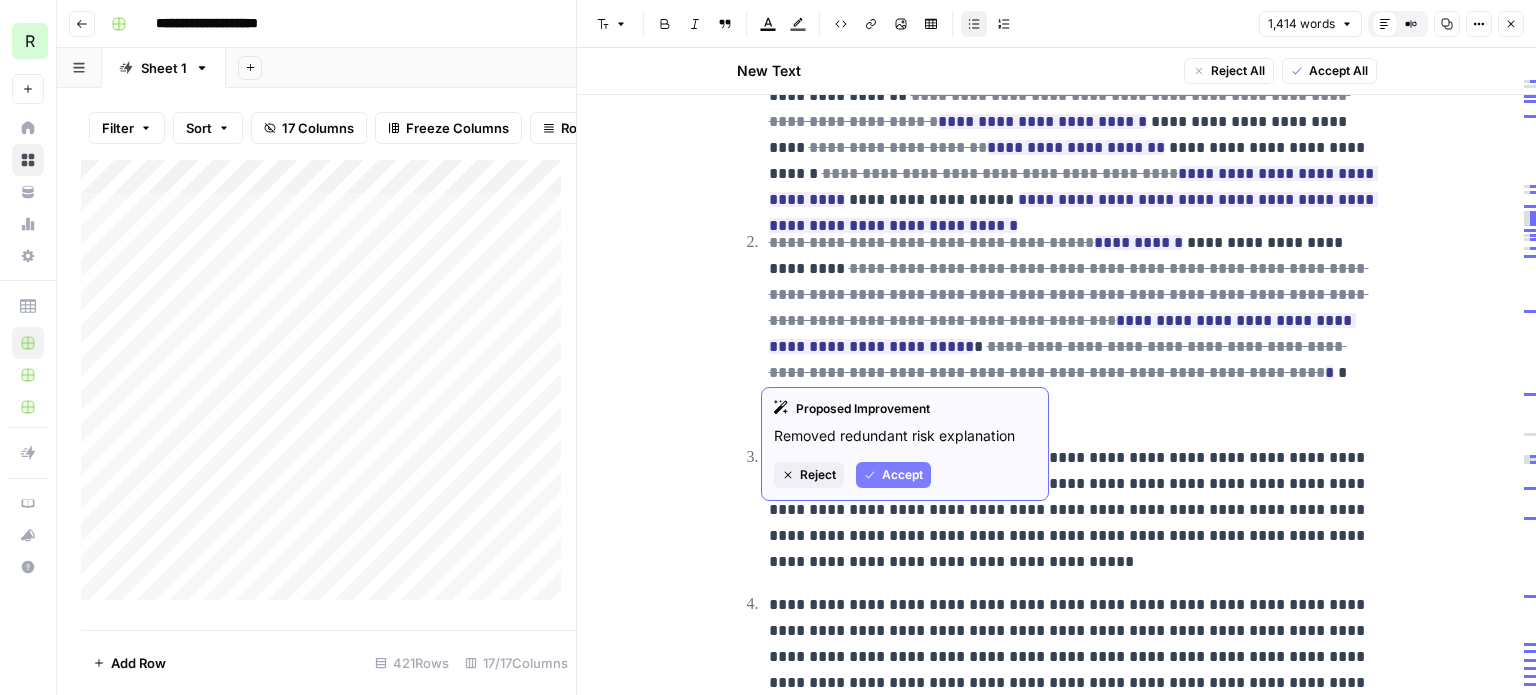 click on "**********" at bounding box center (1070, 328) 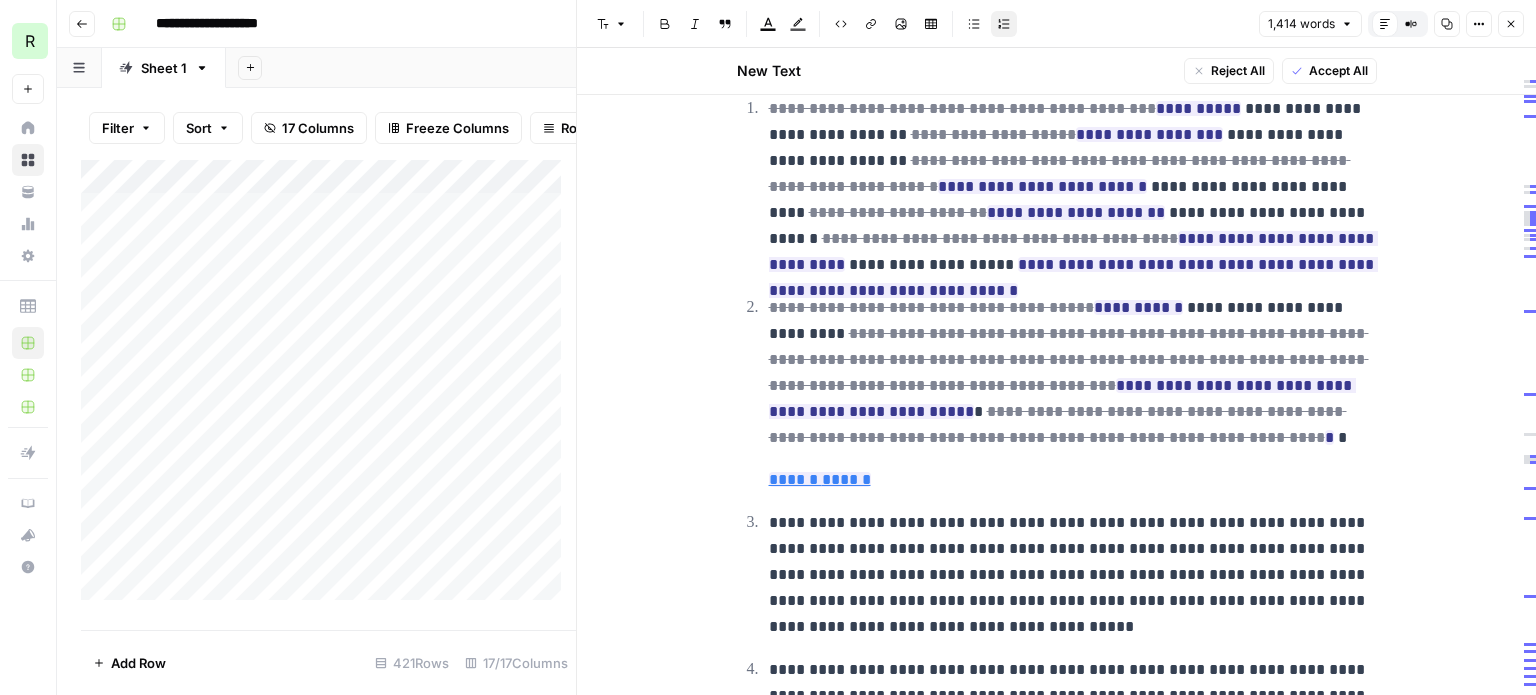 scroll, scrollTop: 1300, scrollLeft: 0, axis: vertical 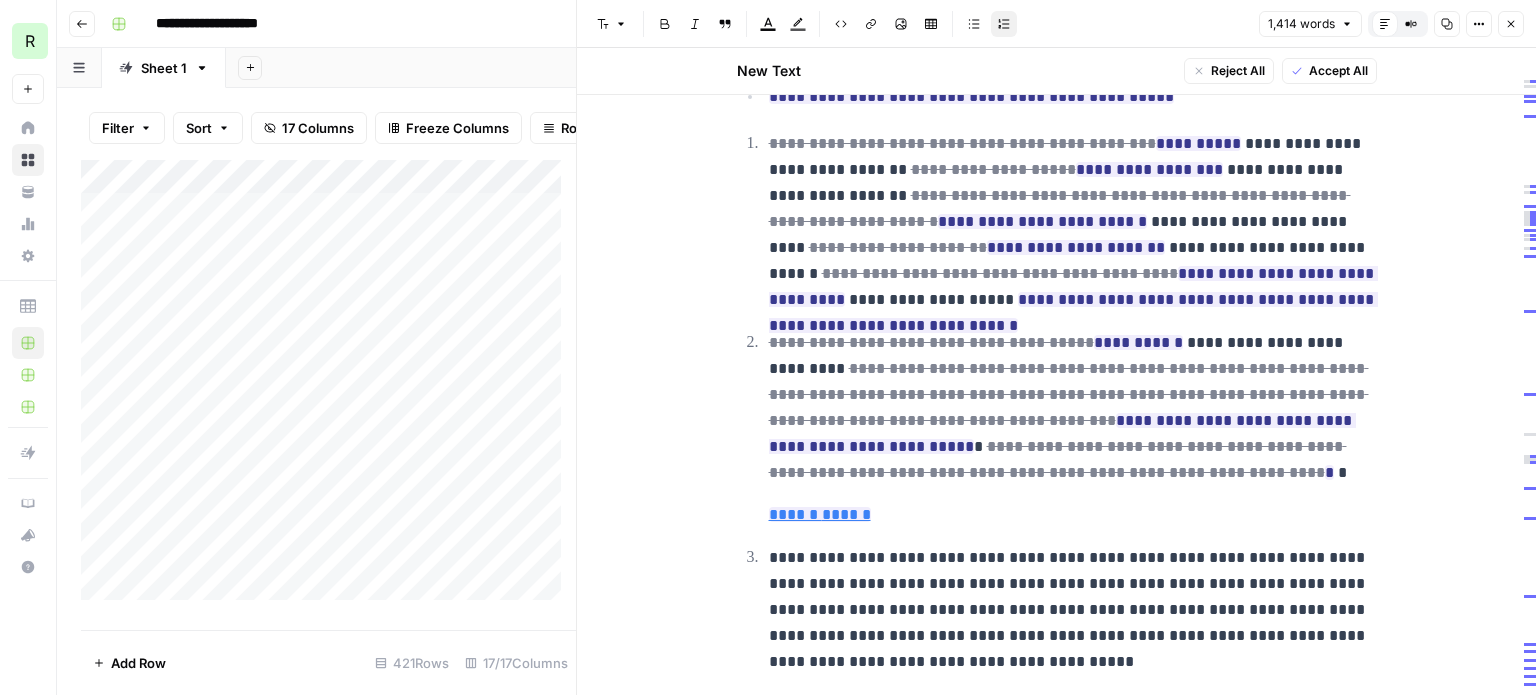 click on "**********" at bounding box center (1073, 408) 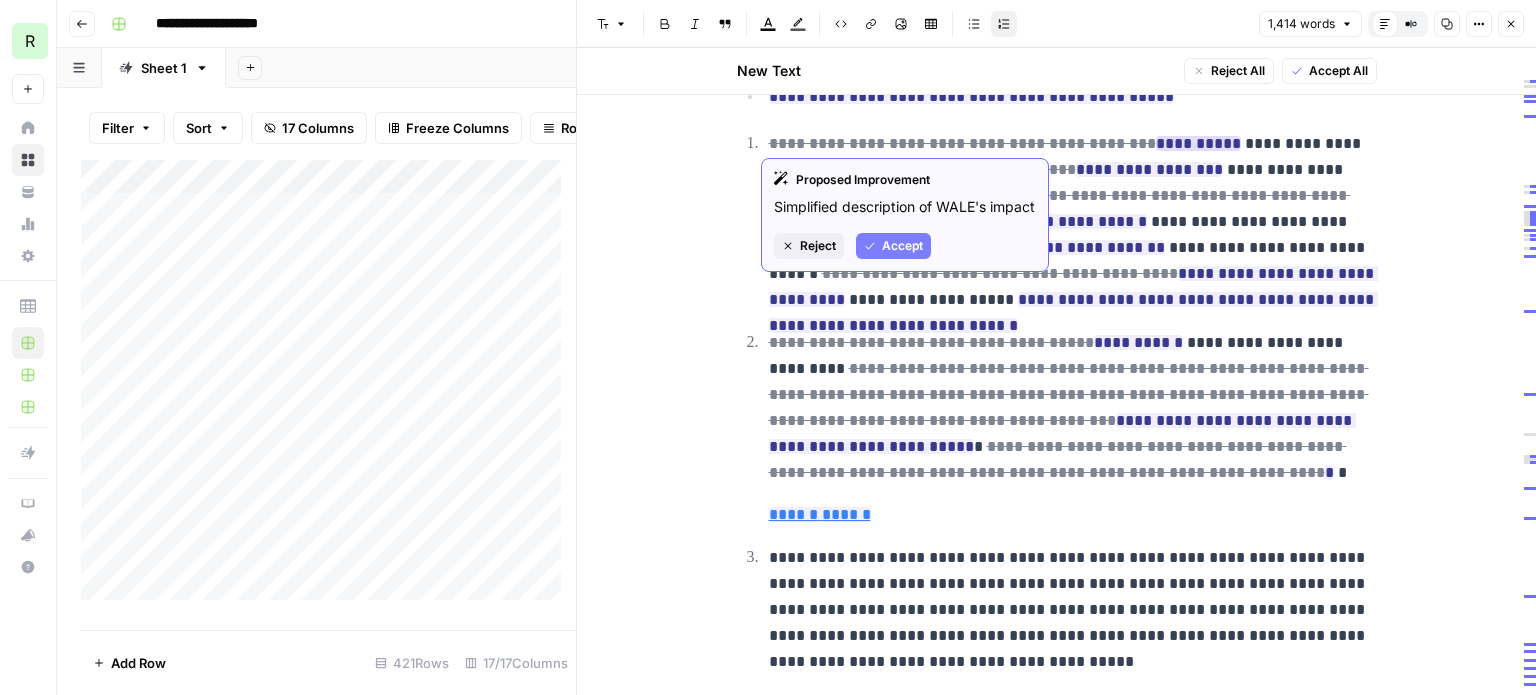 click on "Accept" at bounding box center (893, 246) 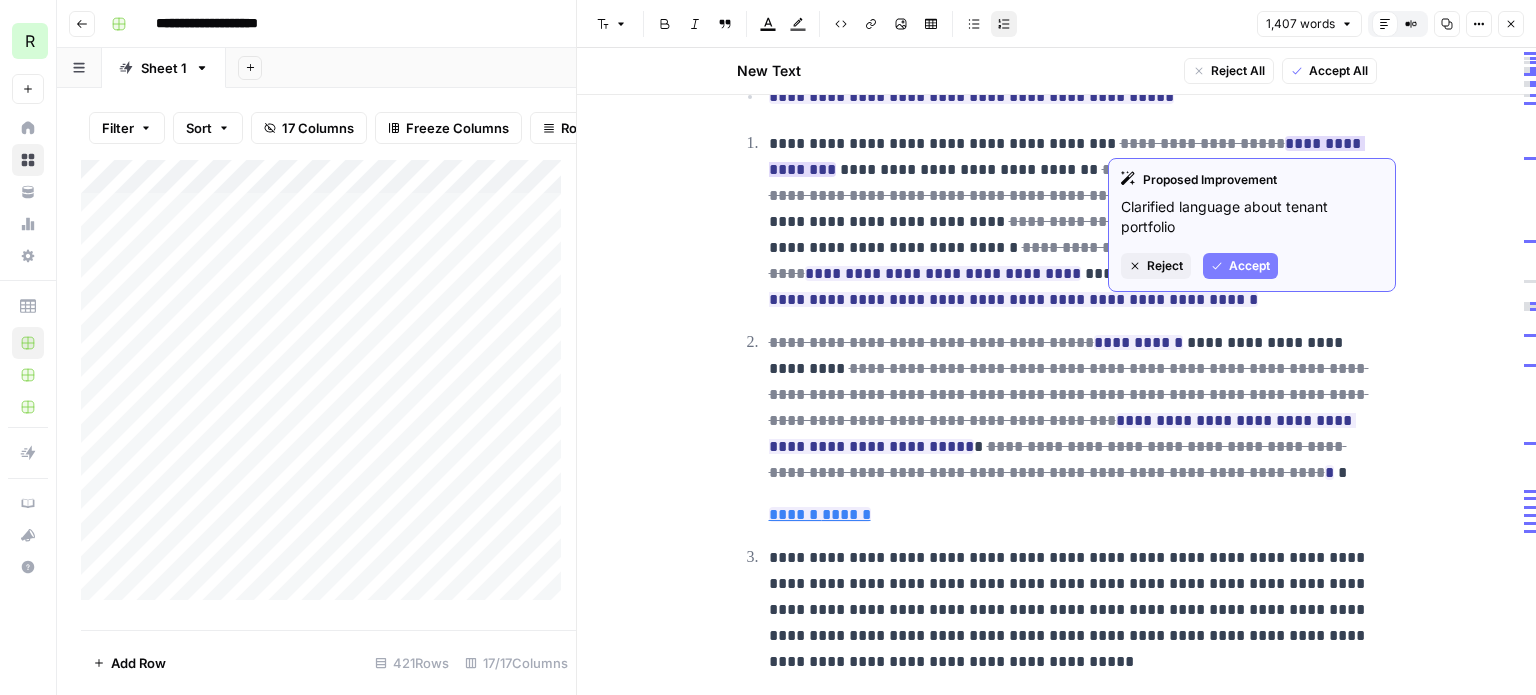 click on "Accept" at bounding box center [1249, 266] 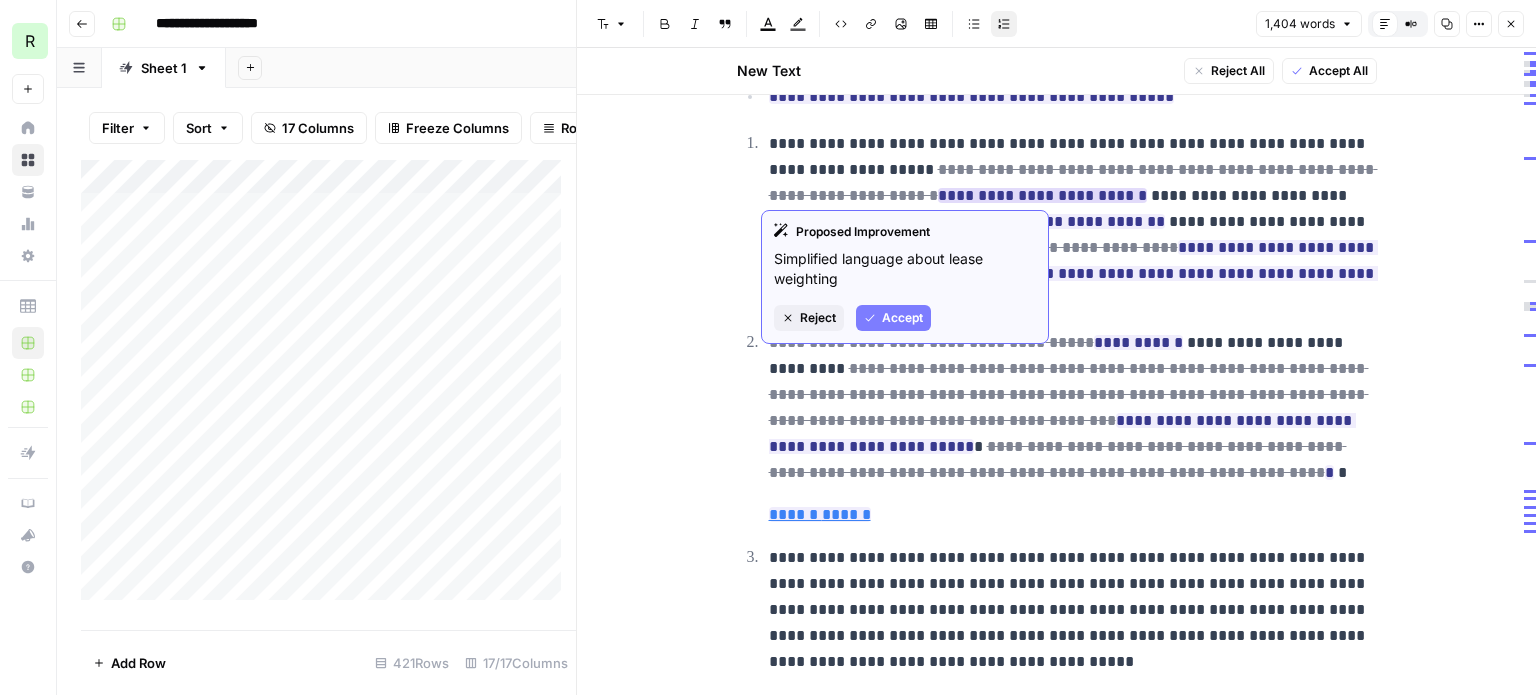 click on "Accept" at bounding box center [902, 318] 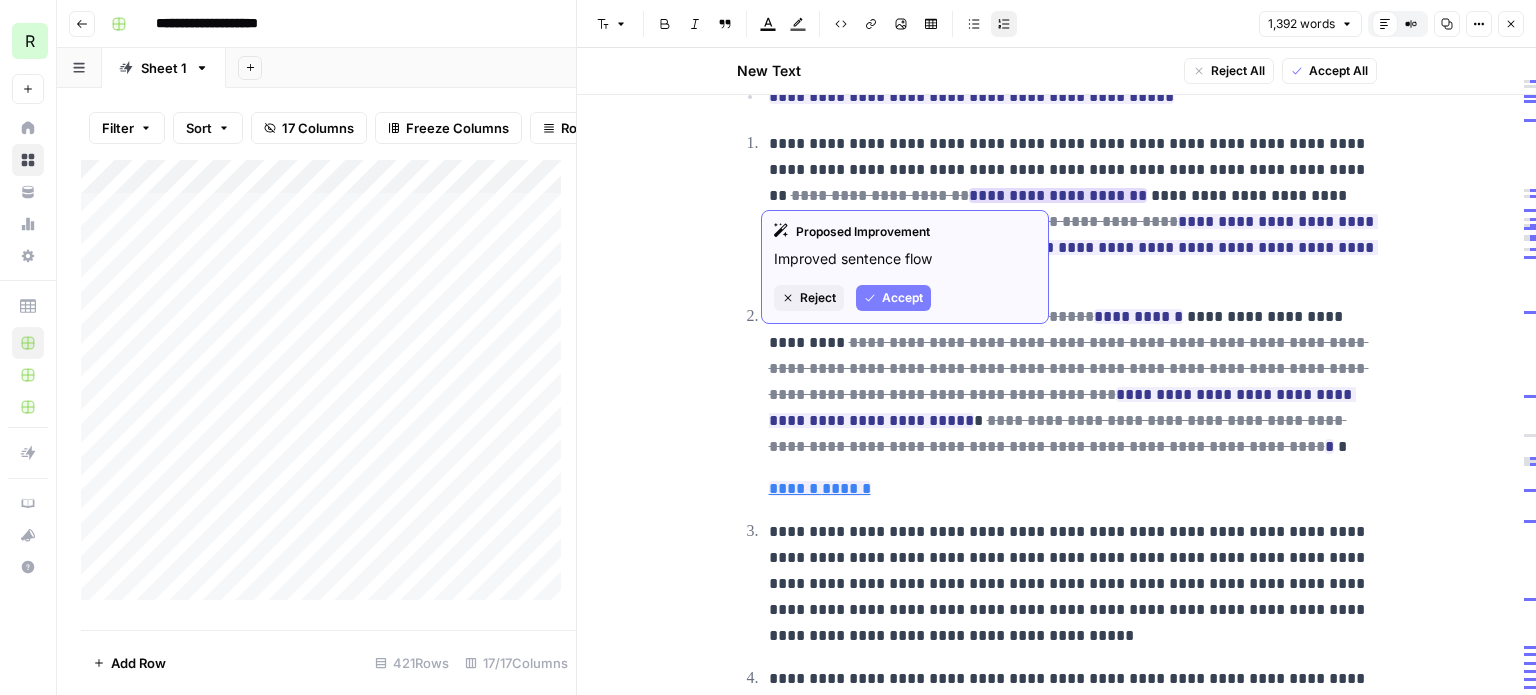 click on "Accept" at bounding box center [902, 298] 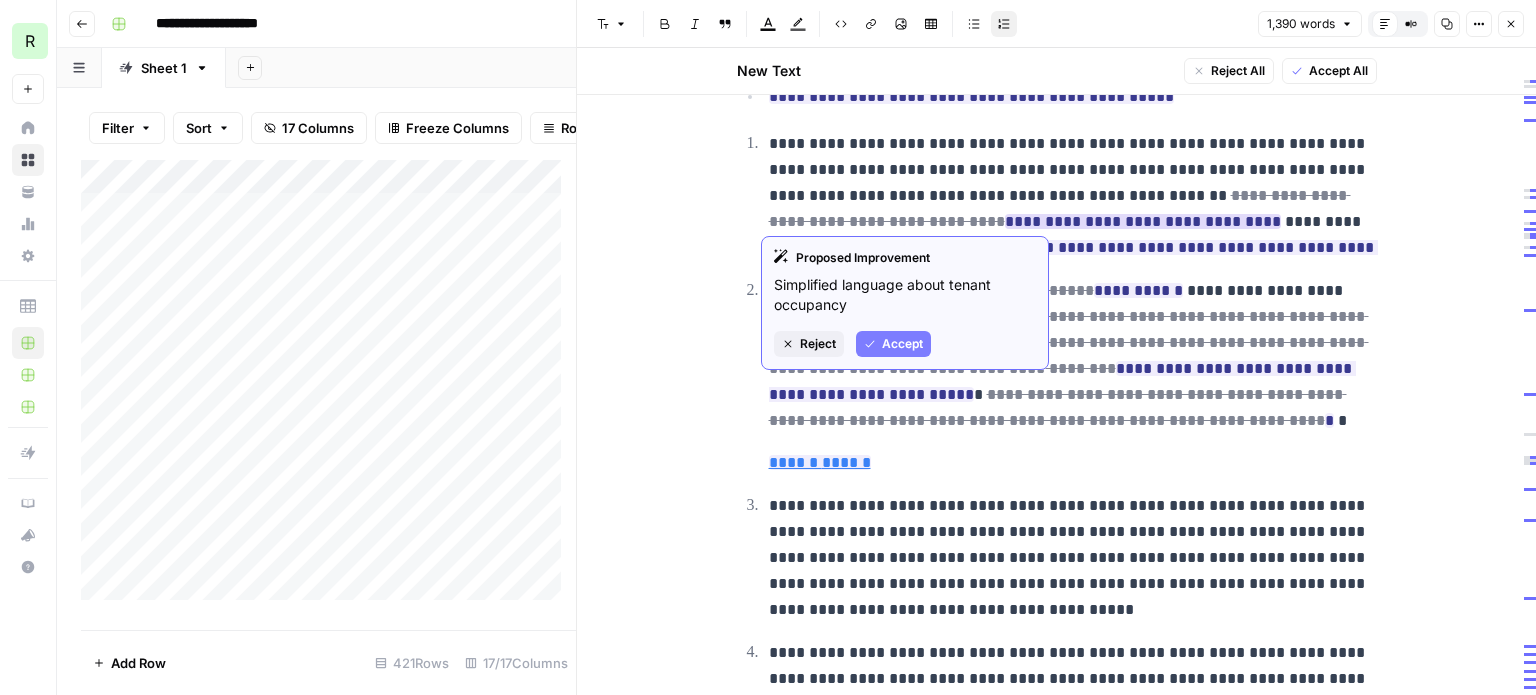 click on "Accept" at bounding box center (902, 344) 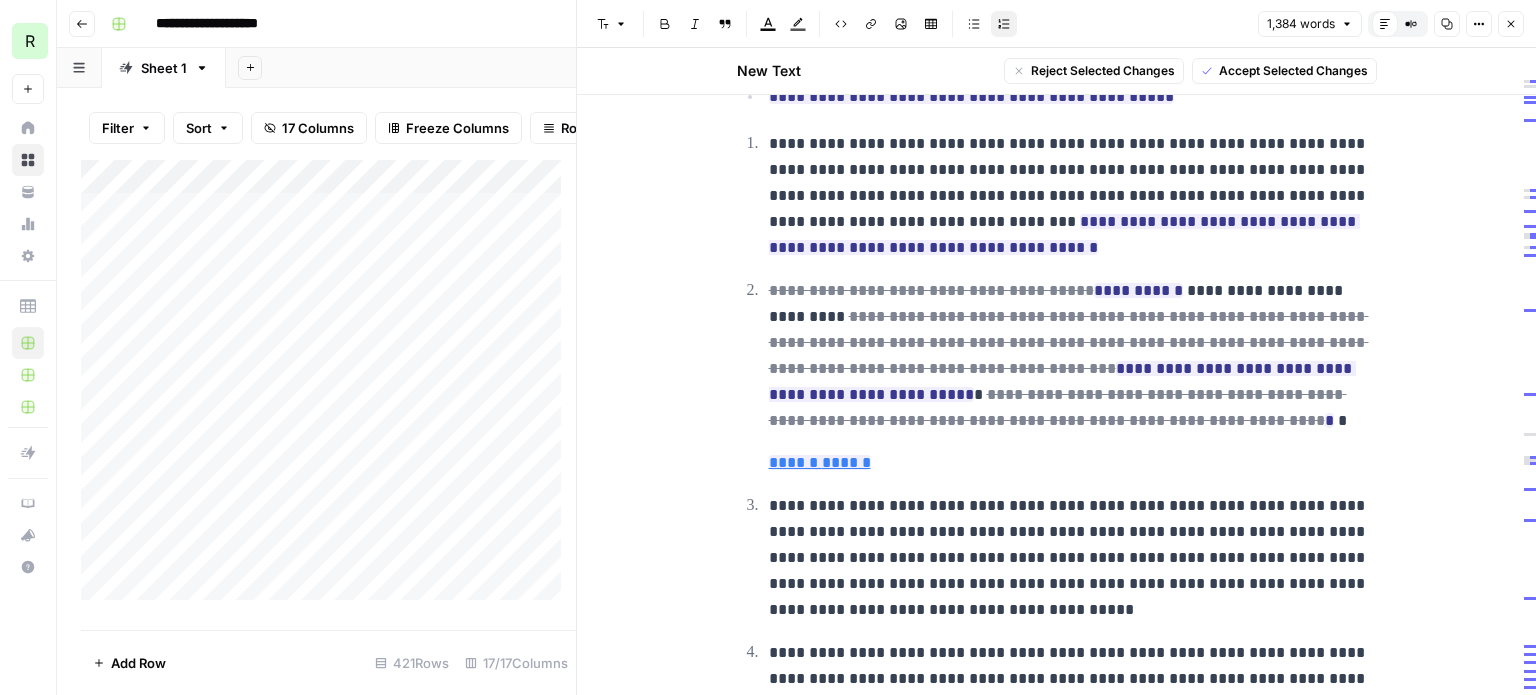 drag, startPoint x: 996, startPoint y: 239, endPoint x: 762, endPoint y: 146, distance: 251.8035 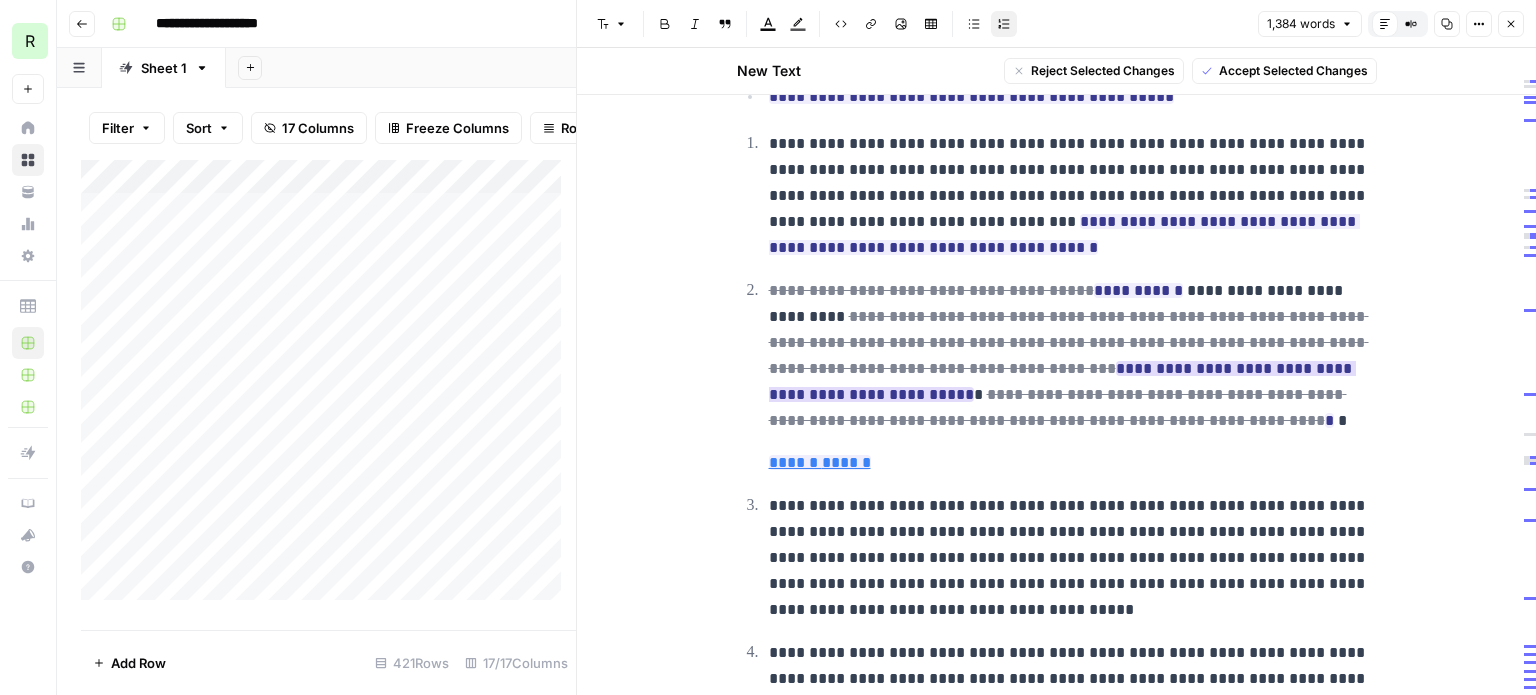 scroll, scrollTop: 1400, scrollLeft: 0, axis: vertical 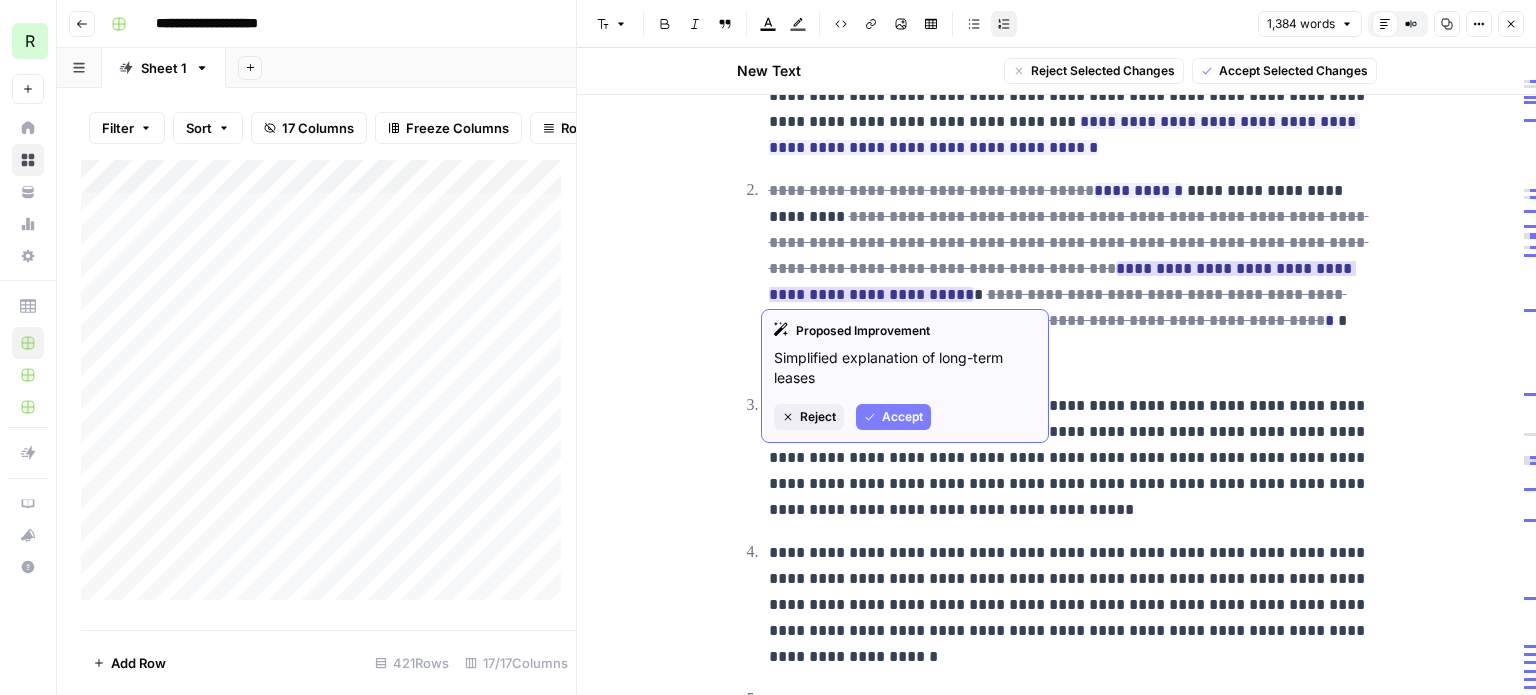 click on "Accept" at bounding box center (902, 417) 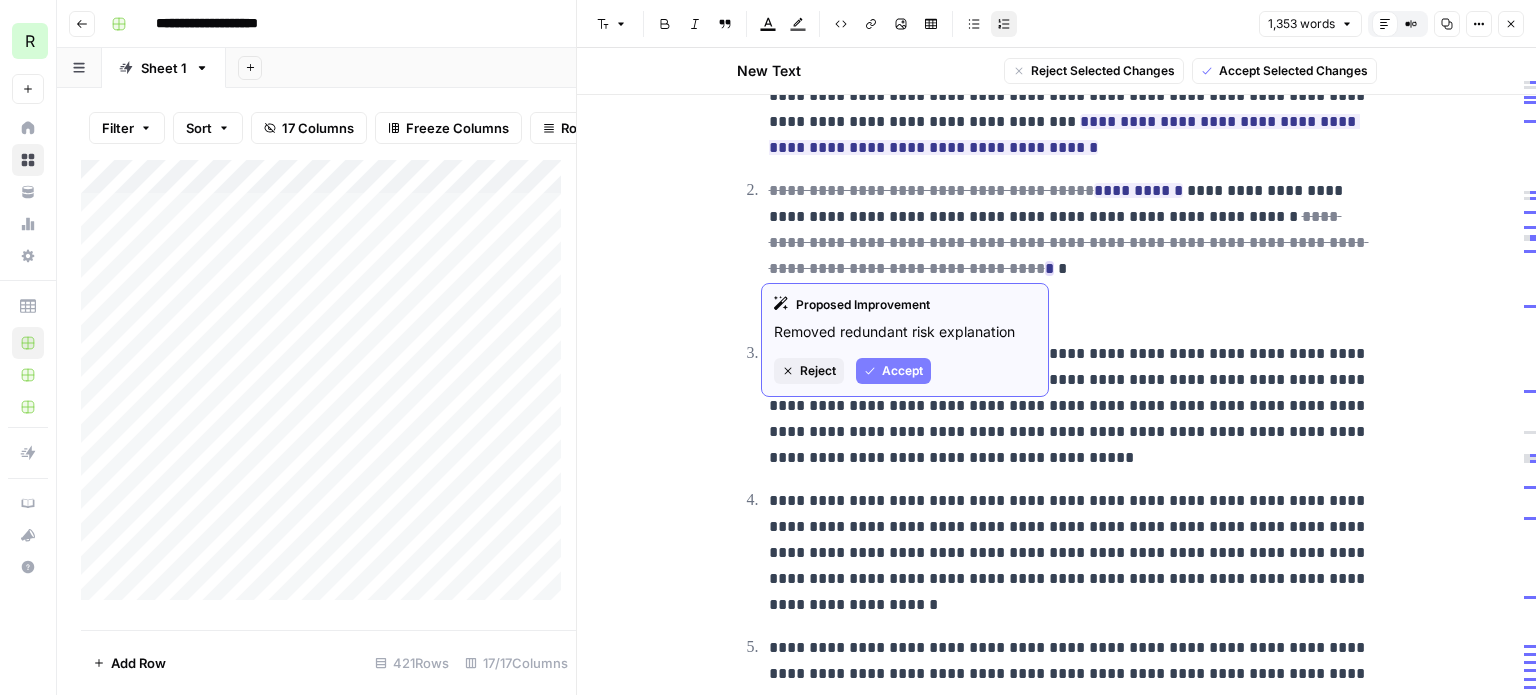 click on "Accept" at bounding box center [902, 371] 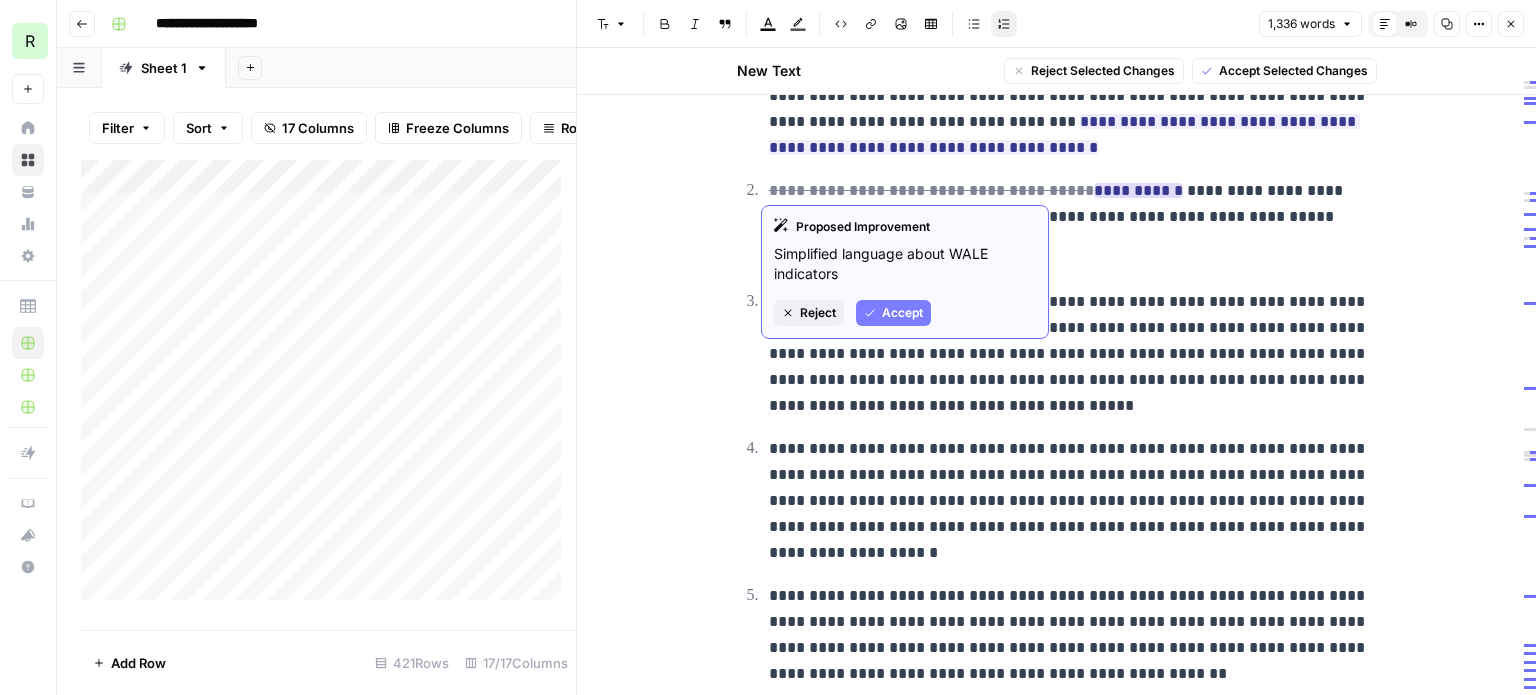 click on "Accept" at bounding box center [893, 313] 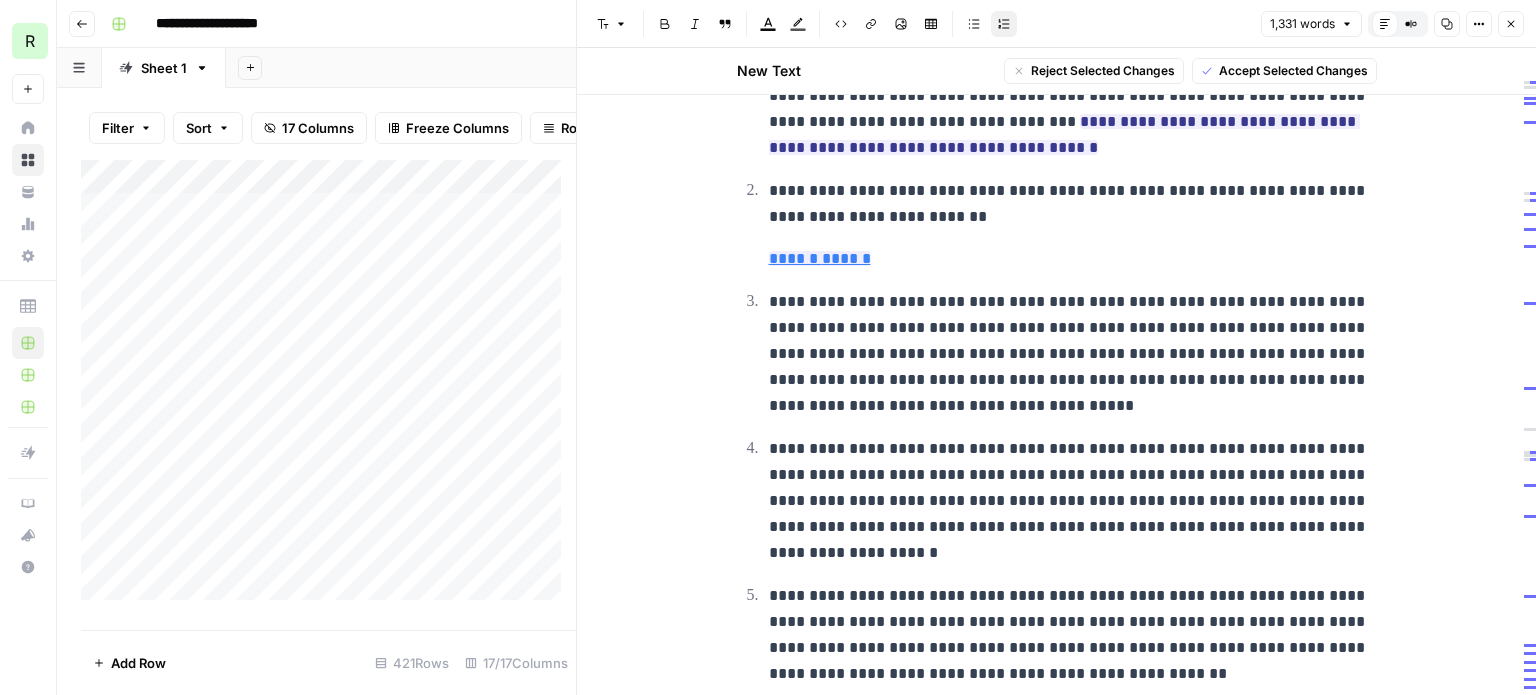 click on "**********" at bounding box center (1073, 204) 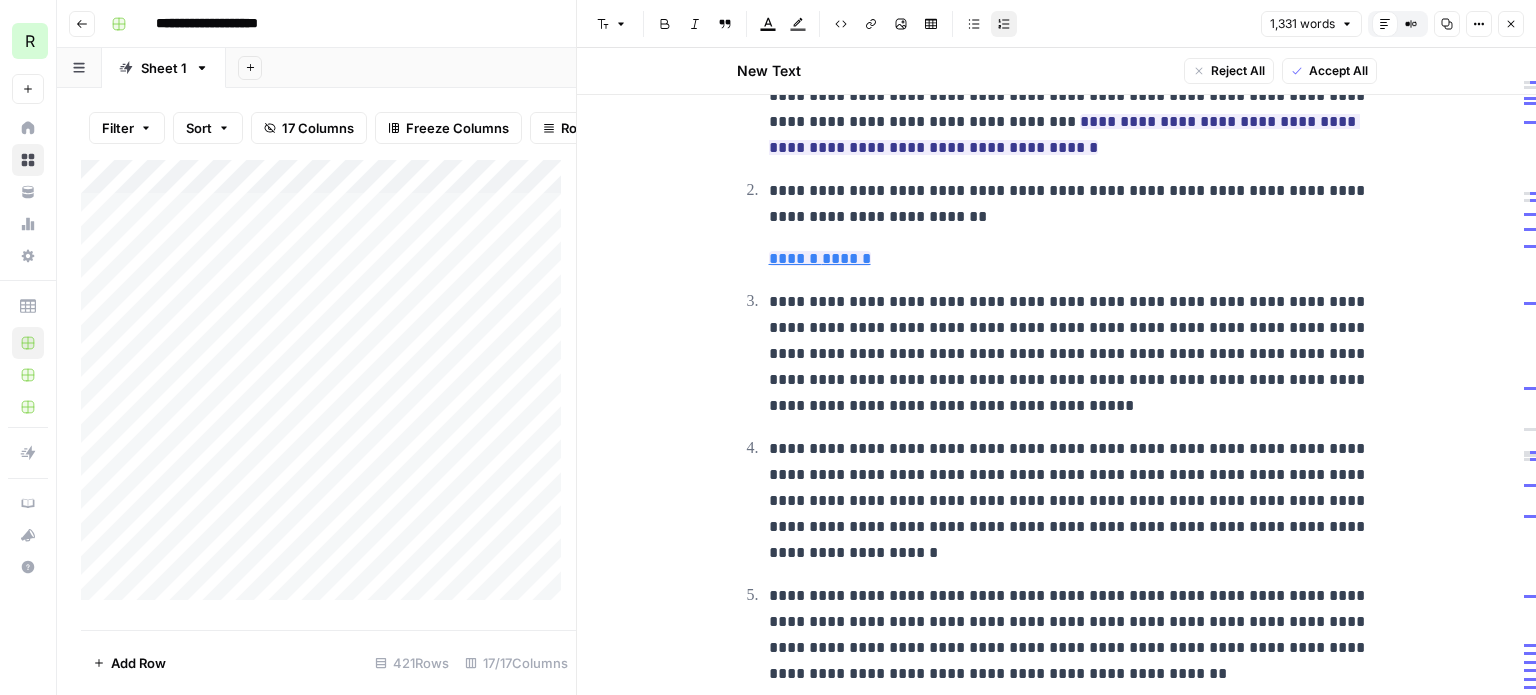 click on "**********" at bounding box center [1073, 204] 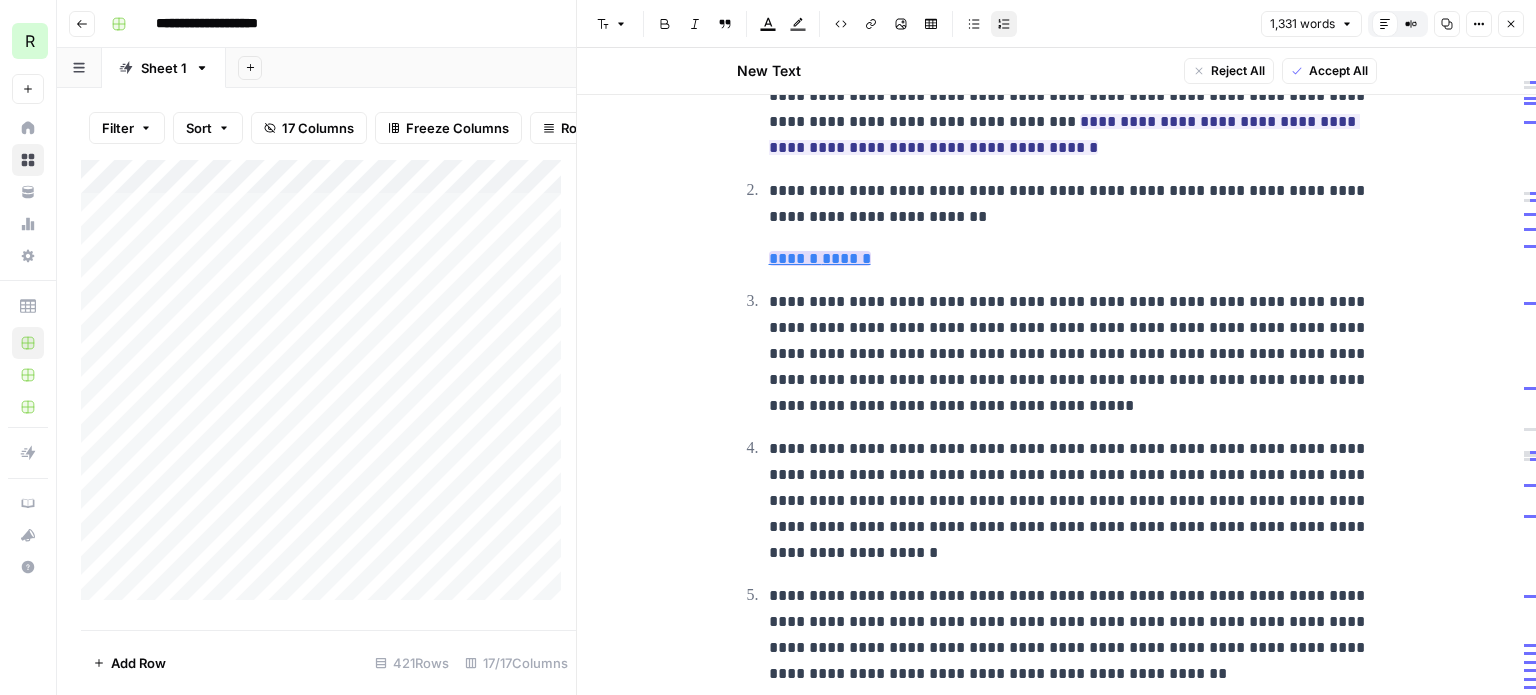 scroll, scrollTop: 1380, scrollLeft: 0, axis: vertical 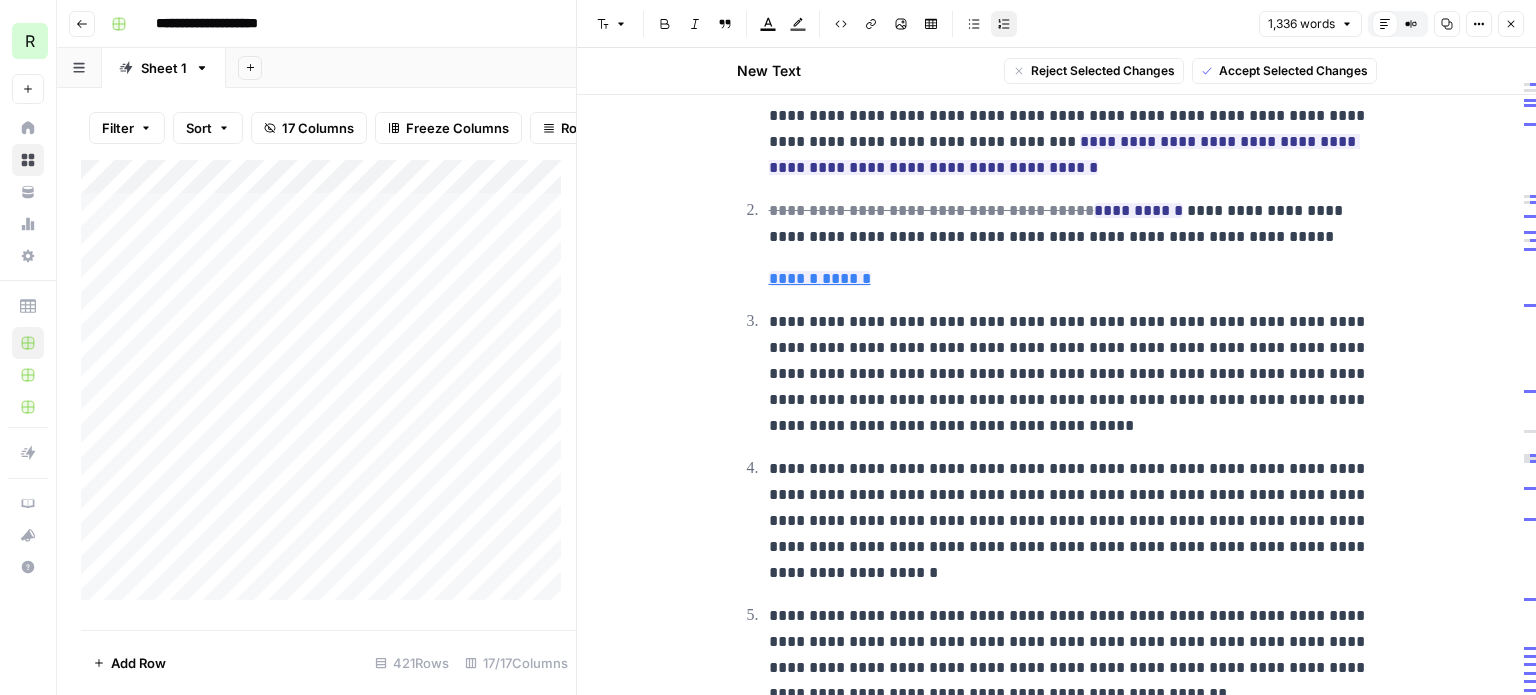 click on "**********" at bounding box center (1073, 224) 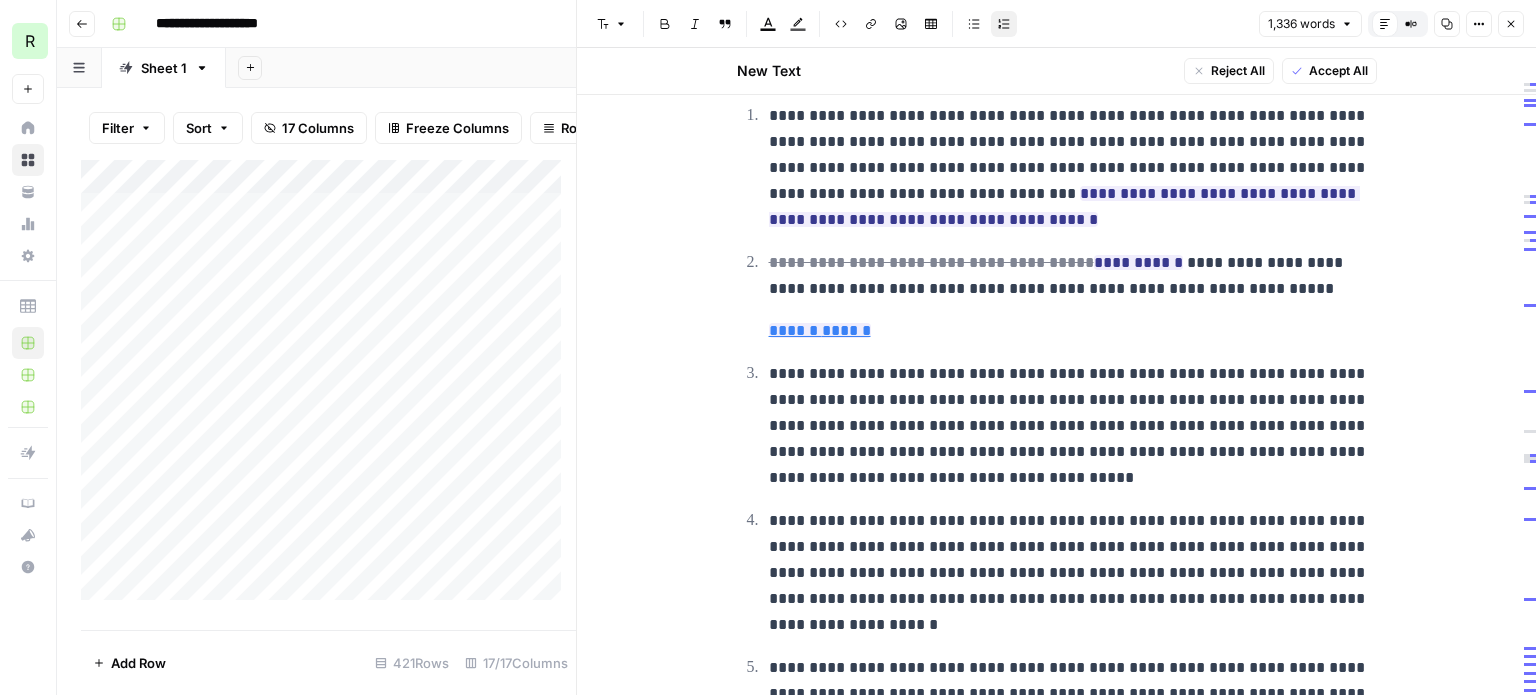 scroll, scrollTop: 1280, scrollLeft: 0, axis: vertical 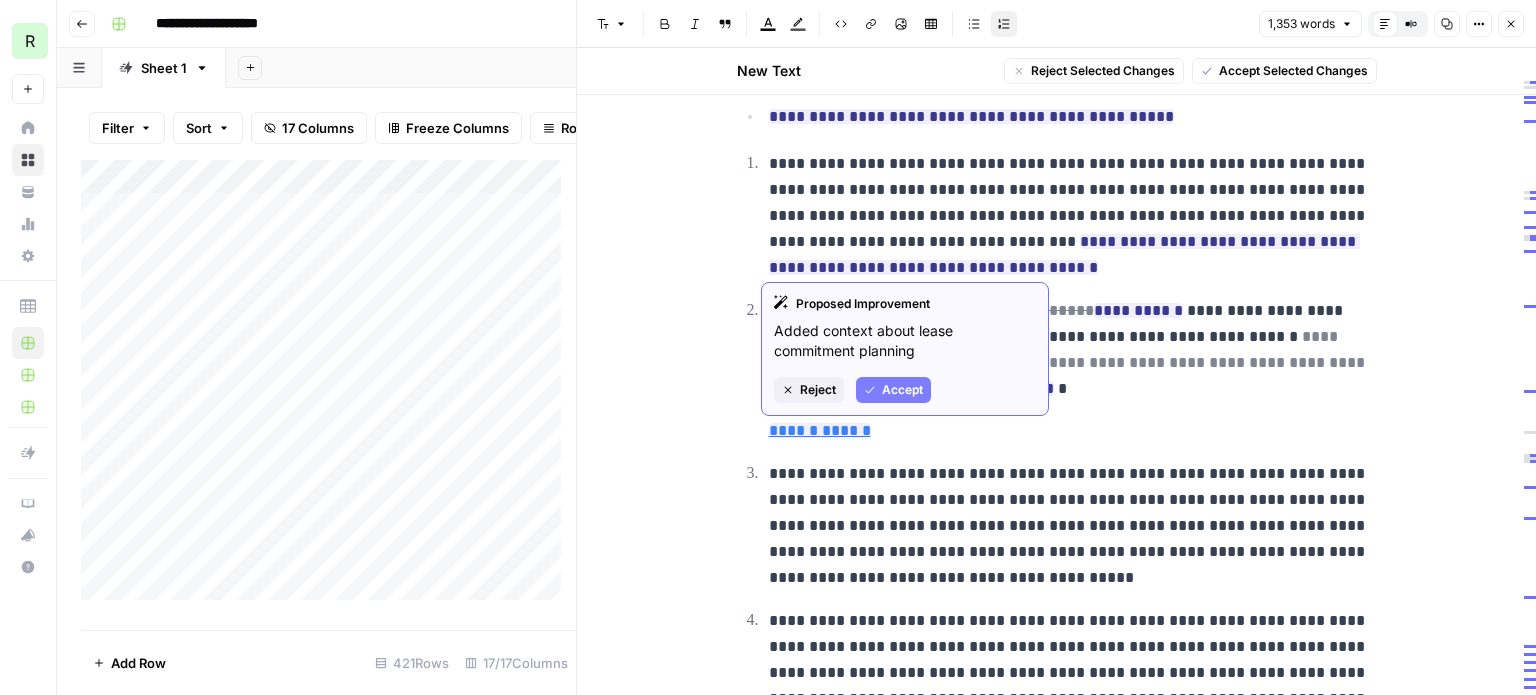 click on "**********" at bounding box center (1069, 362) 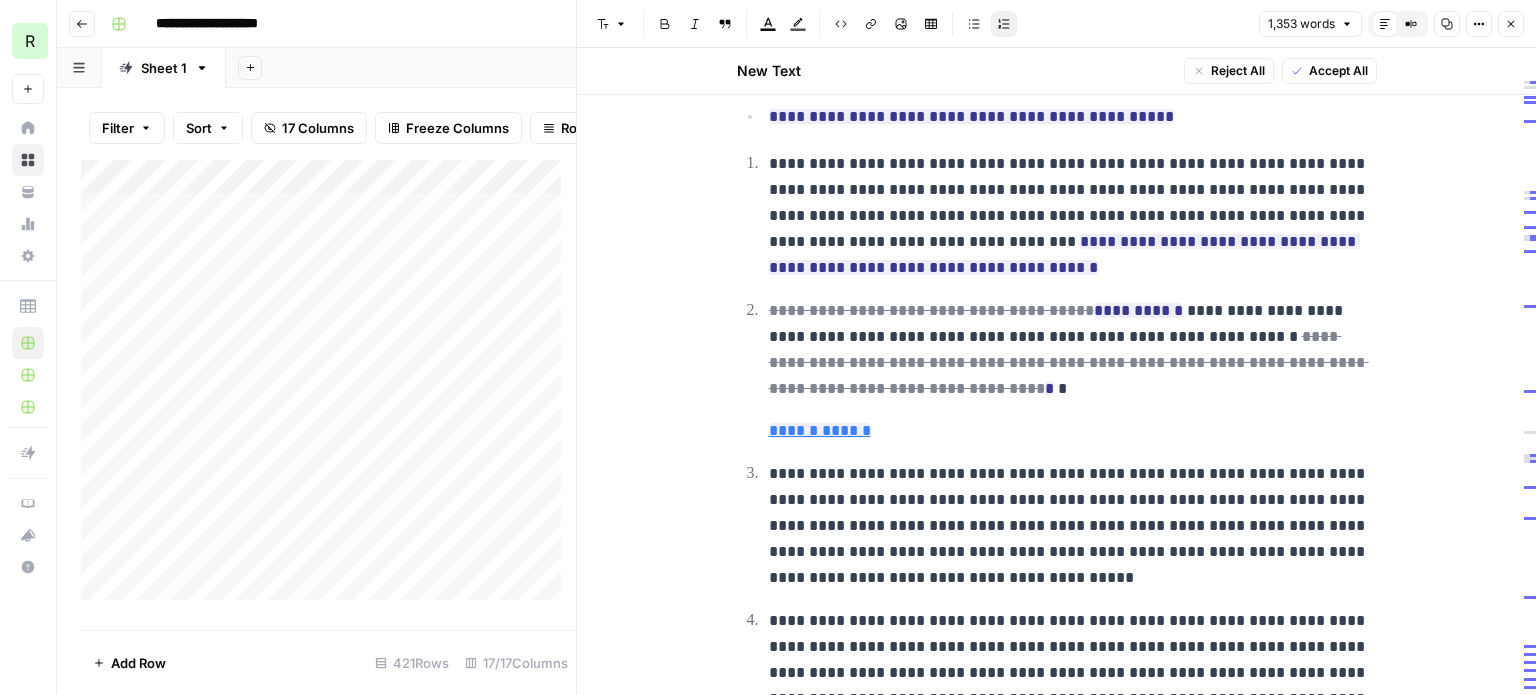 click on "**********" at bounding box center (1073, 350) 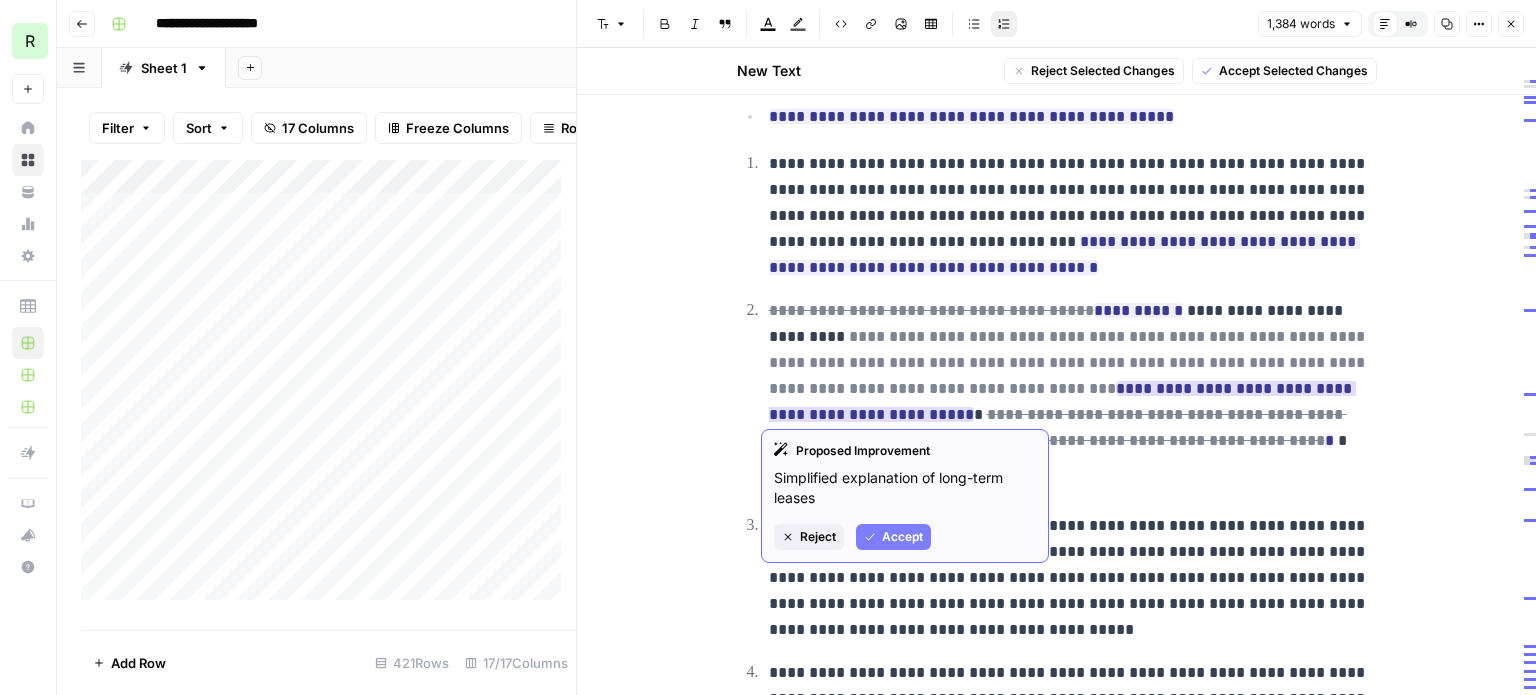click on "**********" at bounding box center [1069, 362] 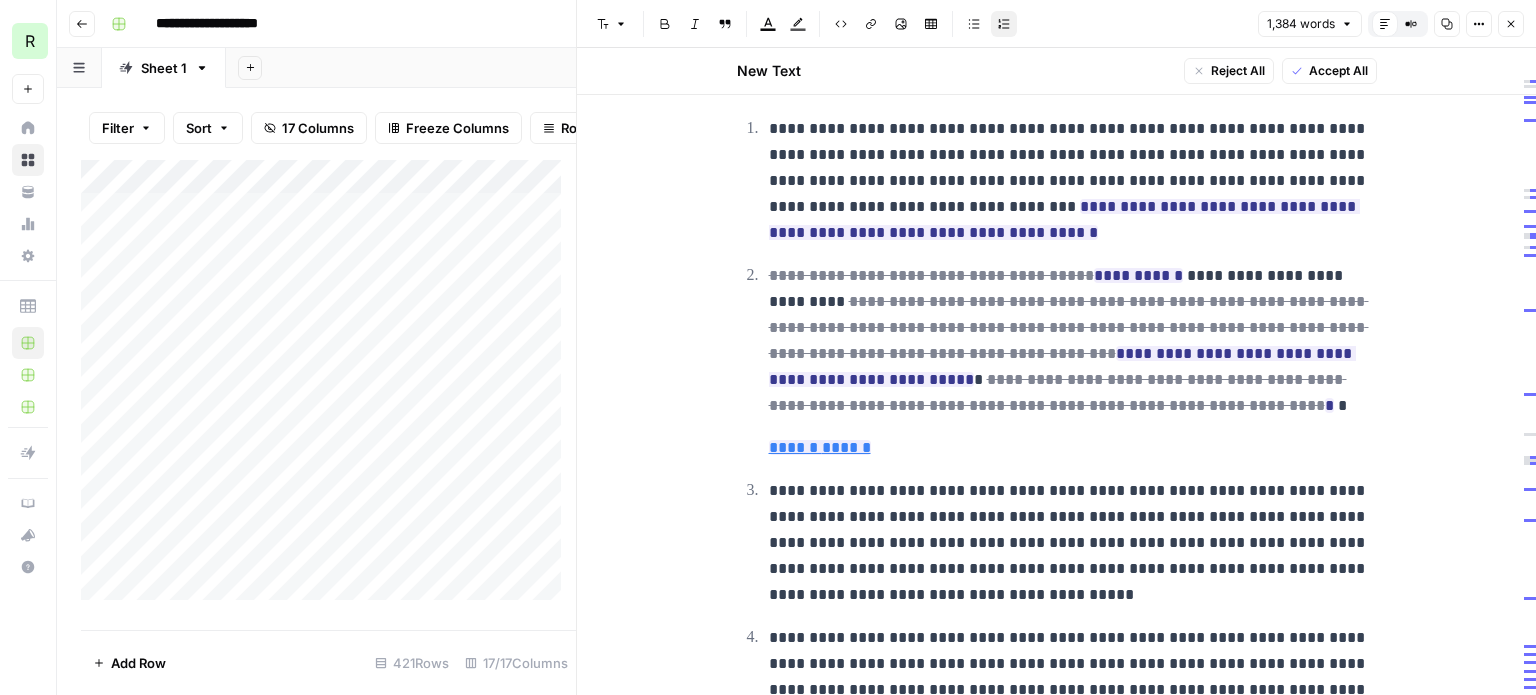 scroll, scrollTop: 1280, scrollLeft: 0, axis: vertical 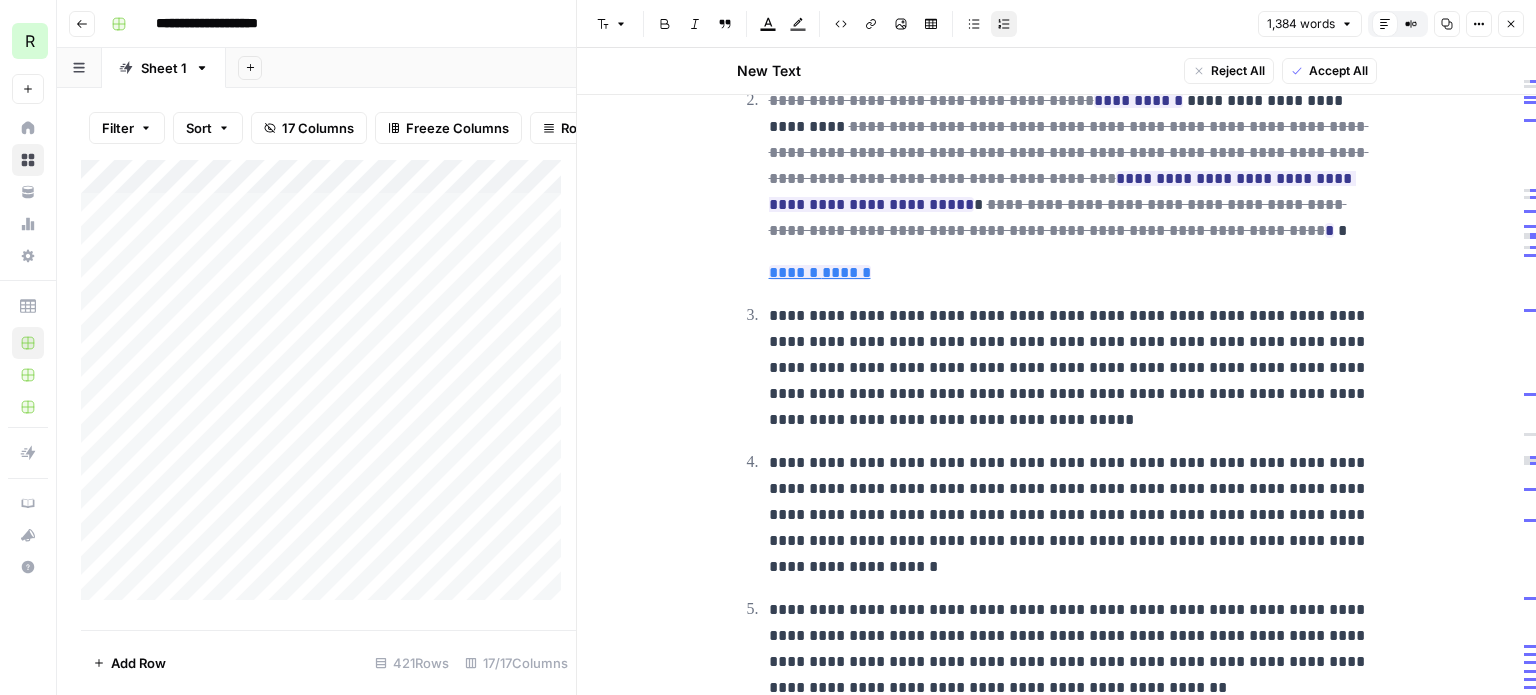 click 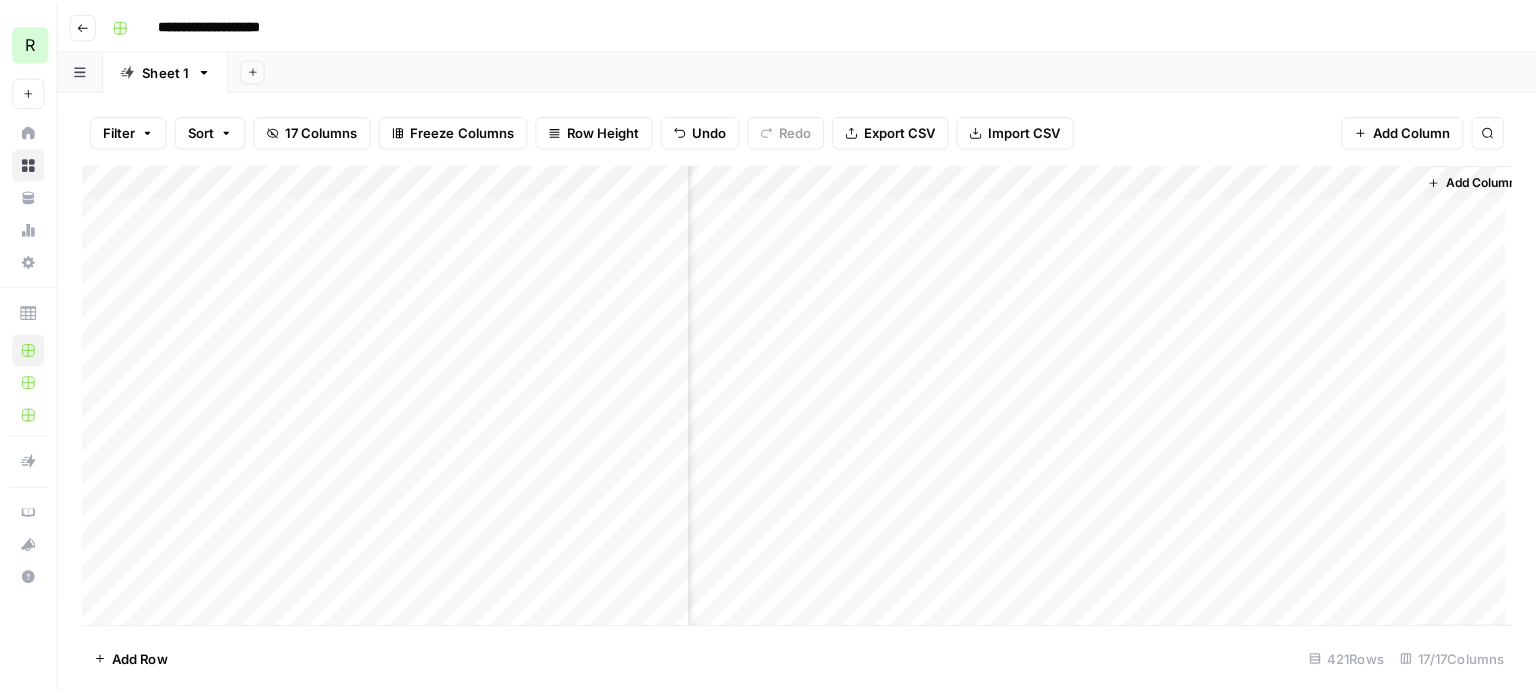 scroll, scrollTop: 0, scrollLeft: 1502, axis: horizontal 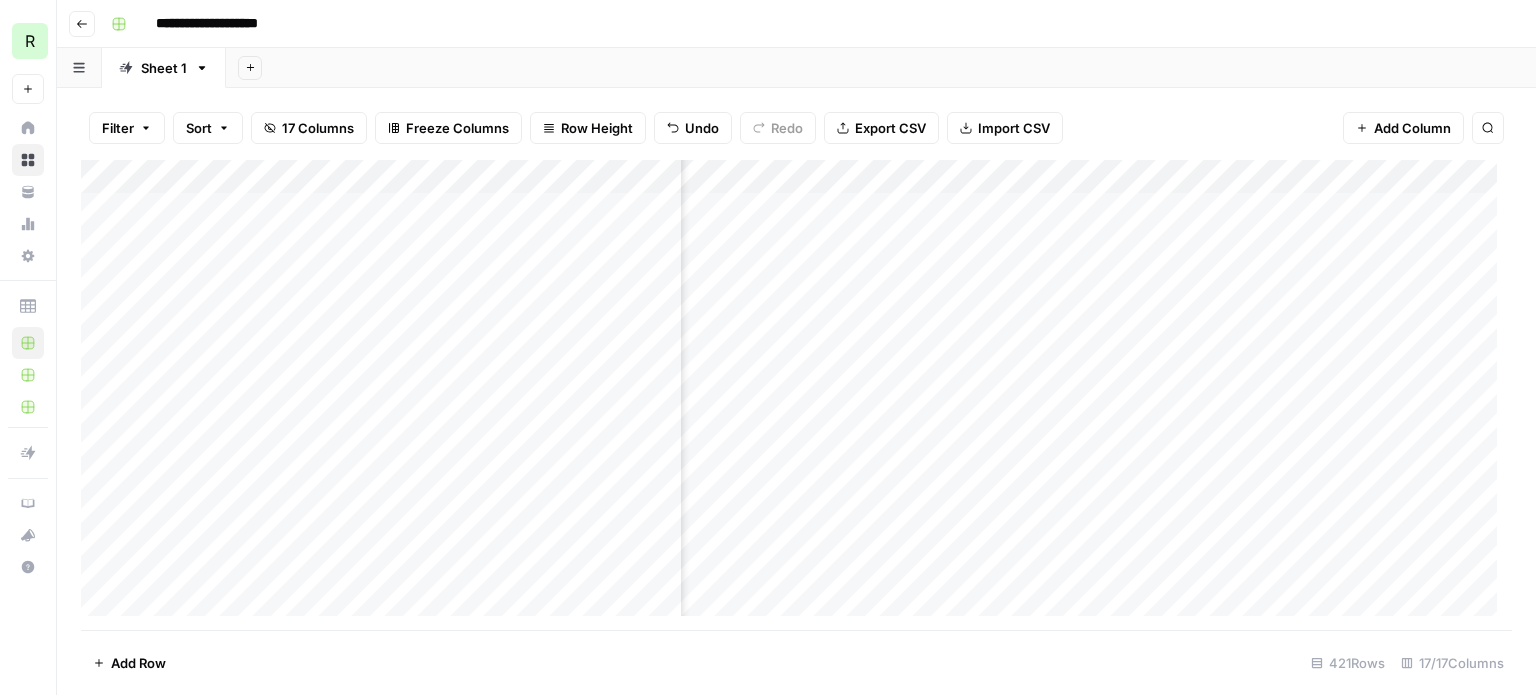 click on "Add Column" at bounding box center (796, 395) 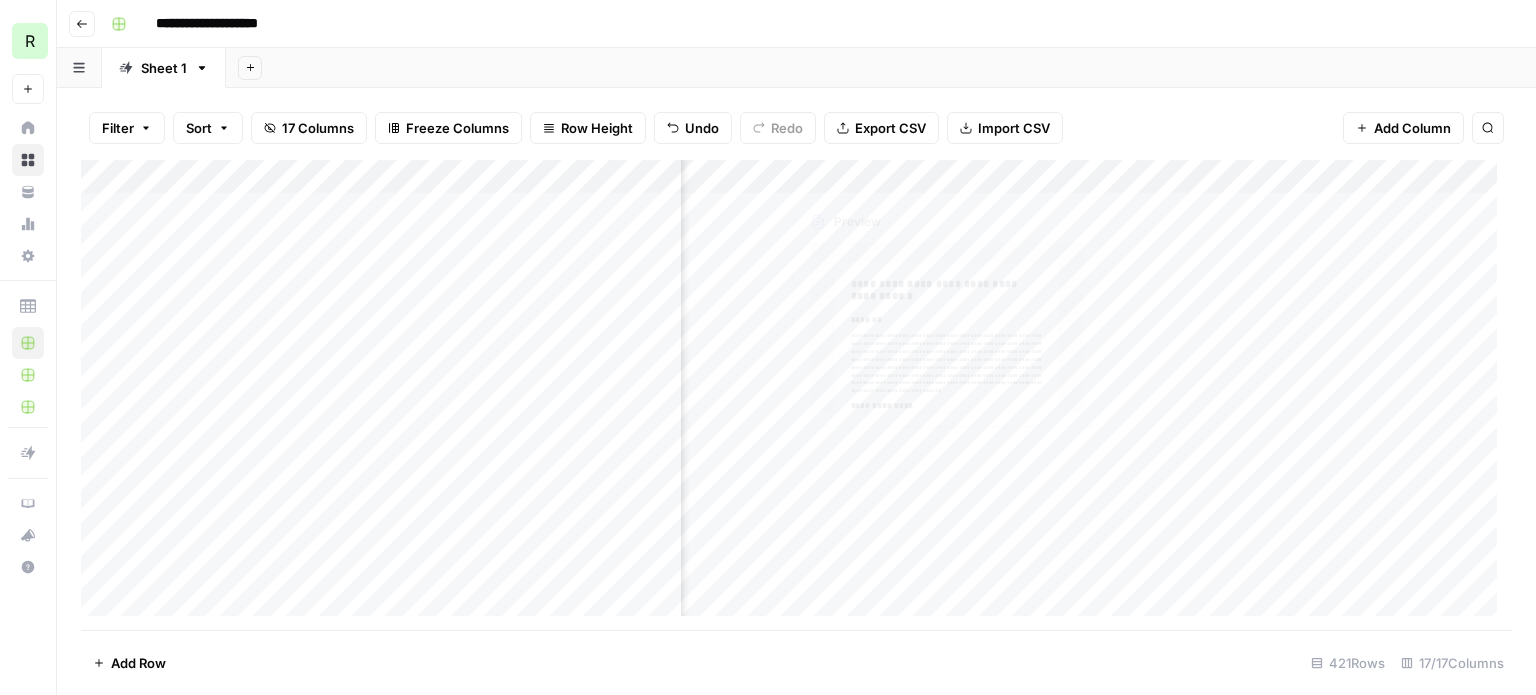 click on "Add Column" at bounding box center [796, 395] 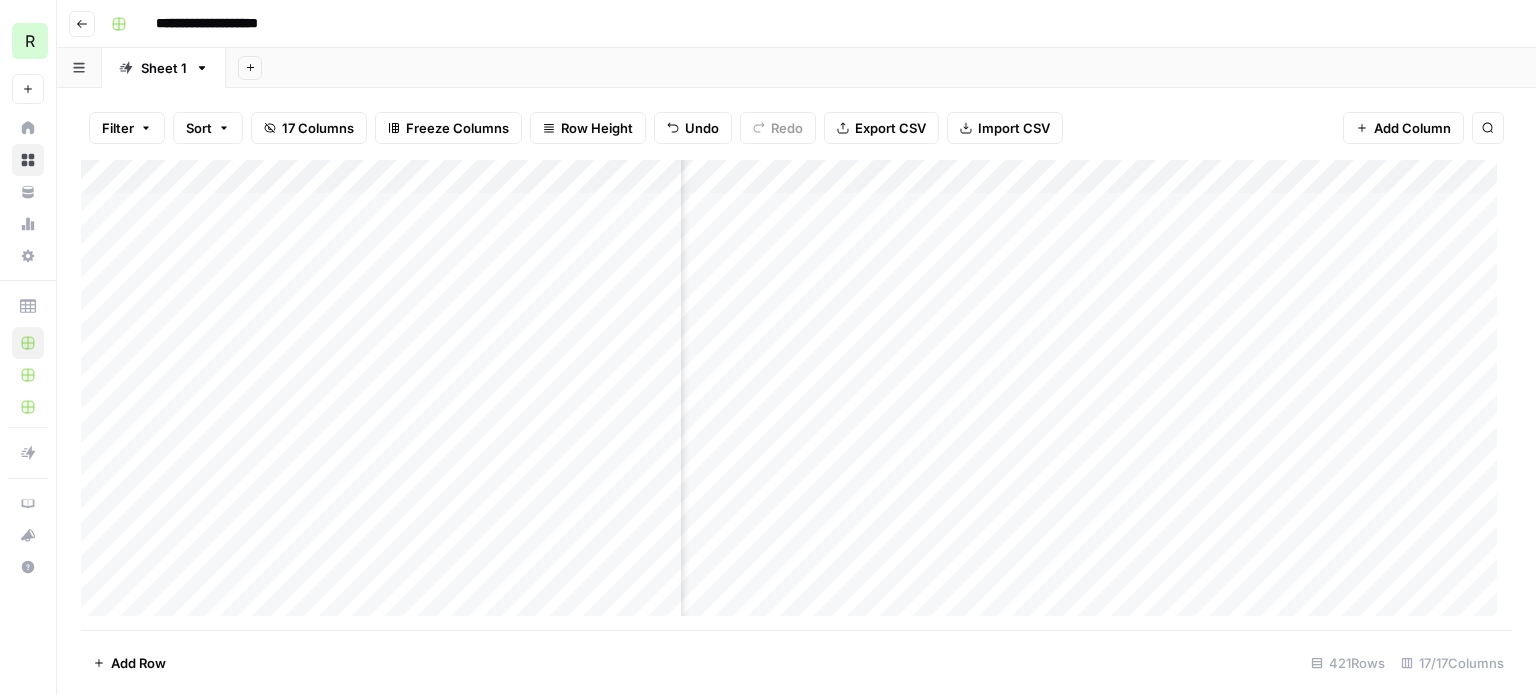 click on "Add Column" at bounding box center (796, 395) 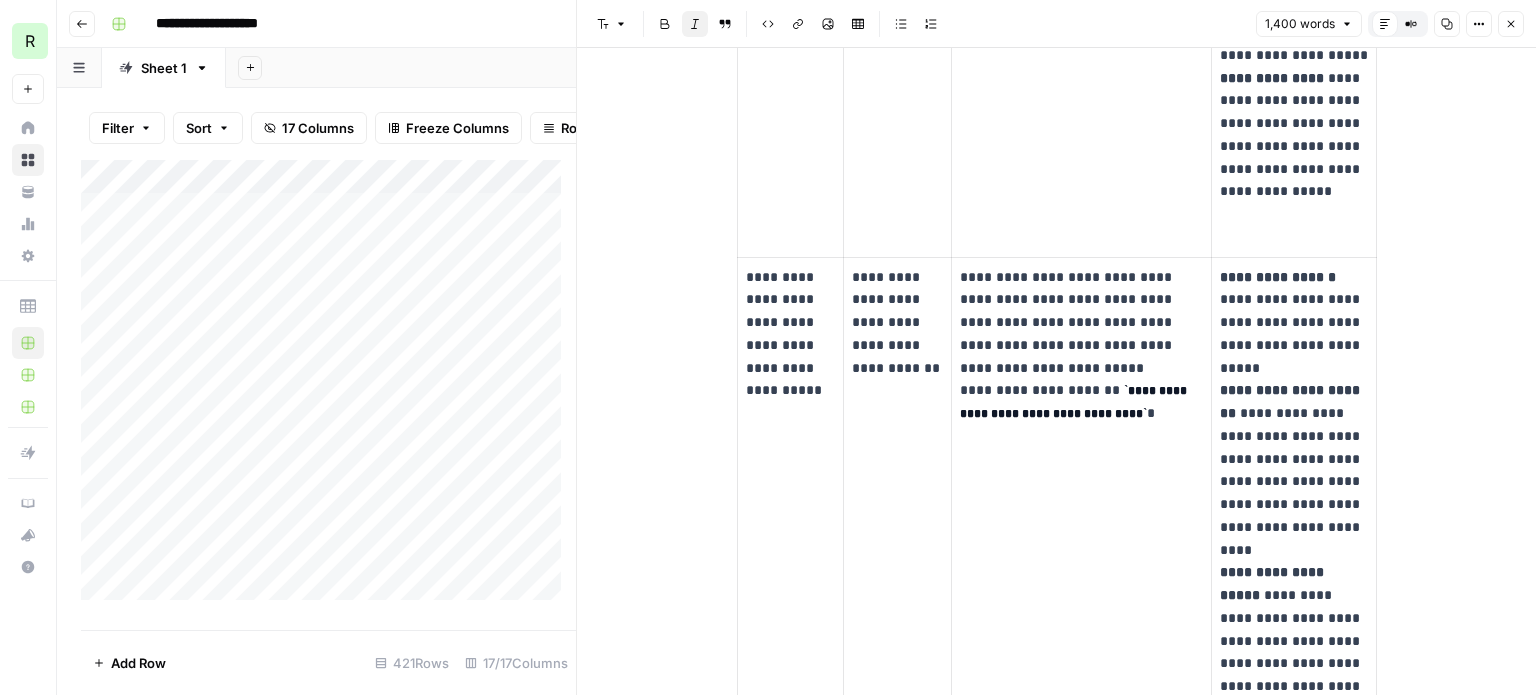 scroll, scrollTop: 2200, scrollLeft: 0, axis: vertical 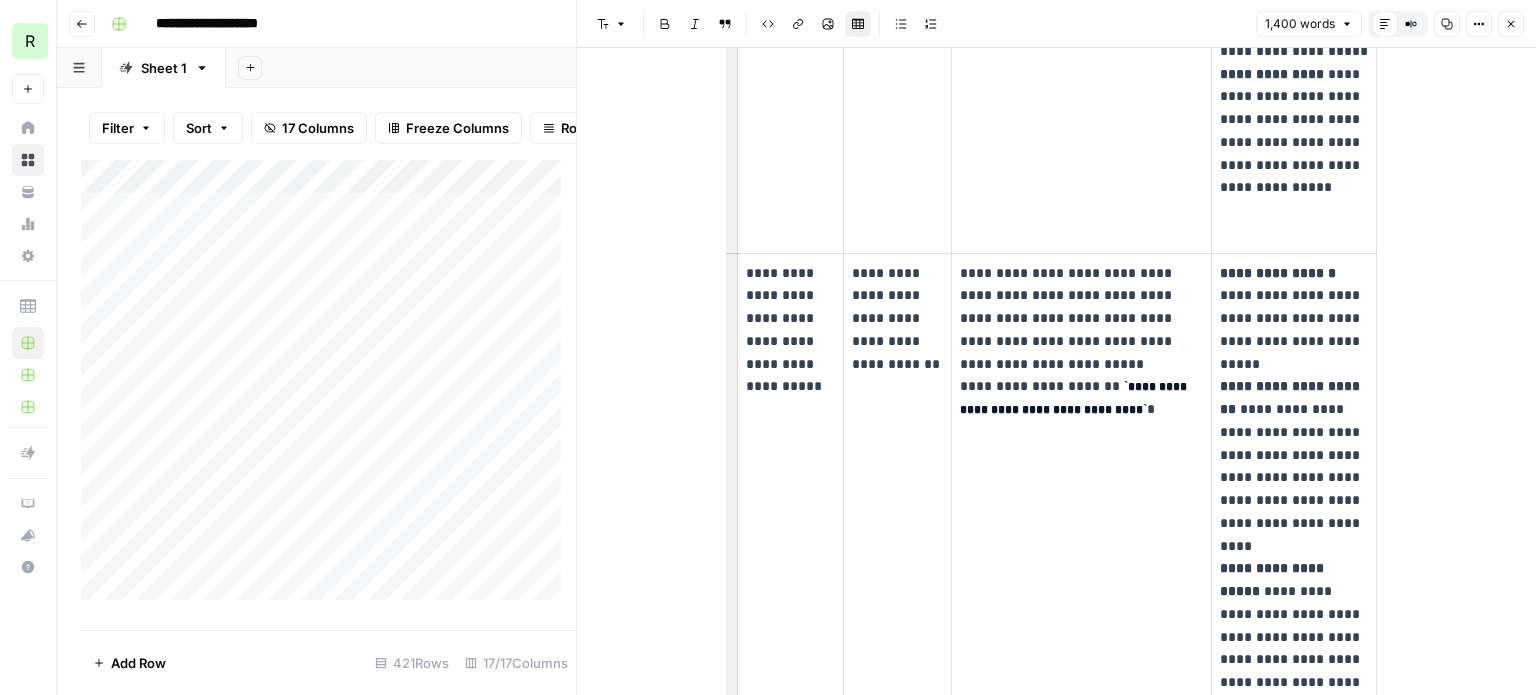 click on "**********" at bounding box center [897, 319] 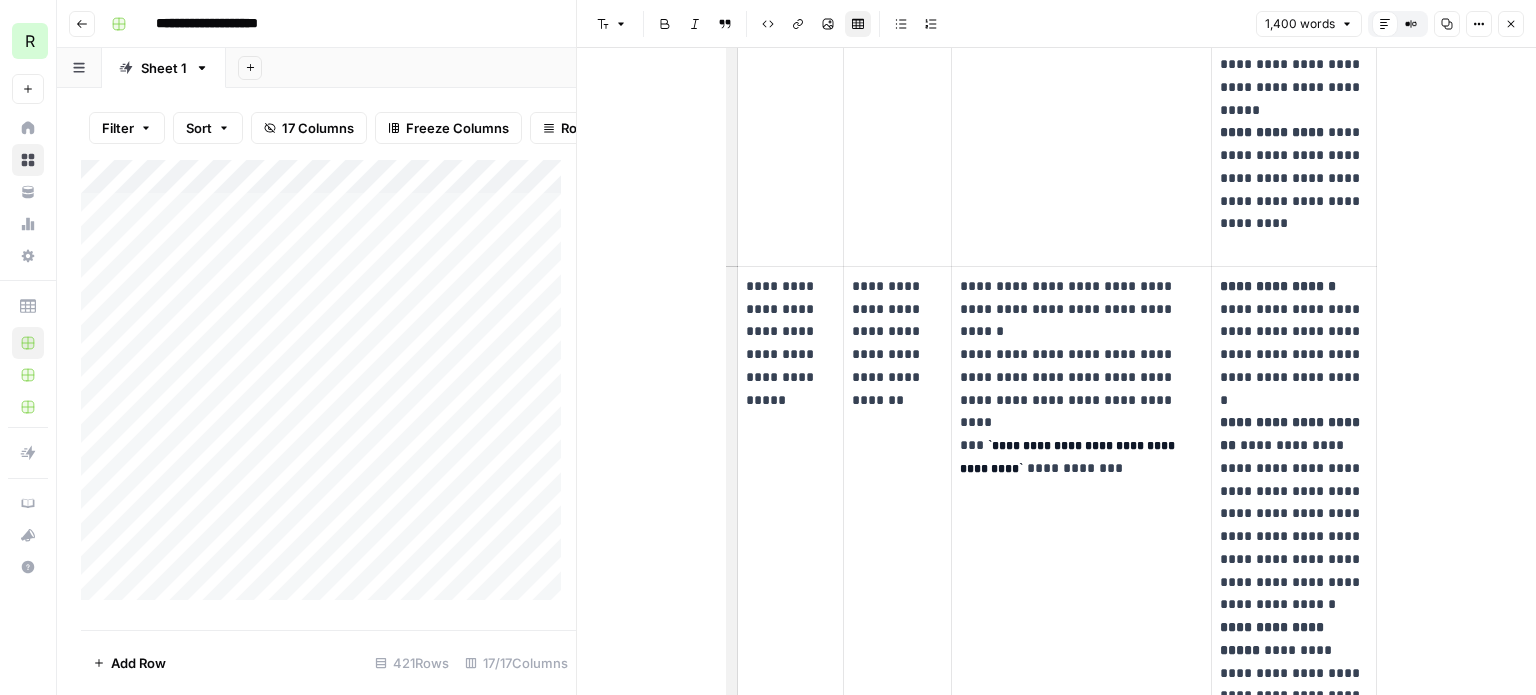 scroll, scrollTop: 3100, scrollLeft: 0, axis: vertical 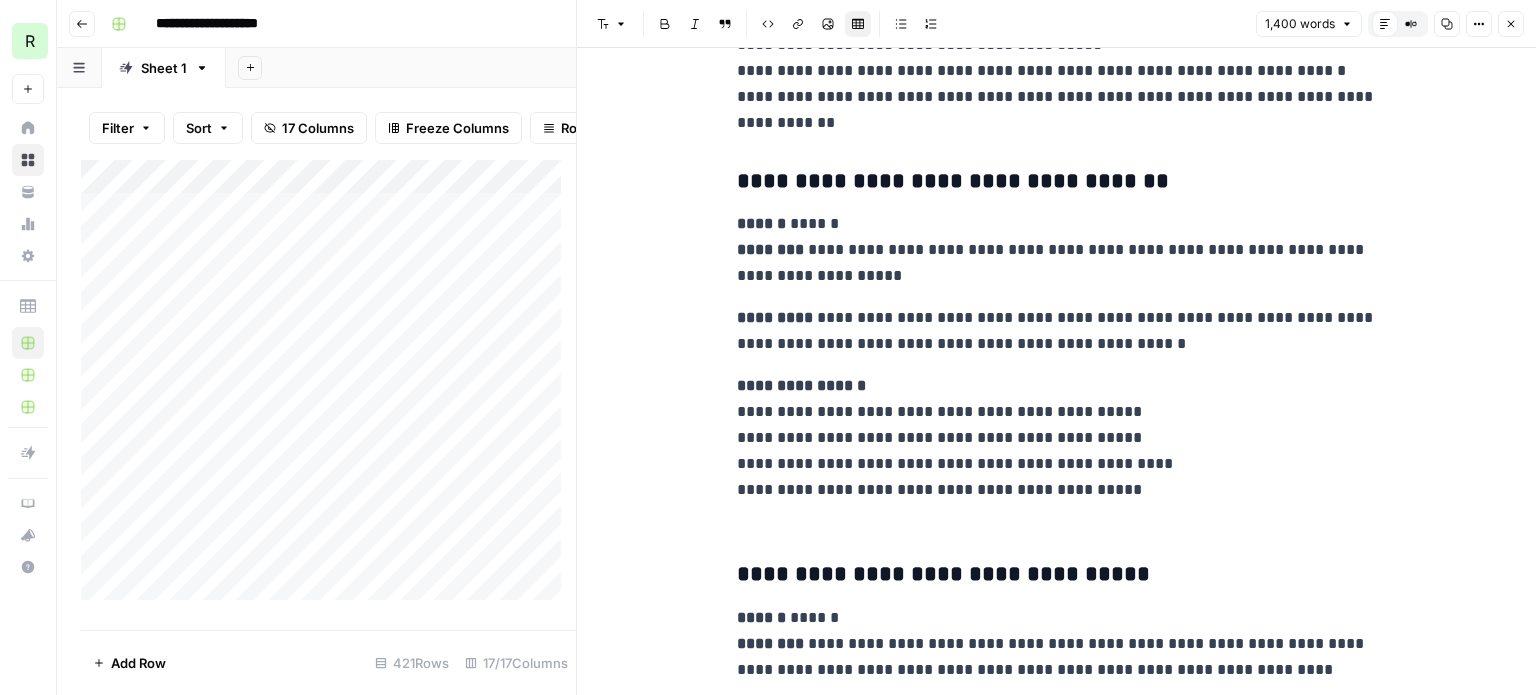 click on "**********" at bounding box center (1057, 250) 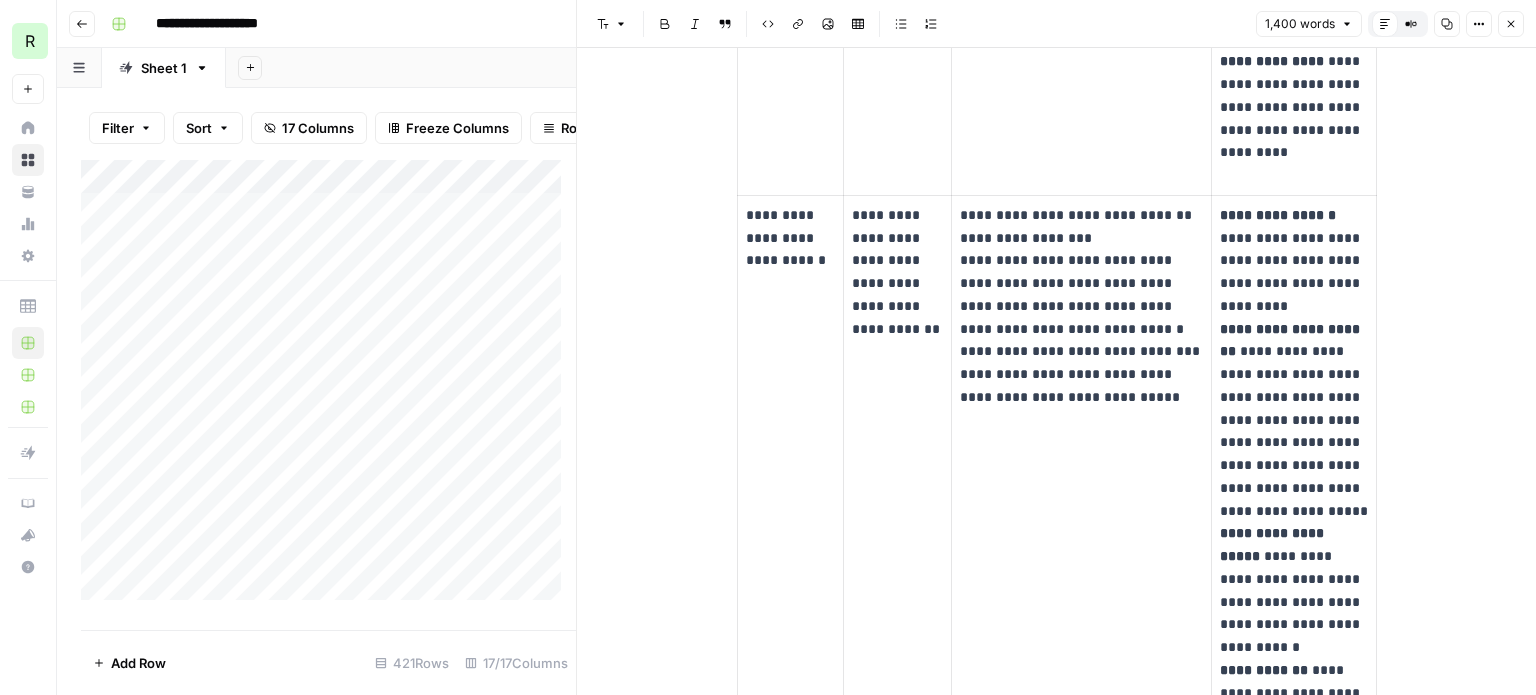 scroll, scrollTop: 1432, scrollLeft: 0, axis: vertical 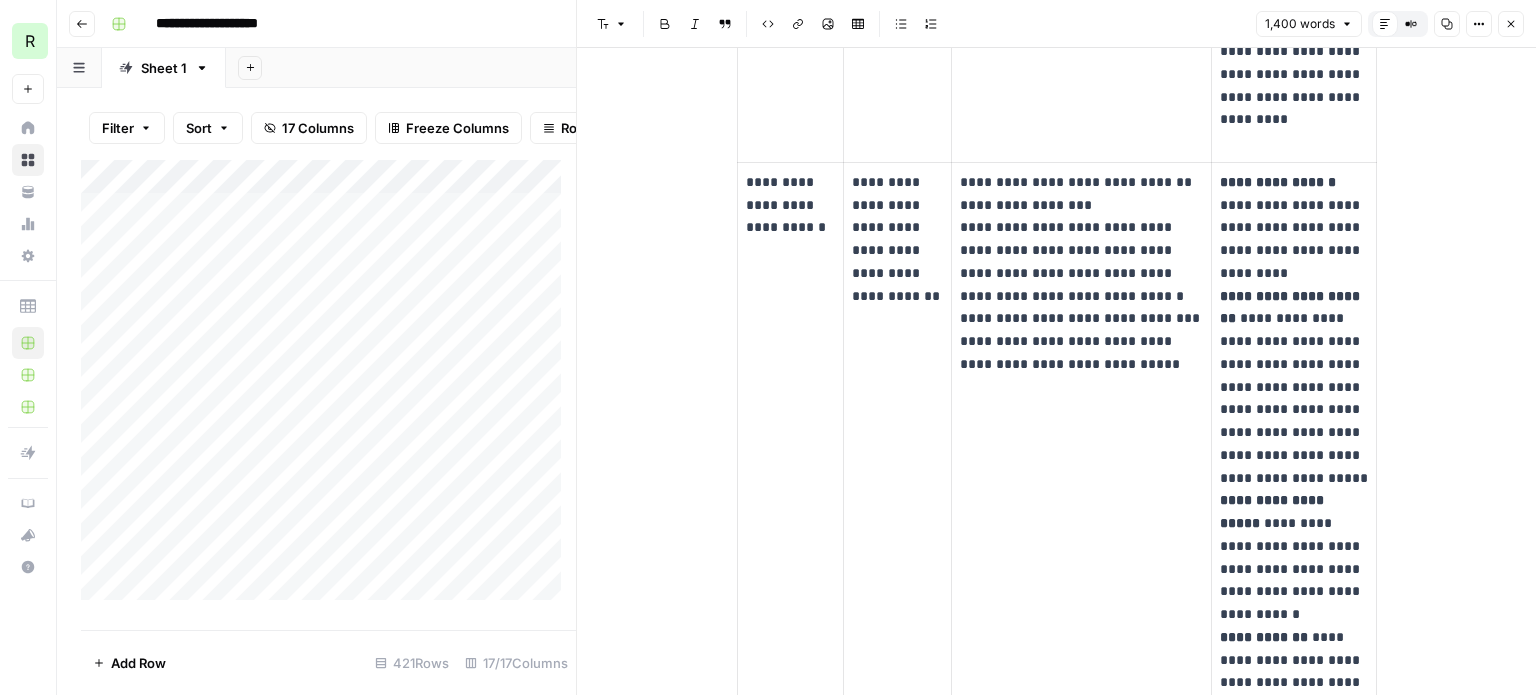click on "**********" at bounding box center (1081, 273) 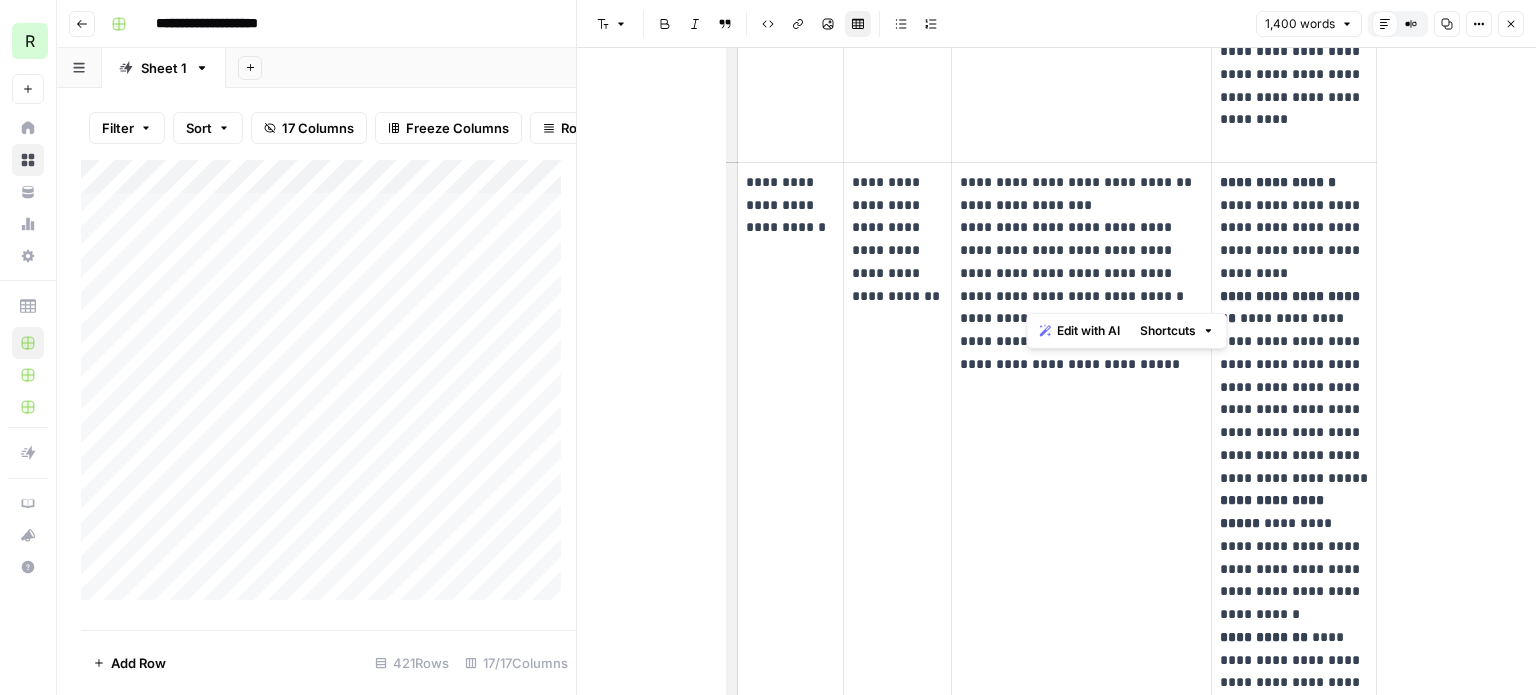 drag, startPoint x: 1136, startPoint y: 291, endPoint x: 1028, endPoint y: 229, distance: 124.53112 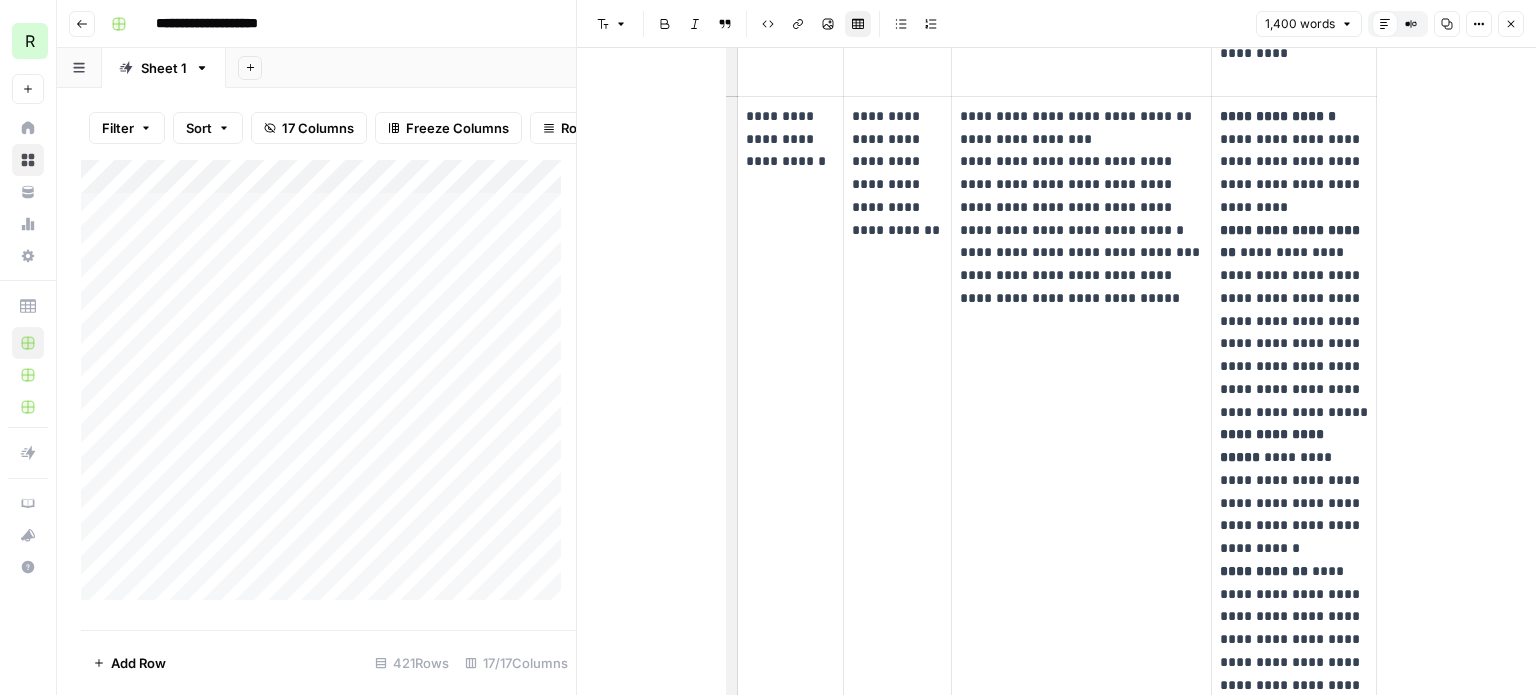 scroll, scrollTop: 1532, scrollLeft: 0, axis: vertical 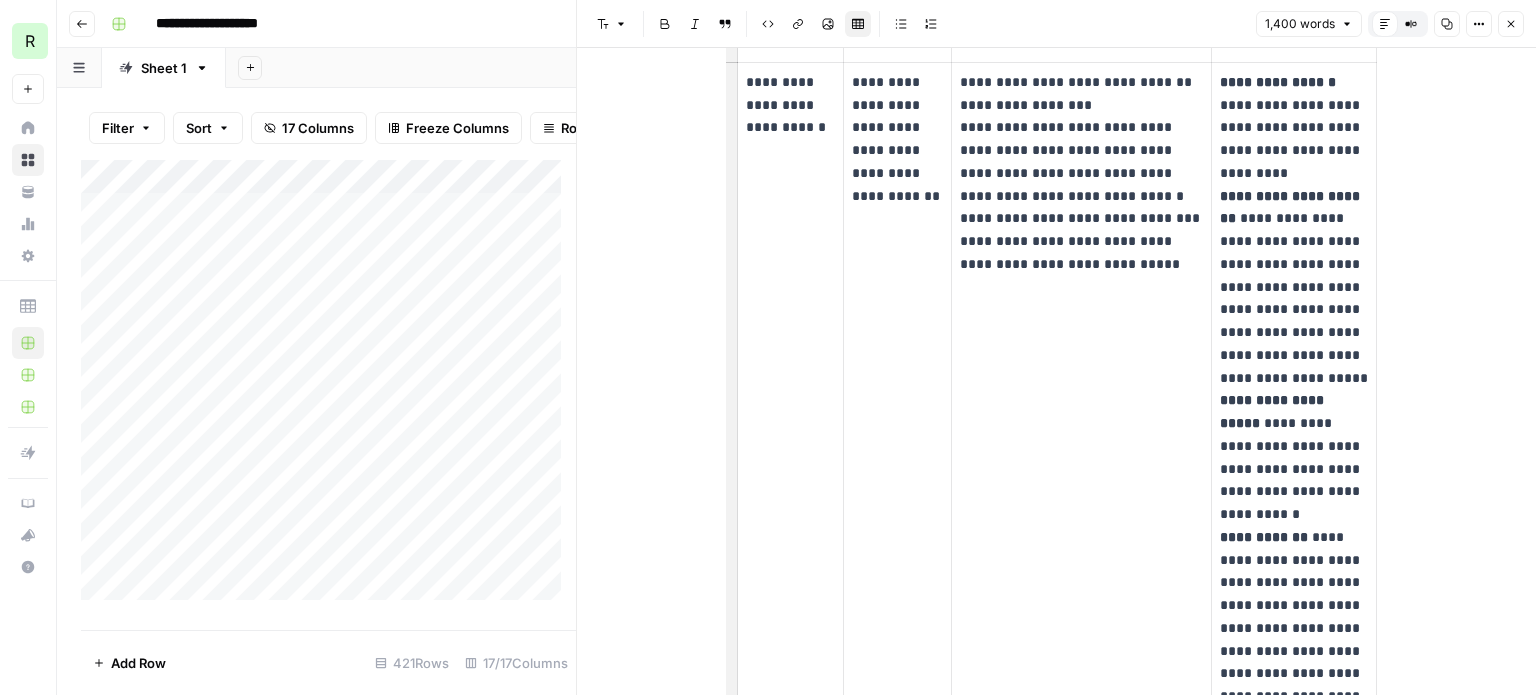 click 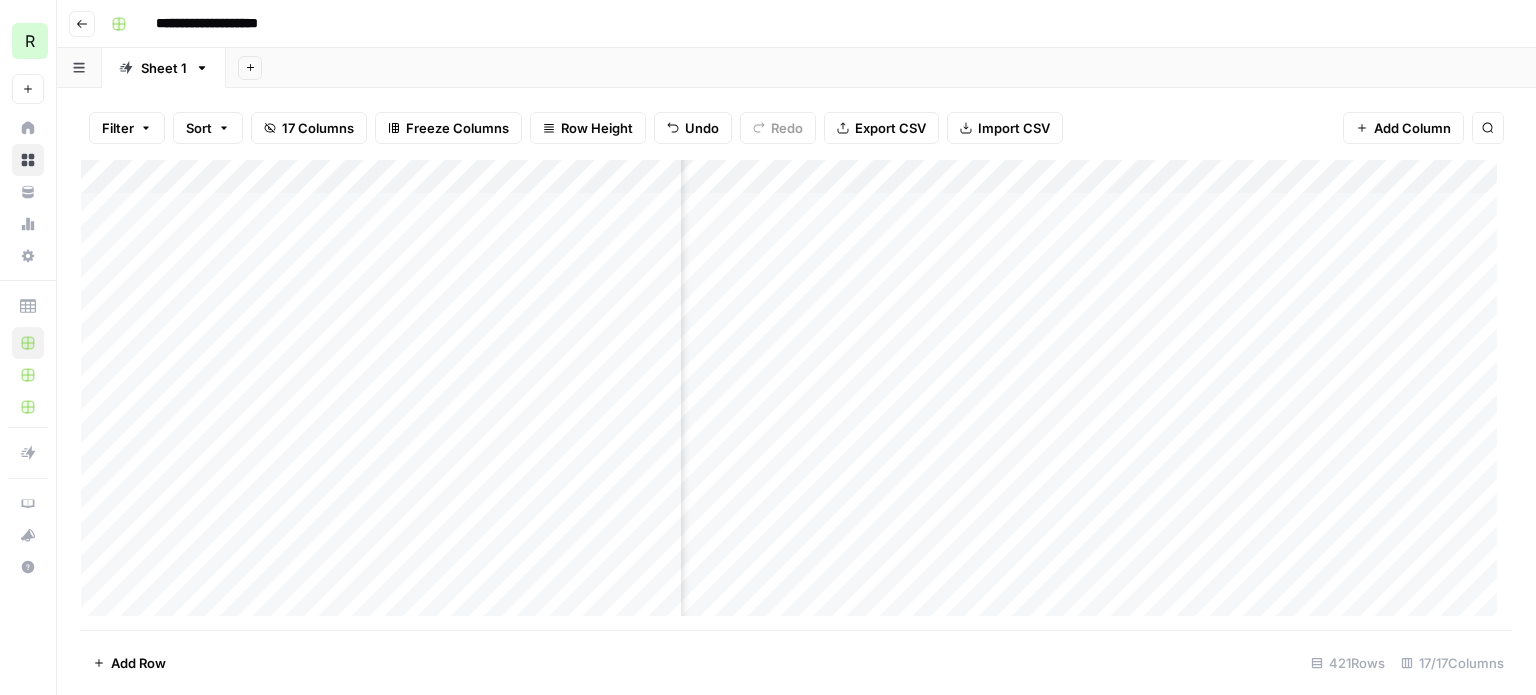 scroll, scrollTop: 0, scrollLeft: 1353, axis: horizontal 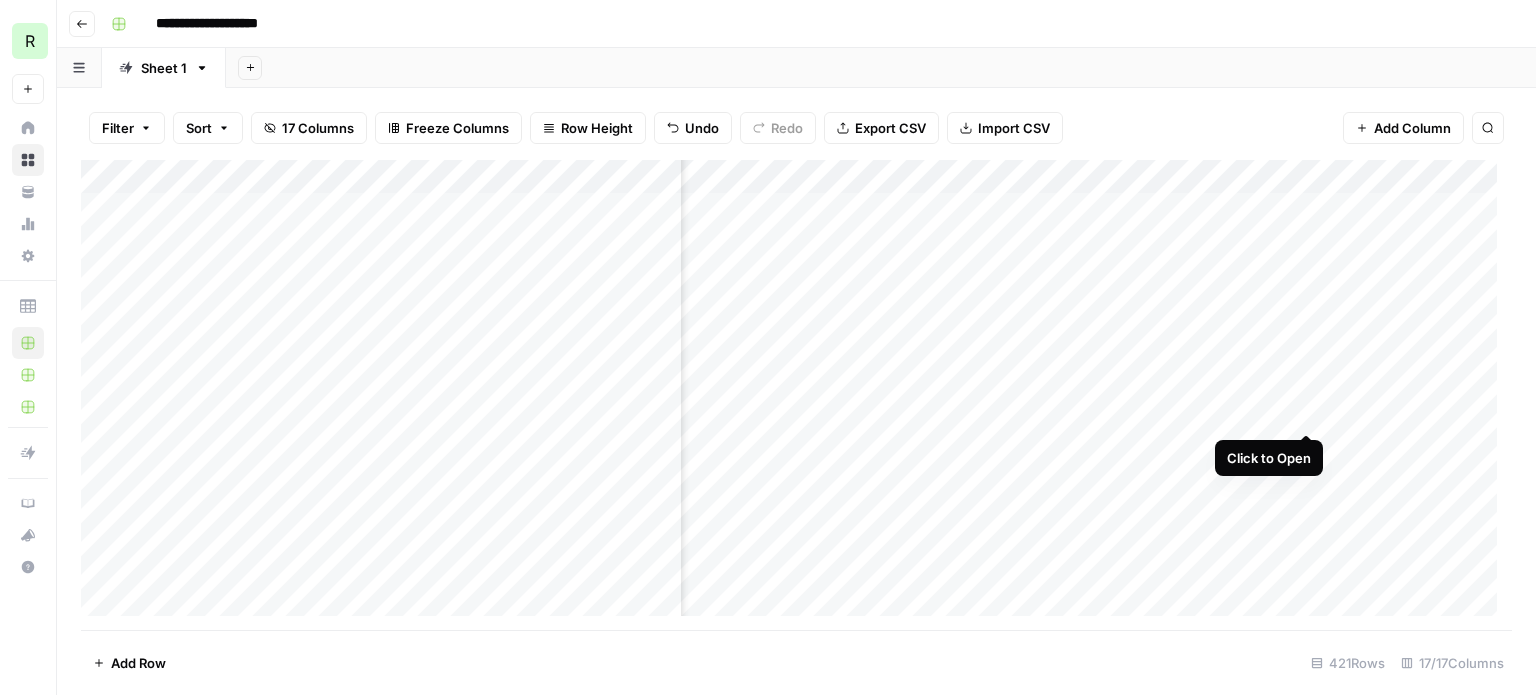 click on "Add Column" at bounding box center (796, 395) 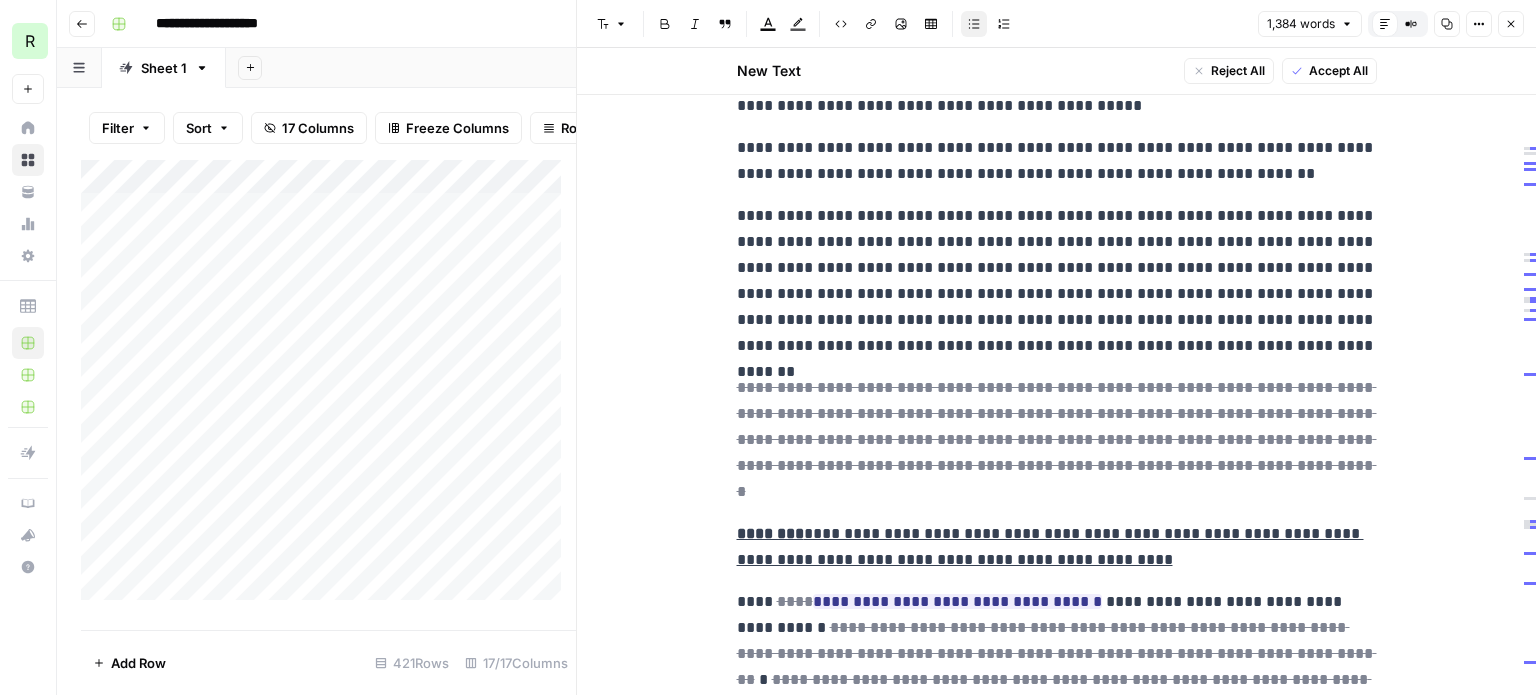 scroll, scrollTop: 2900, scrollLeft: 0, axis: vertical 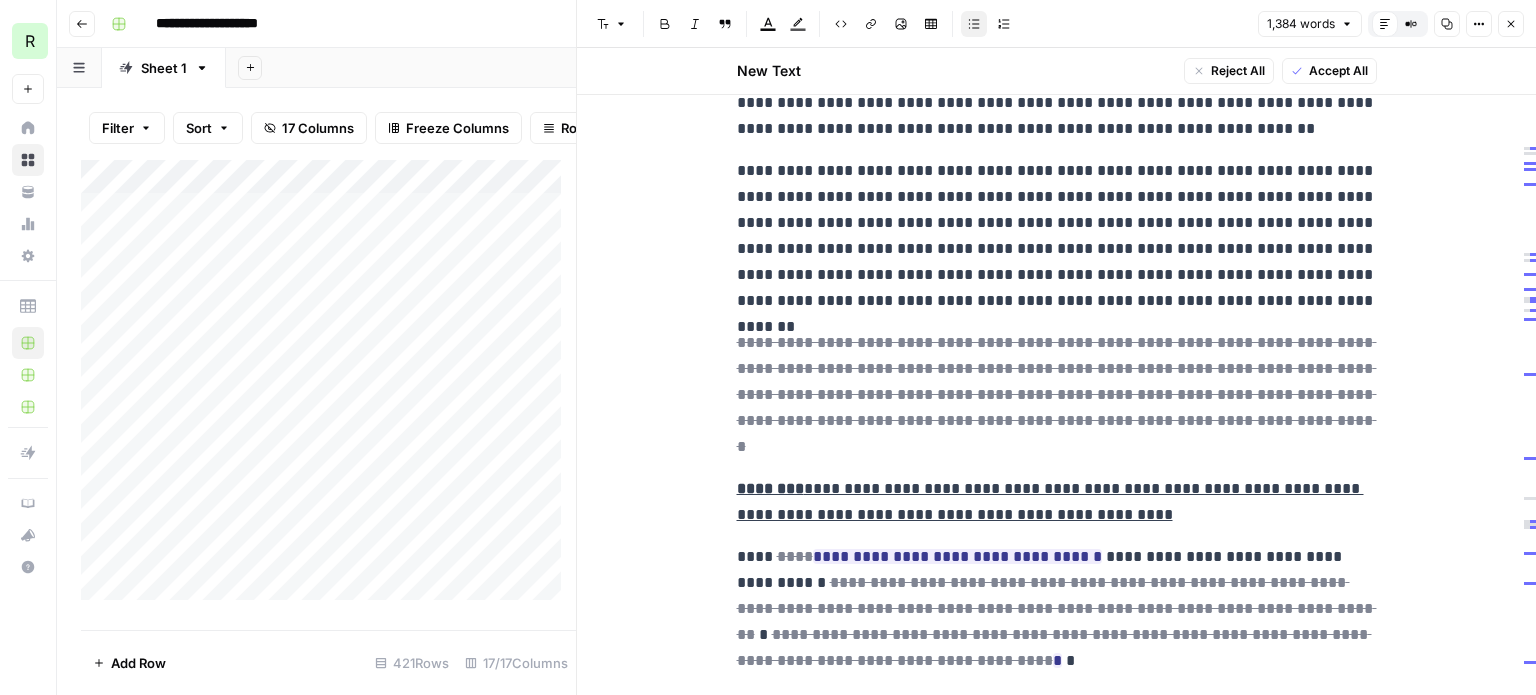 click on "**********" at bounding box center (1050, 501) 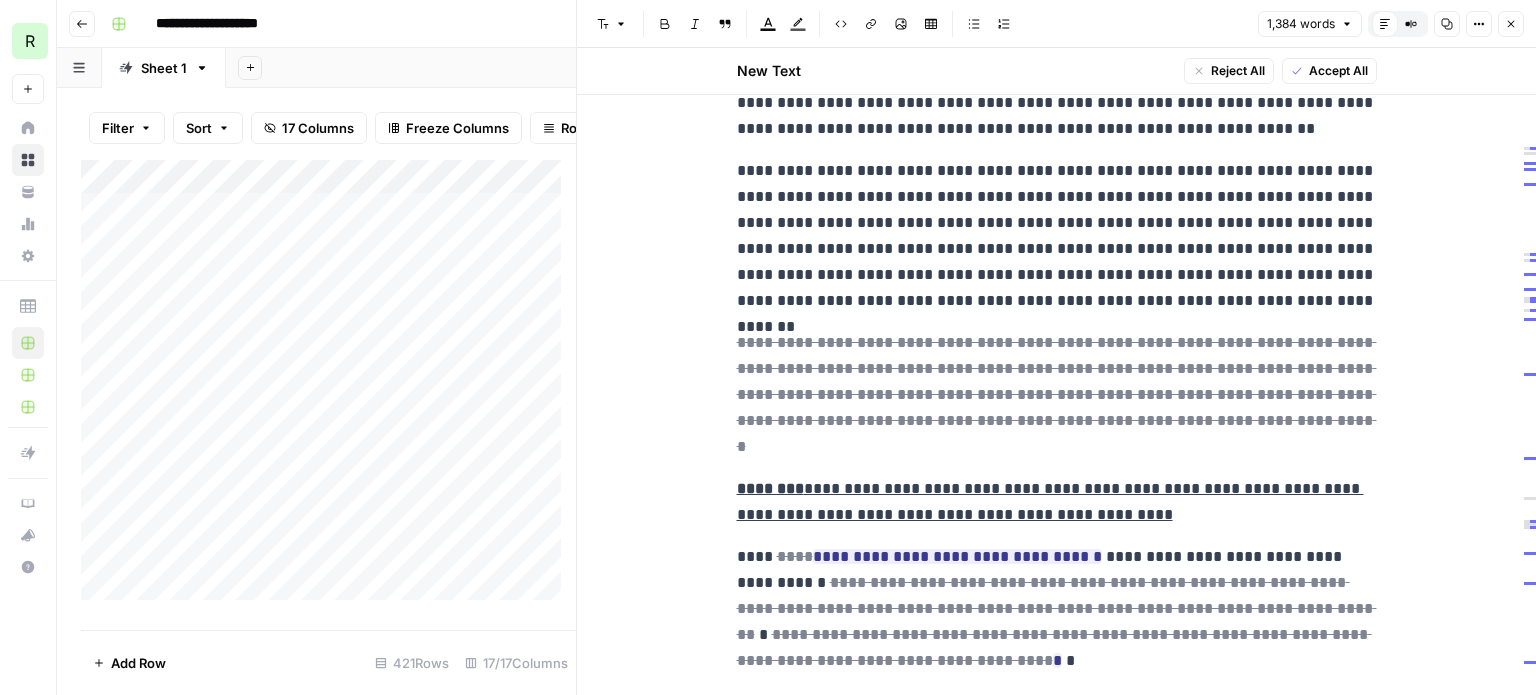 click on "**********" at bounding box center (1050, 501) 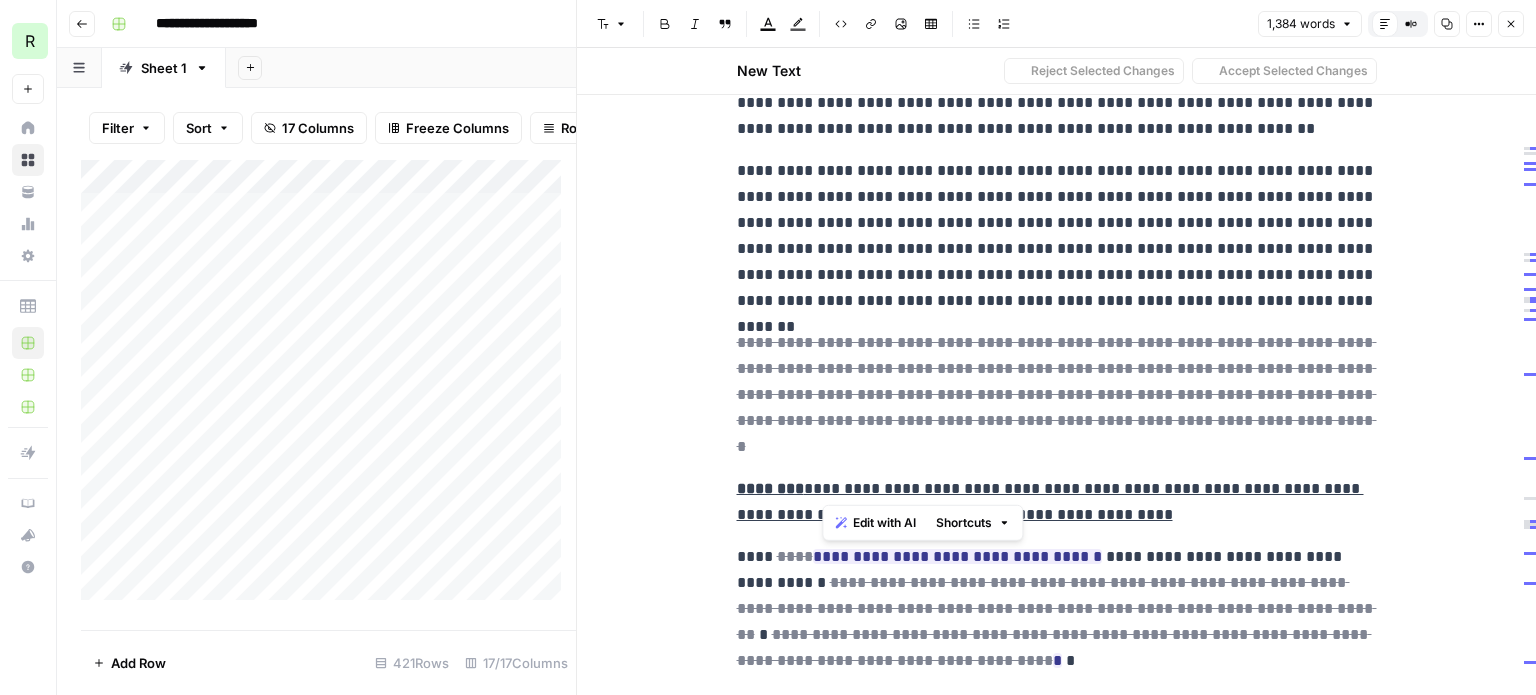 click on "**********" at bounding box center (1050, 501) 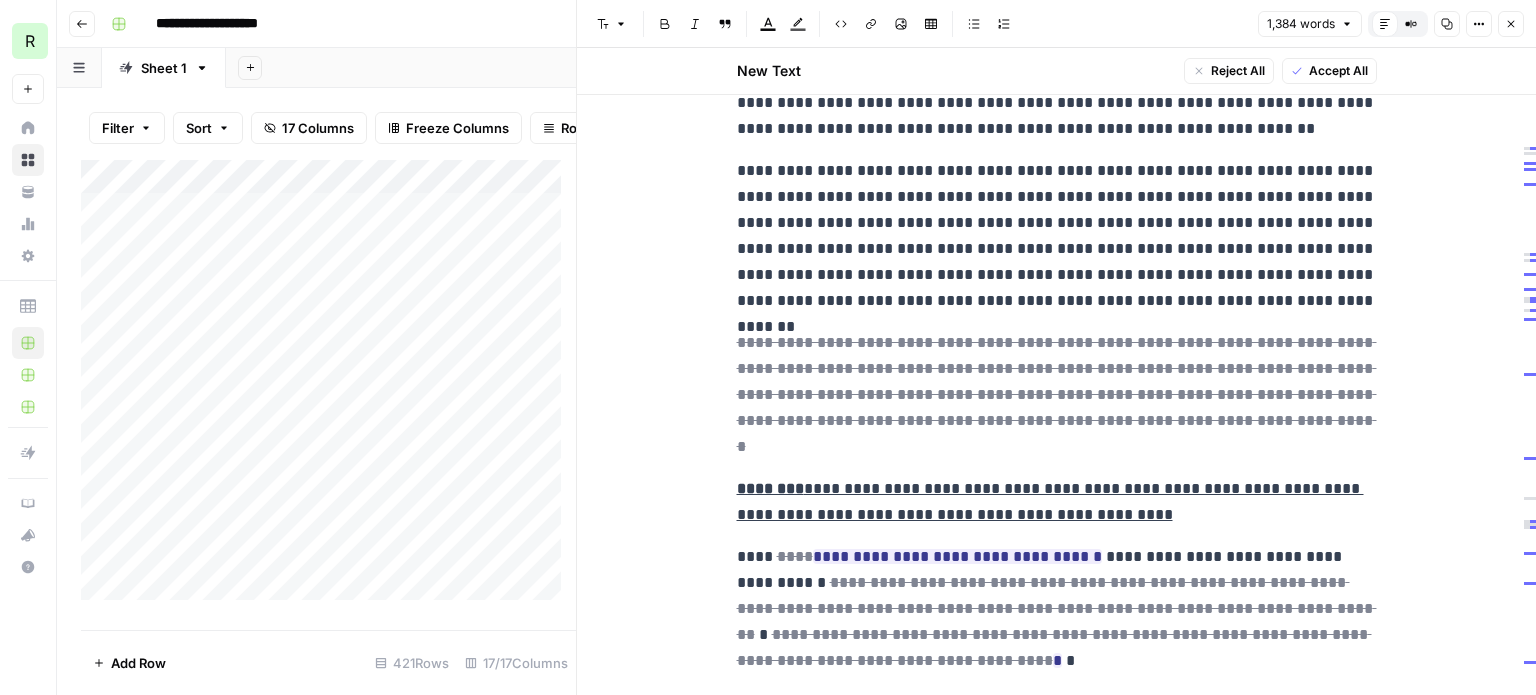 click on "**********" at bounding box center [1057, 502] 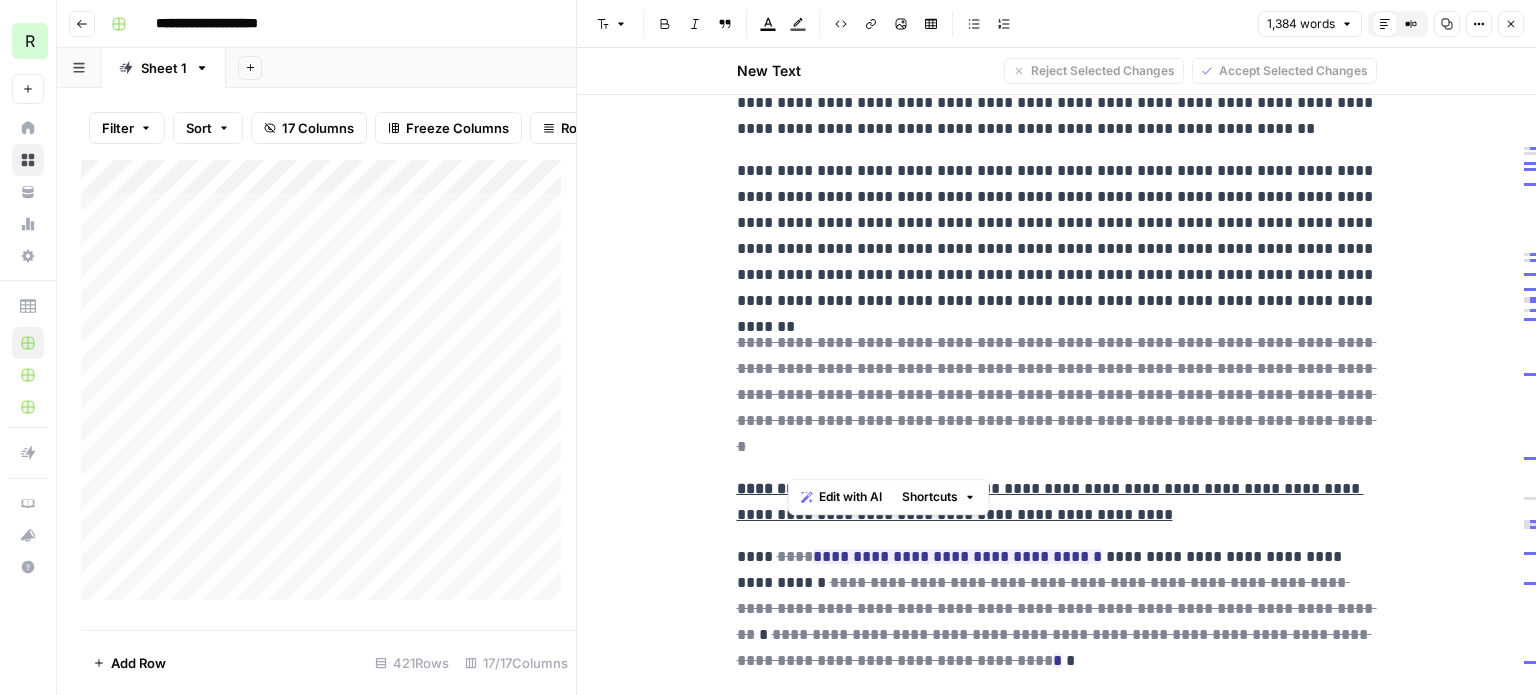 click on "**********" at bounding box center (1050, 501) 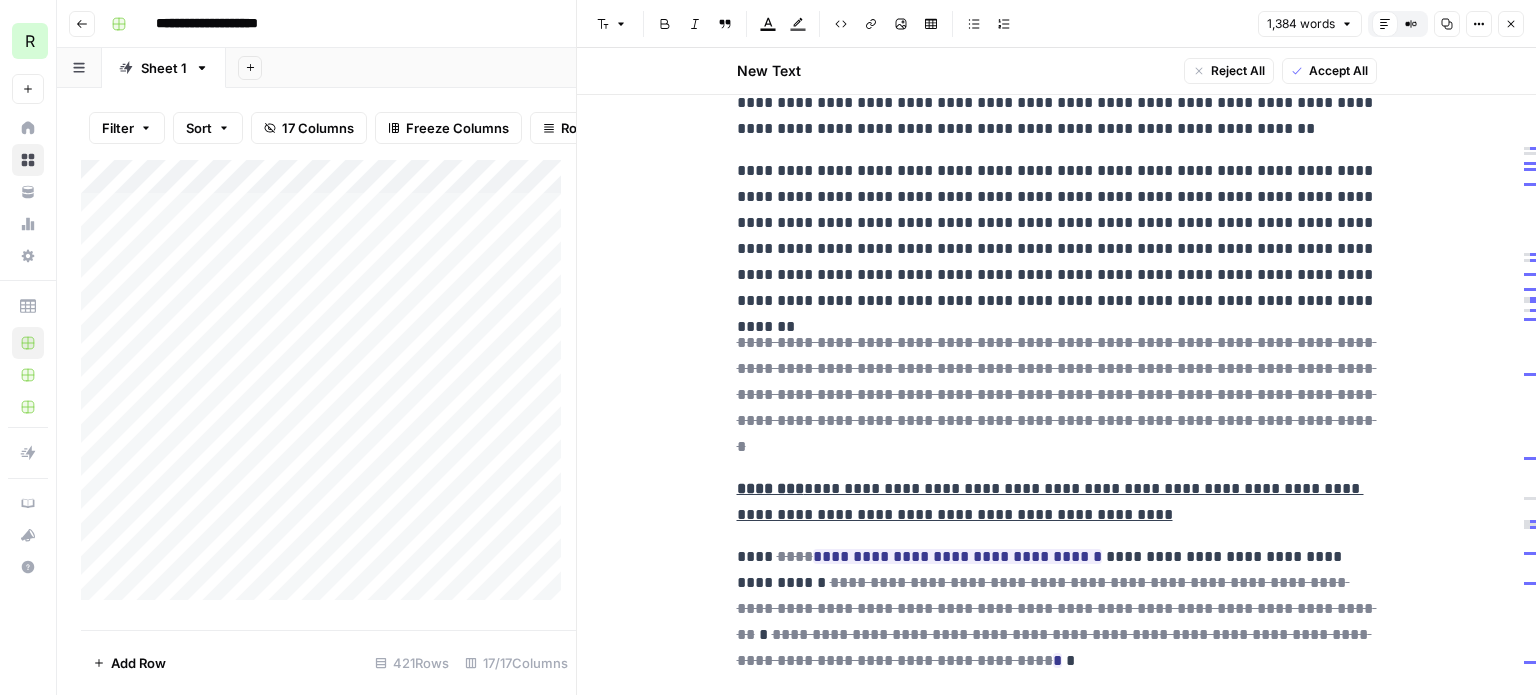 type 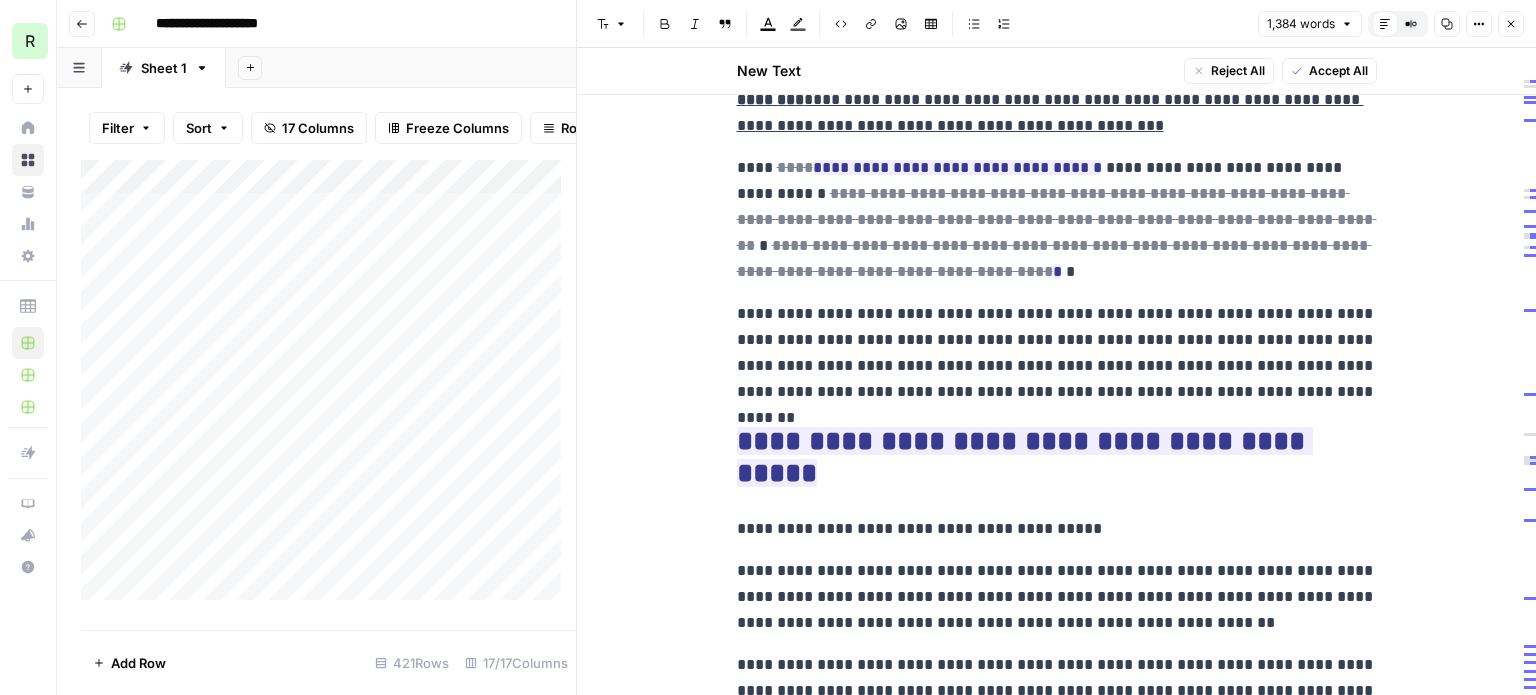 scroll, scrollTop: 3300, scrollLeft: 0, axis: vertical 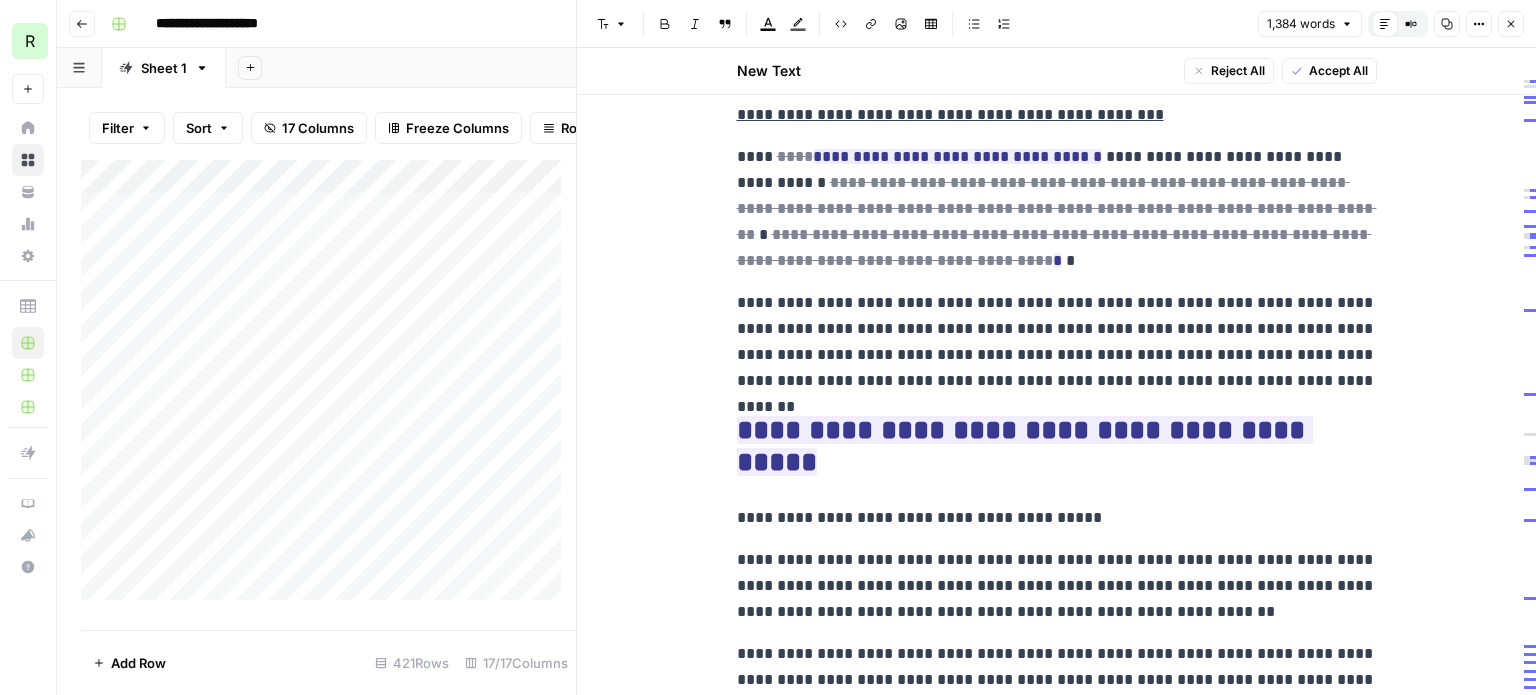 click on "Close" at bounding box center (1511, 24) 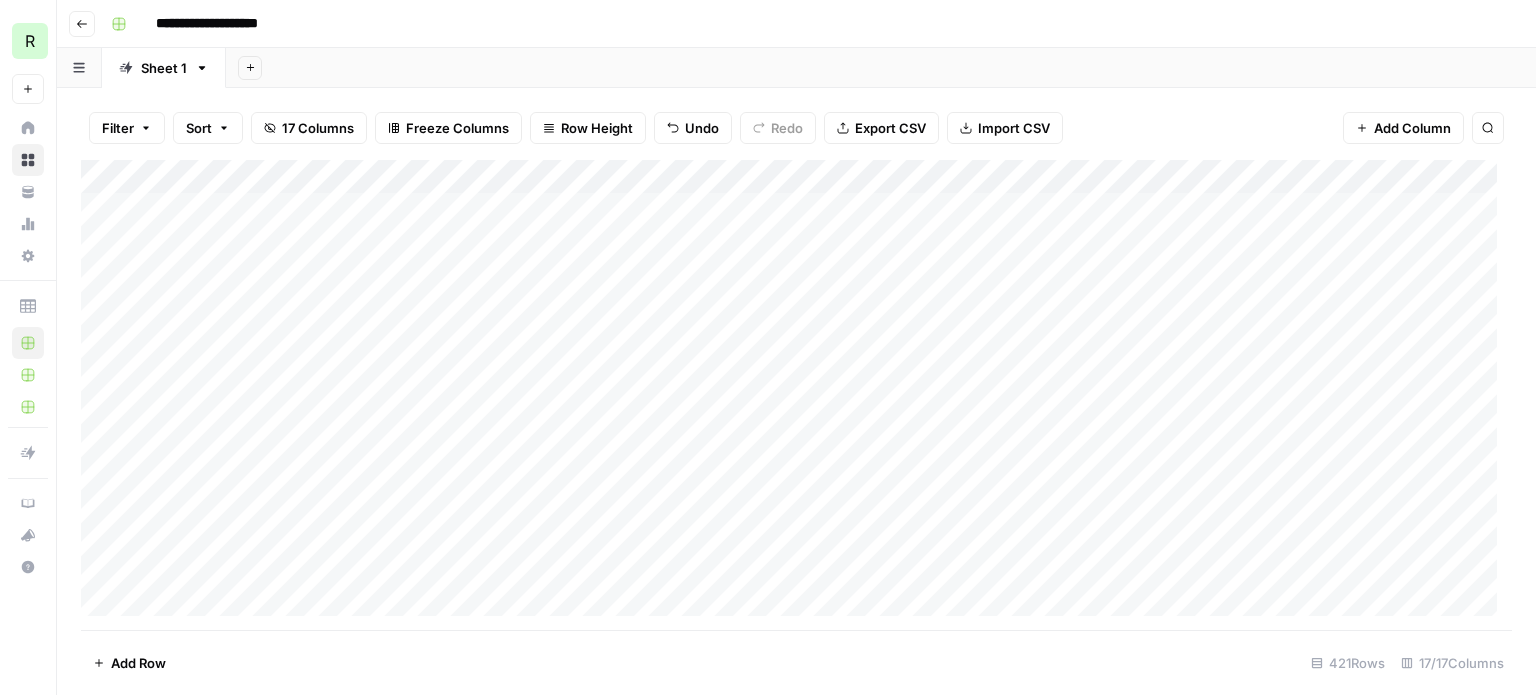 scroll, scrollTop: 0, scrollLeft: 0, axis: both 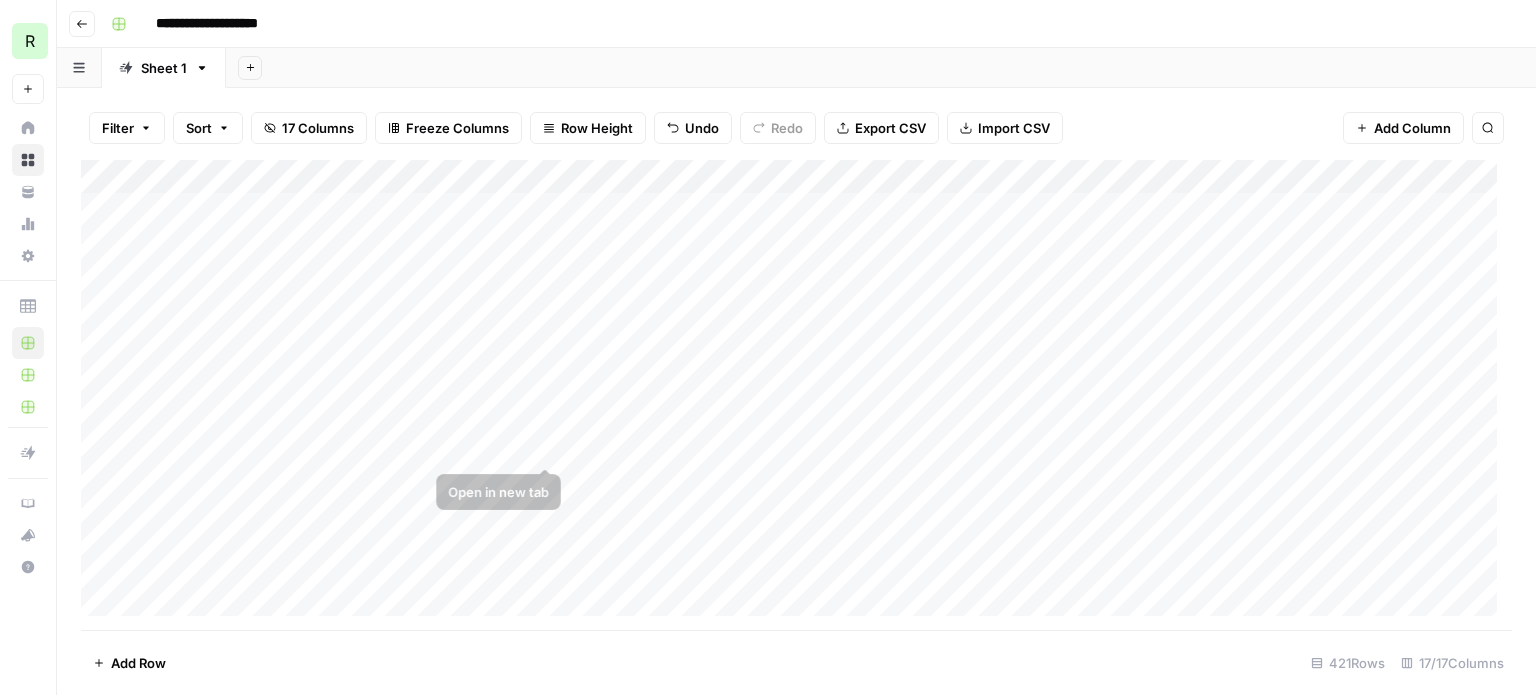 click on "Add Column" at bounding box center (796, 395) 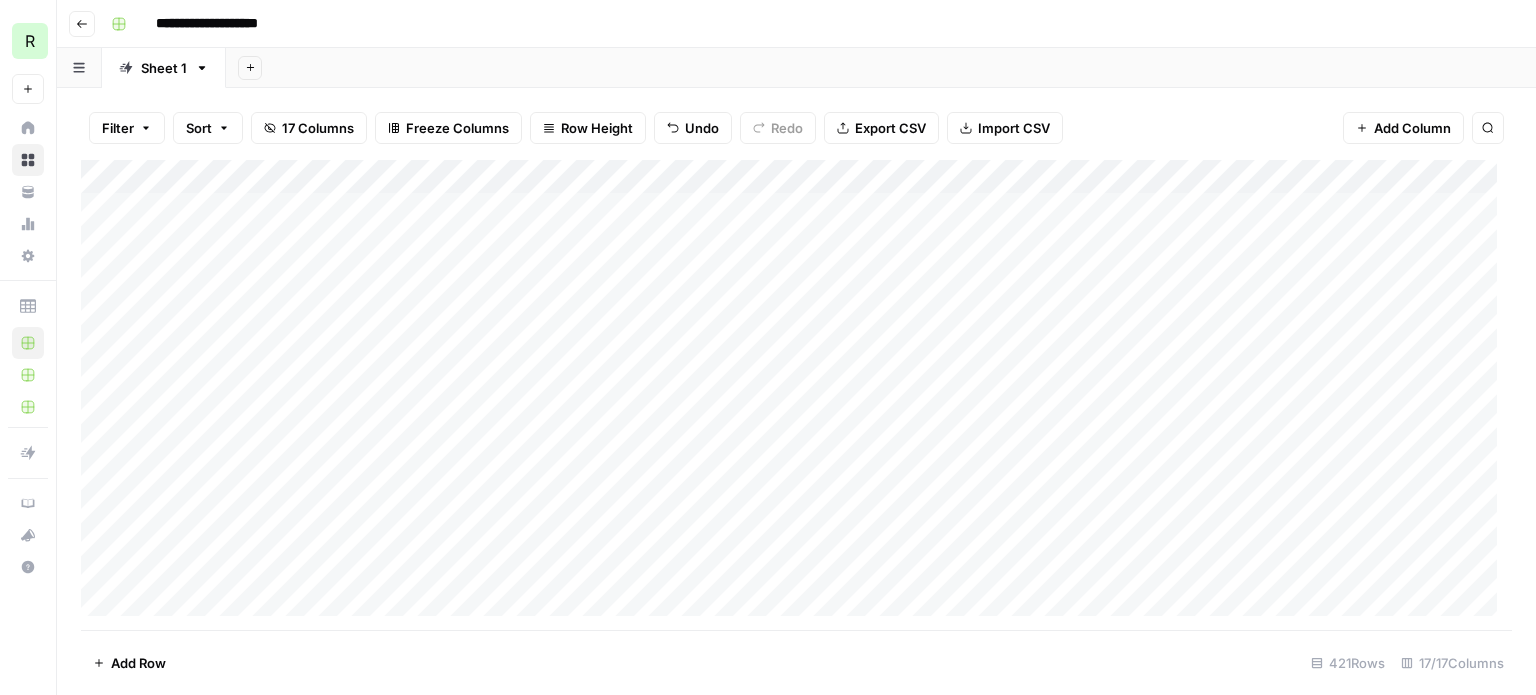click on "Add Column" at bounding box center [796, 395] 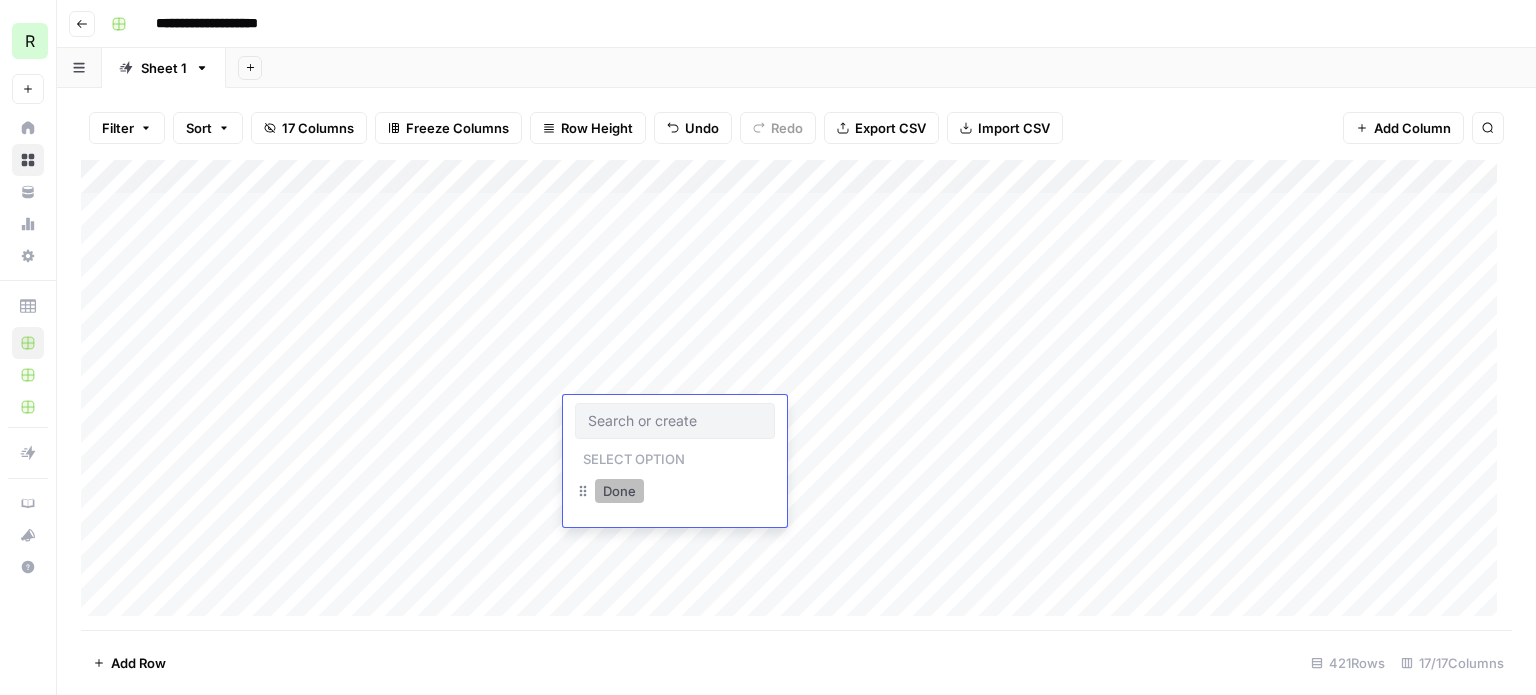 click on "Done" at bounding box center [619, 491] 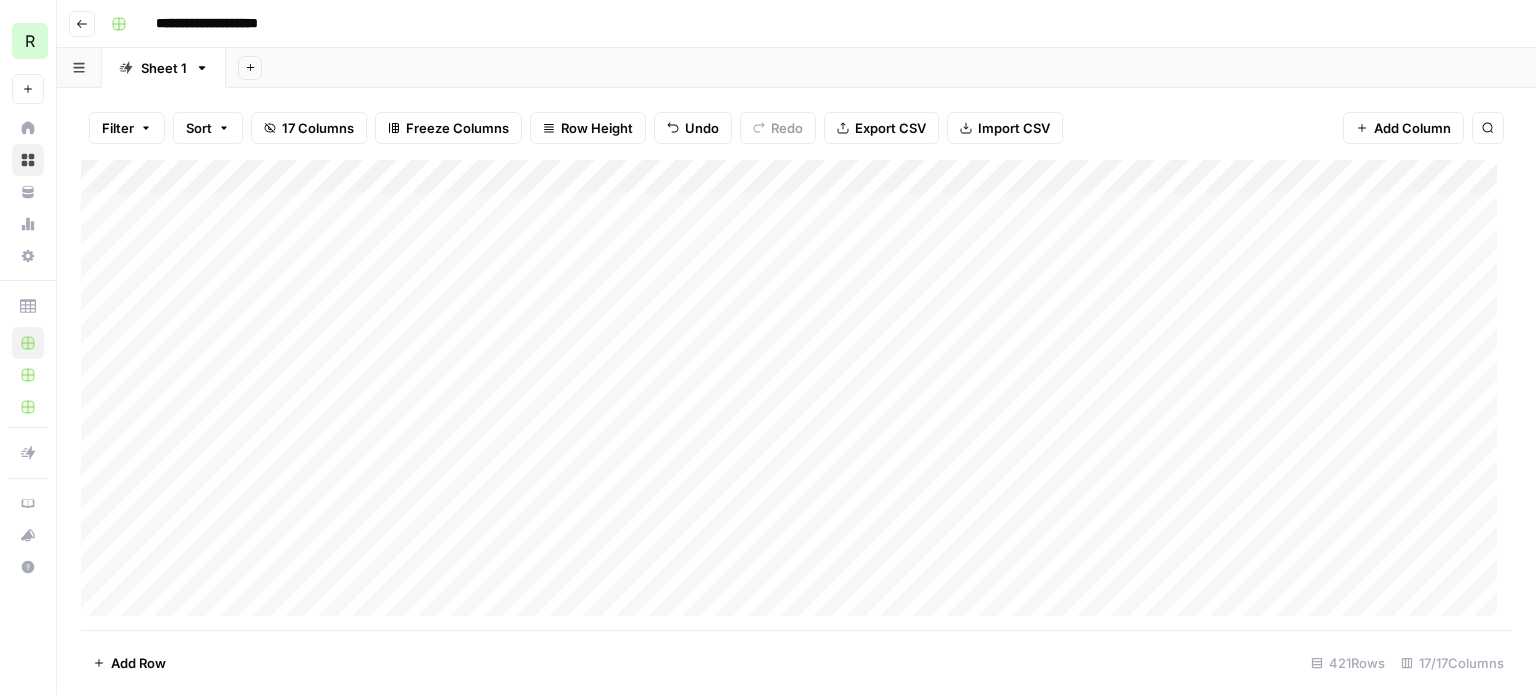 click on "Add Column" at bounding box center (796, 395) 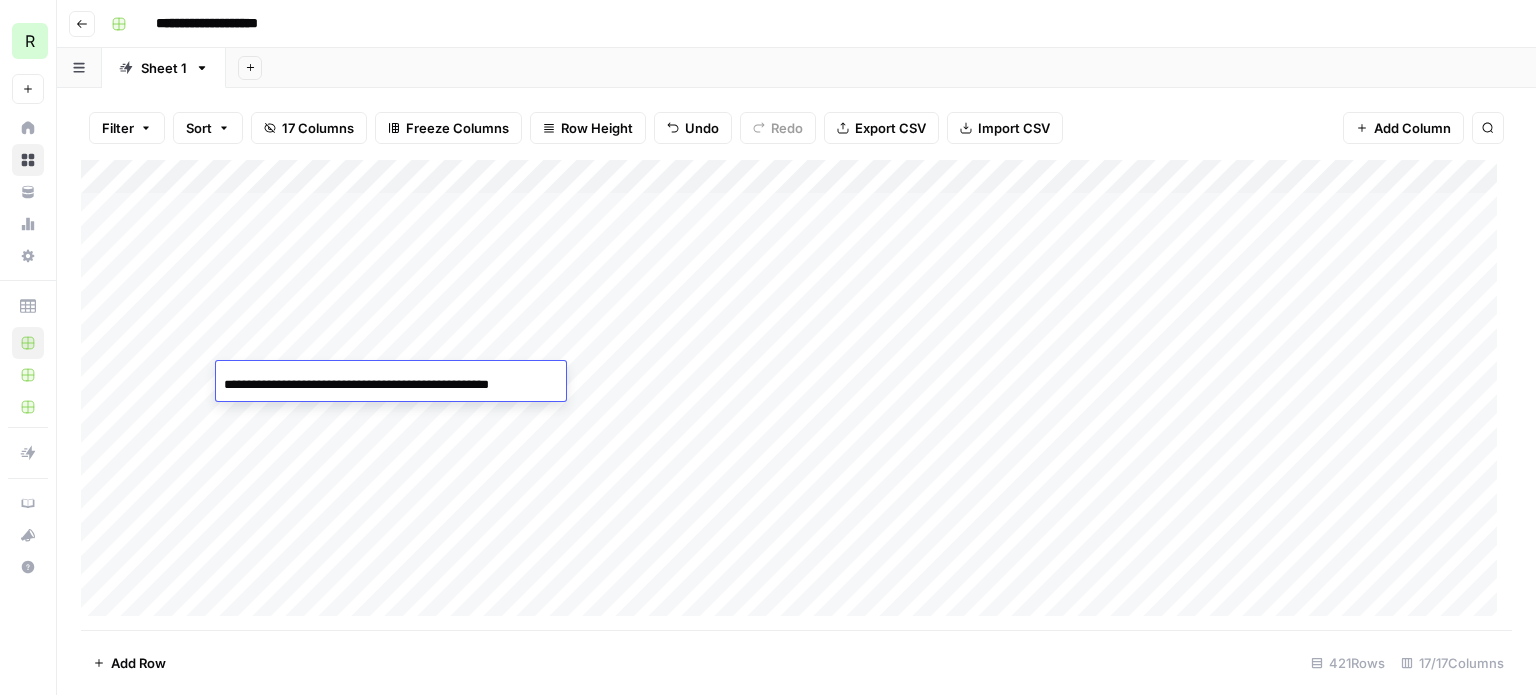 scroll, scrollTop: 0, scrollLeft: 28, axis: horizontal 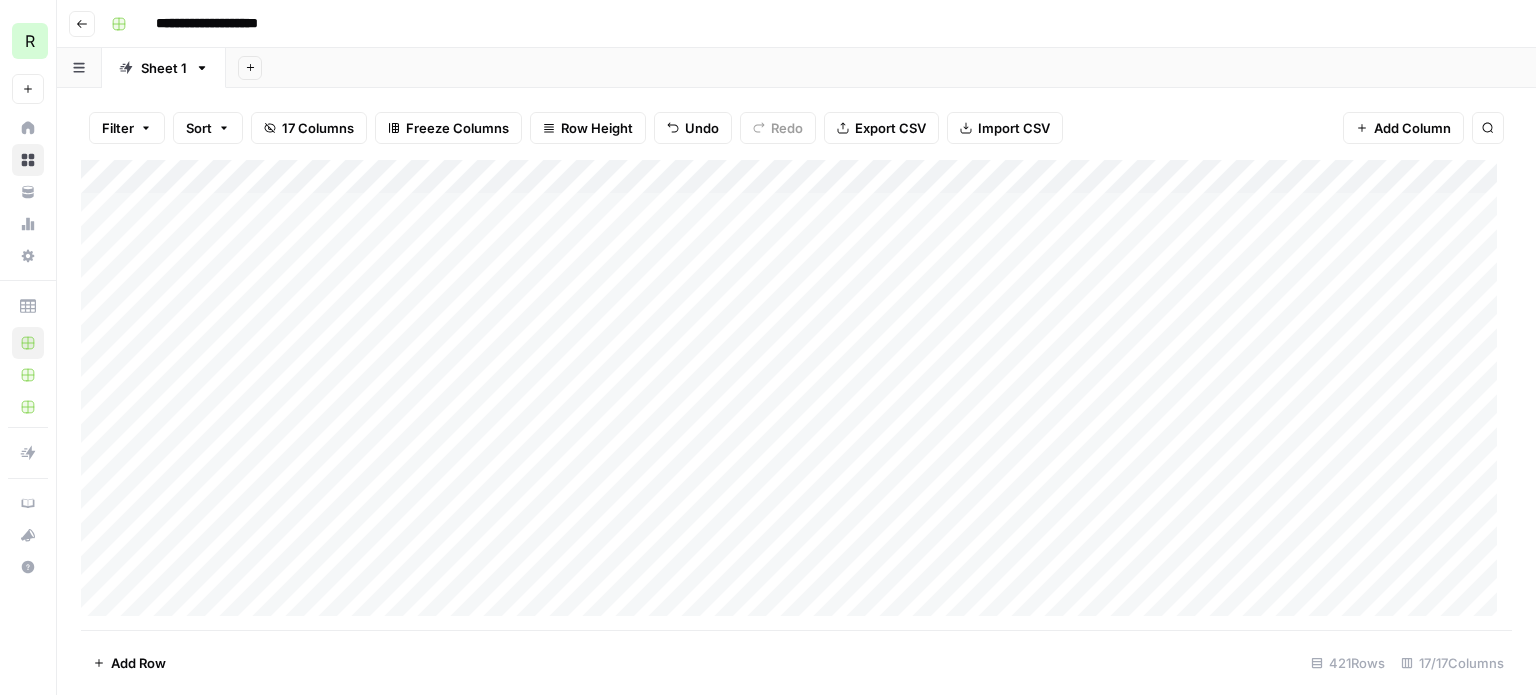 click on "Add Column" at bounding box center [796, 395] 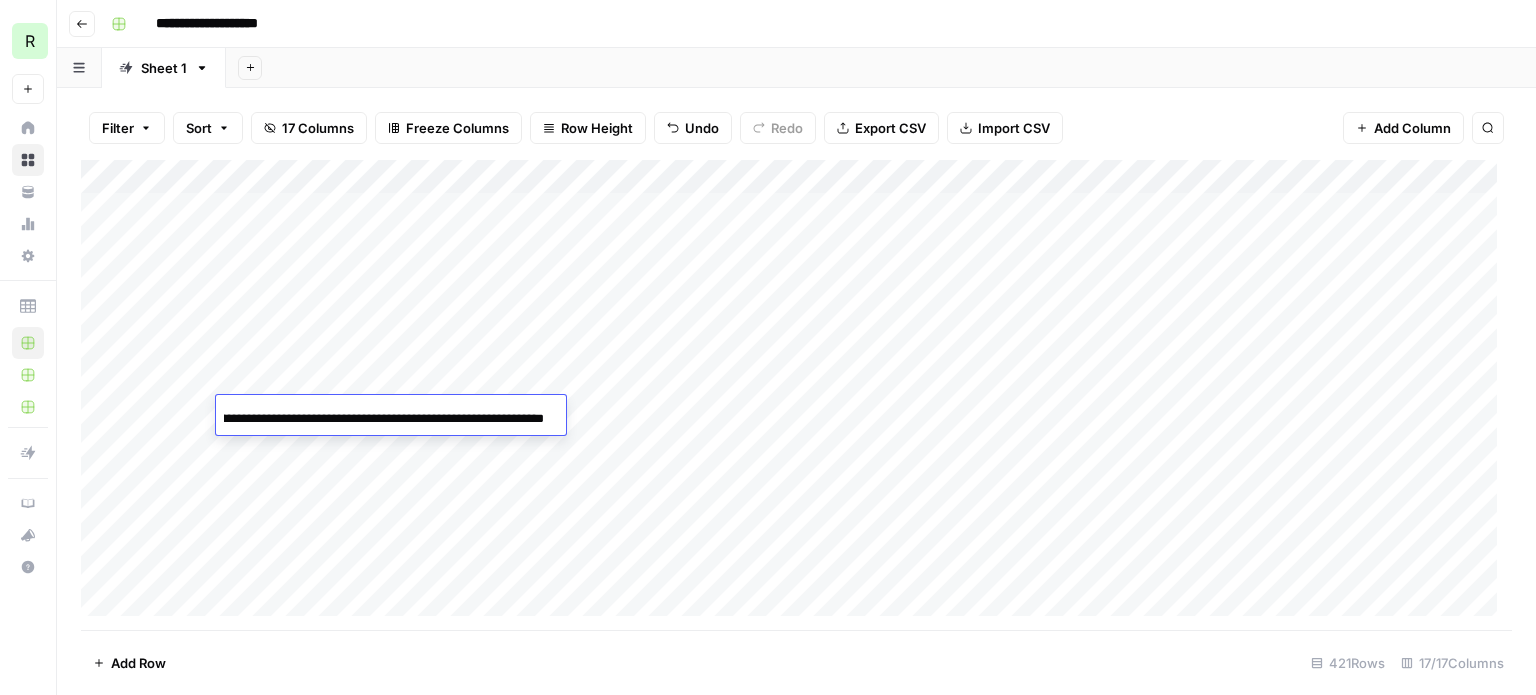 scroll, scrollTop: 0, scrollLeft: 0, axis: both 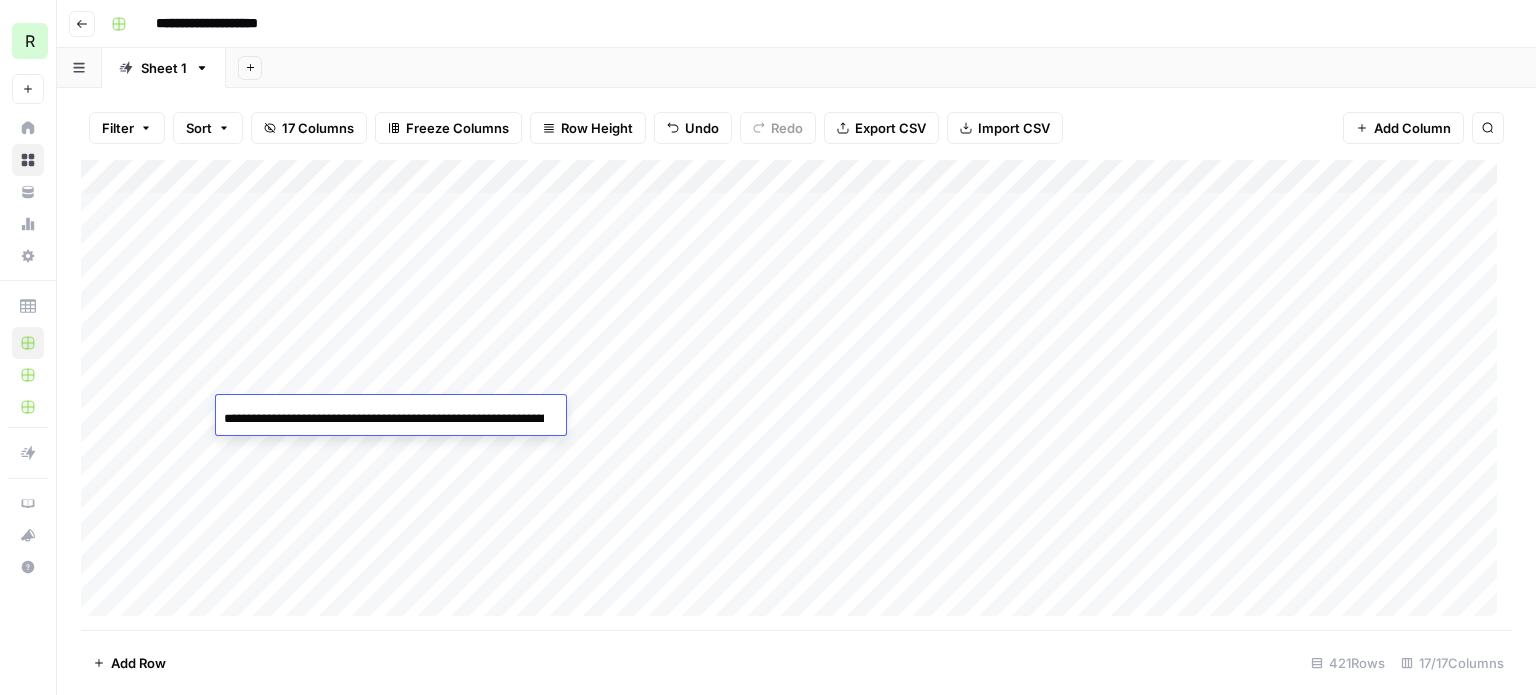 click on "Add Column" at bounding box center [796, 395] 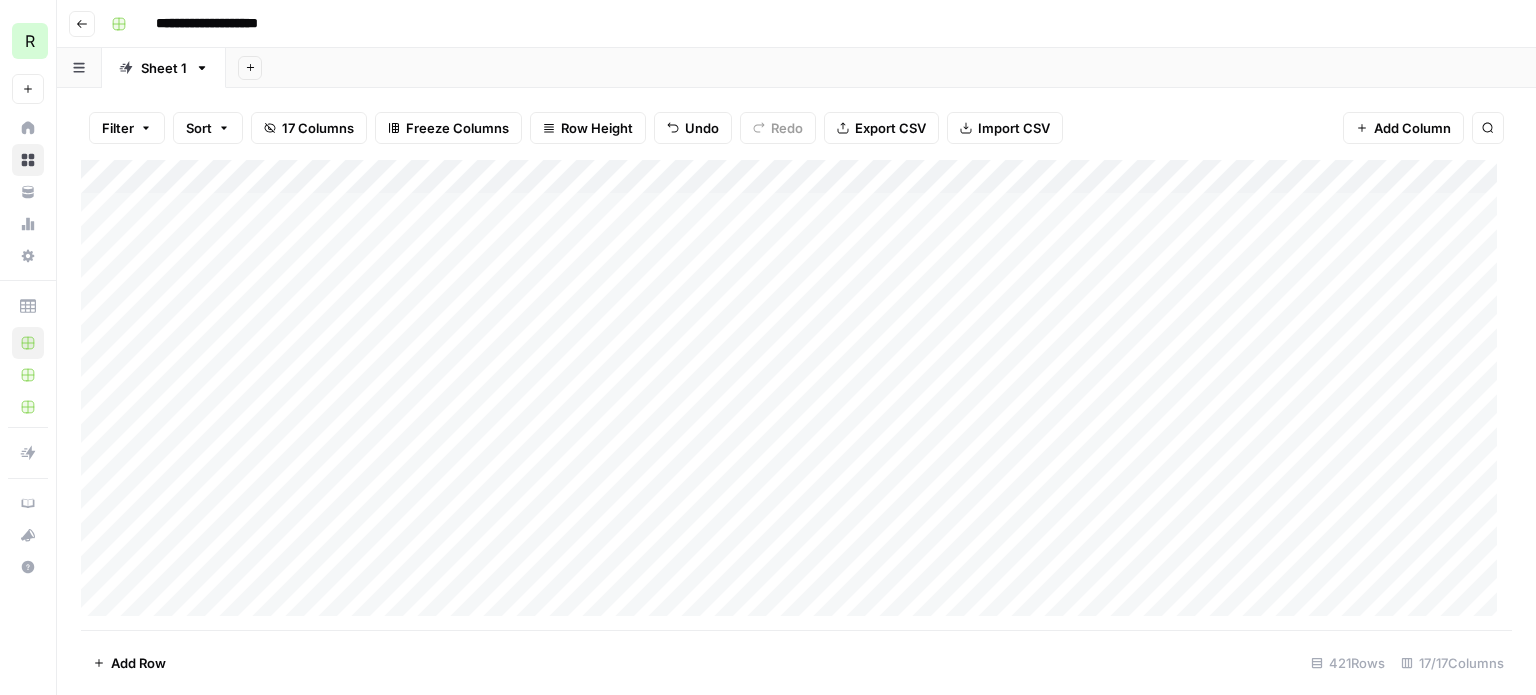 click on "Add Column" at bounding box center (796, 395) 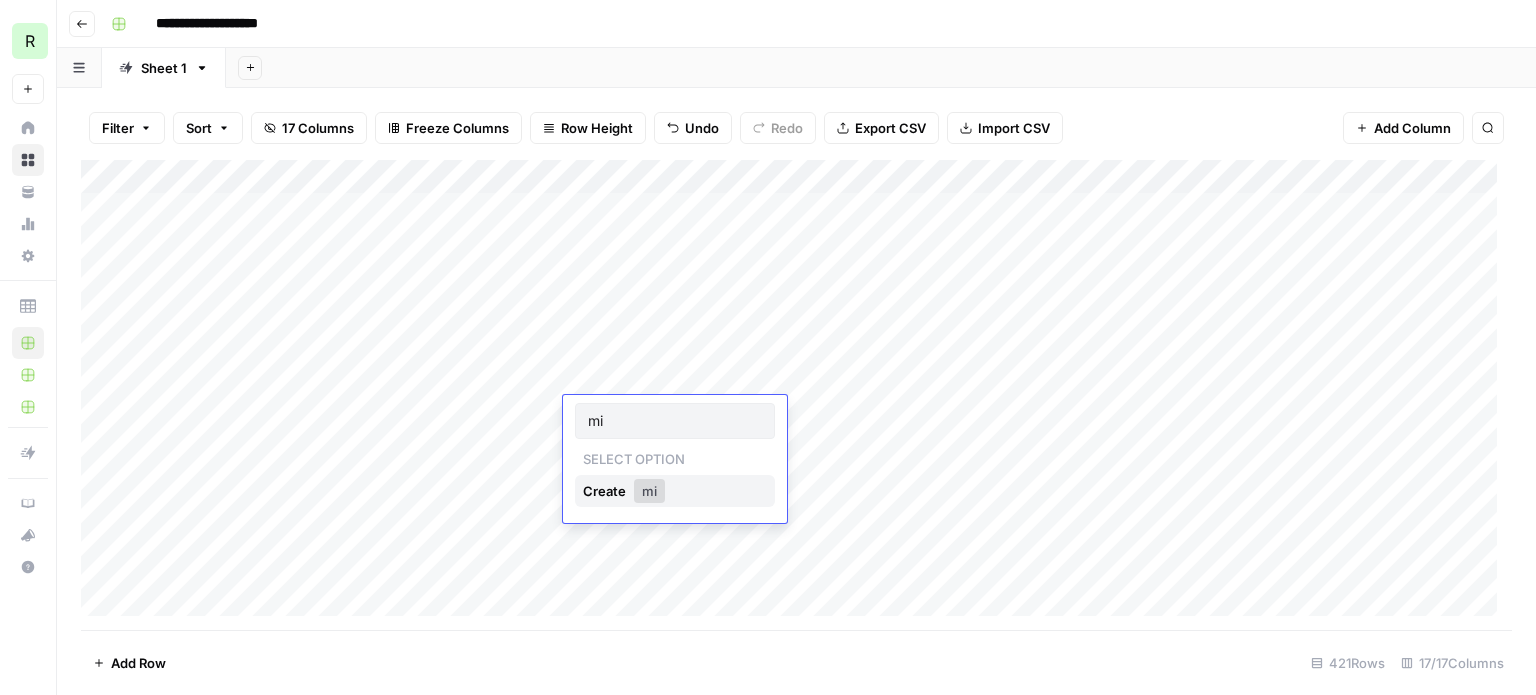 type on "m" 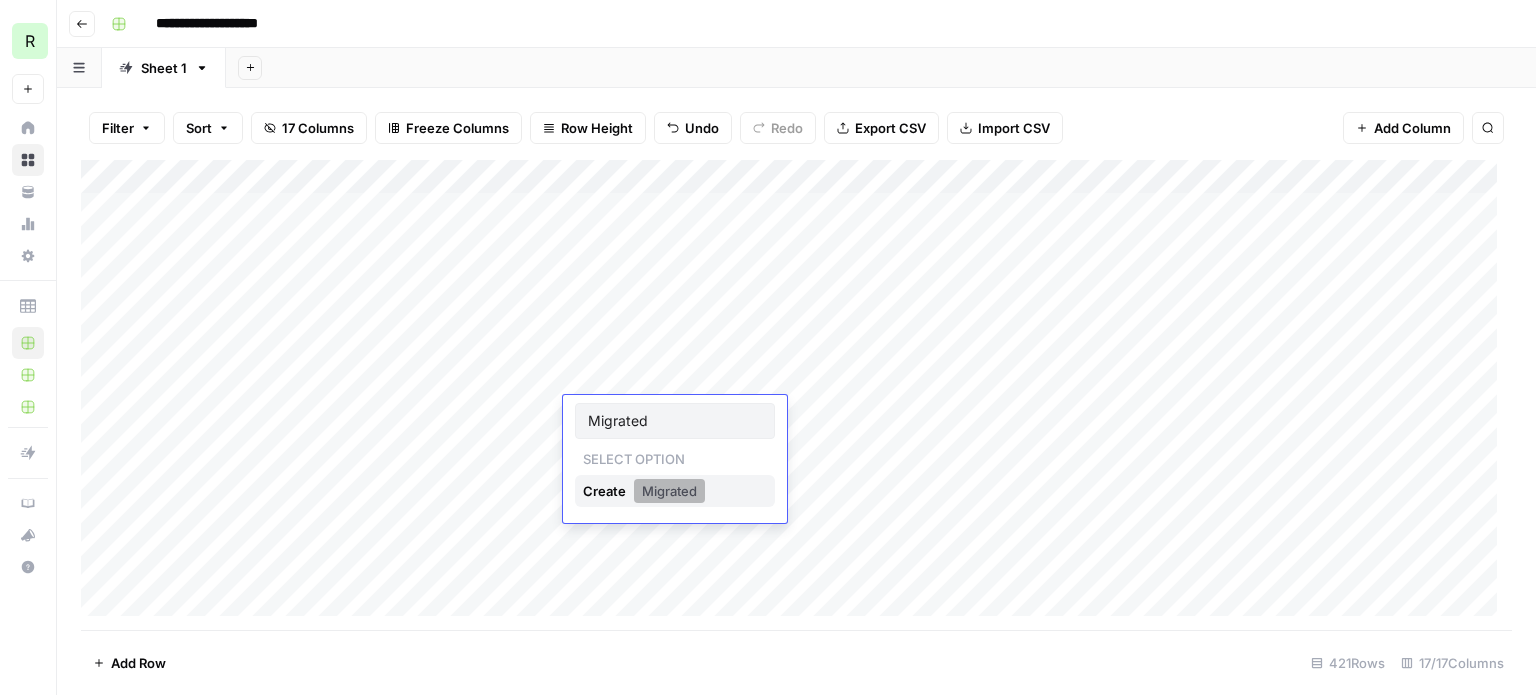 type on "Migrated" 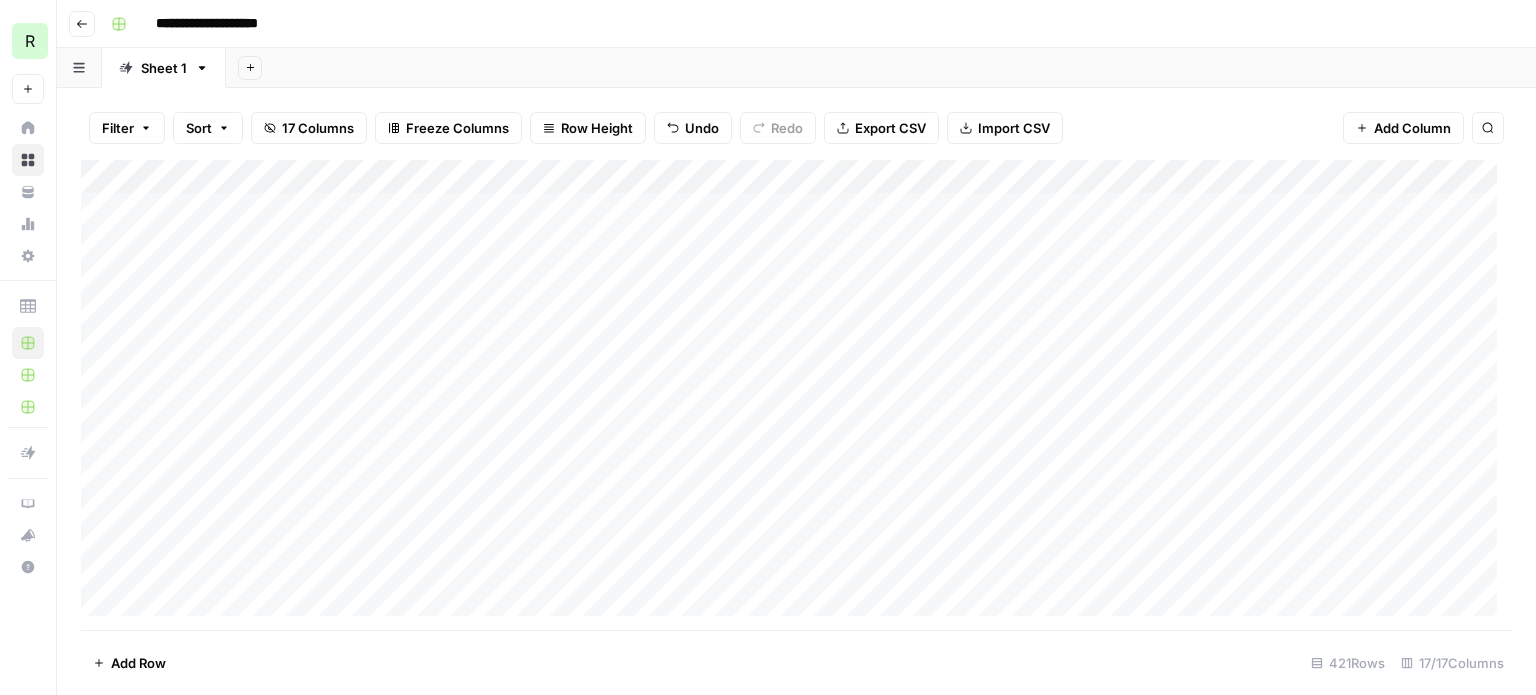 click on "Add Column" at bounding box center [796, 395] 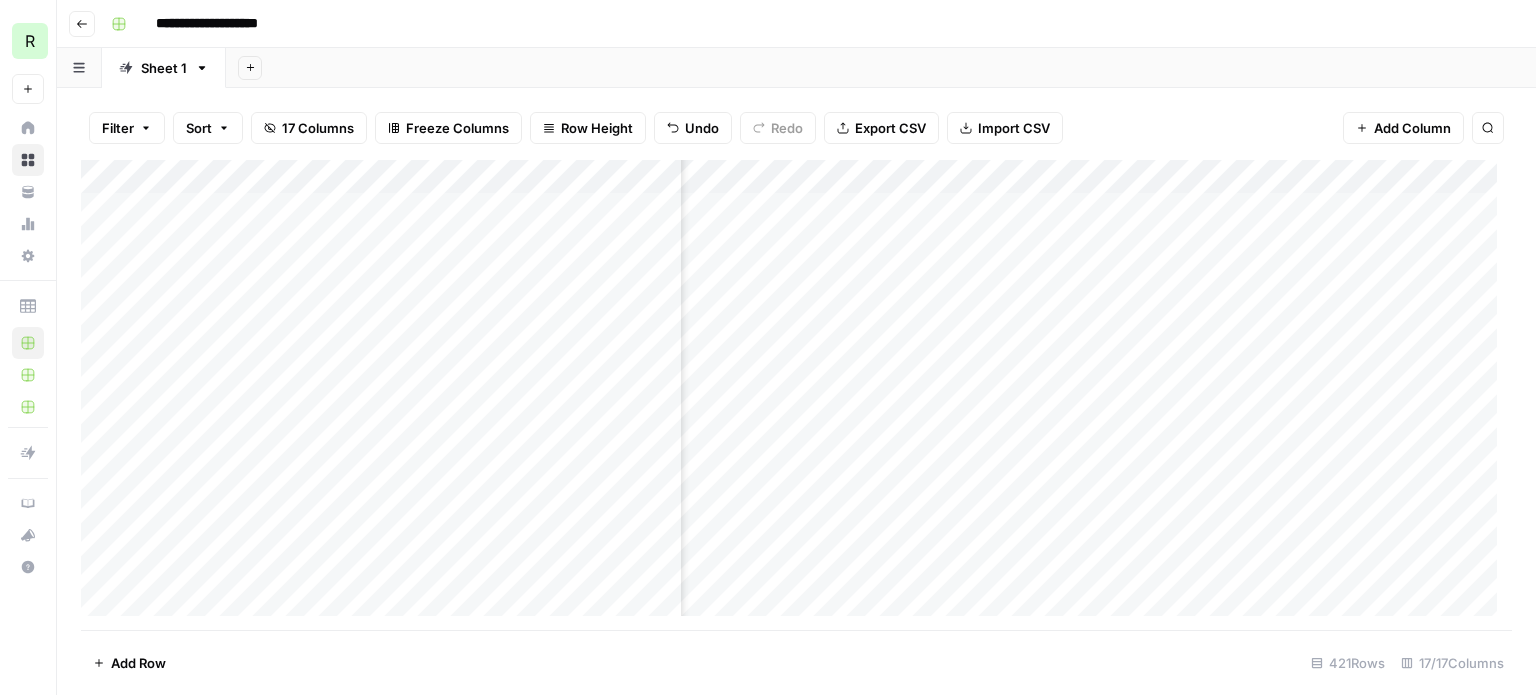 scroll, scrollTop: 0, scrollLeft: 472, axis: horizontal 